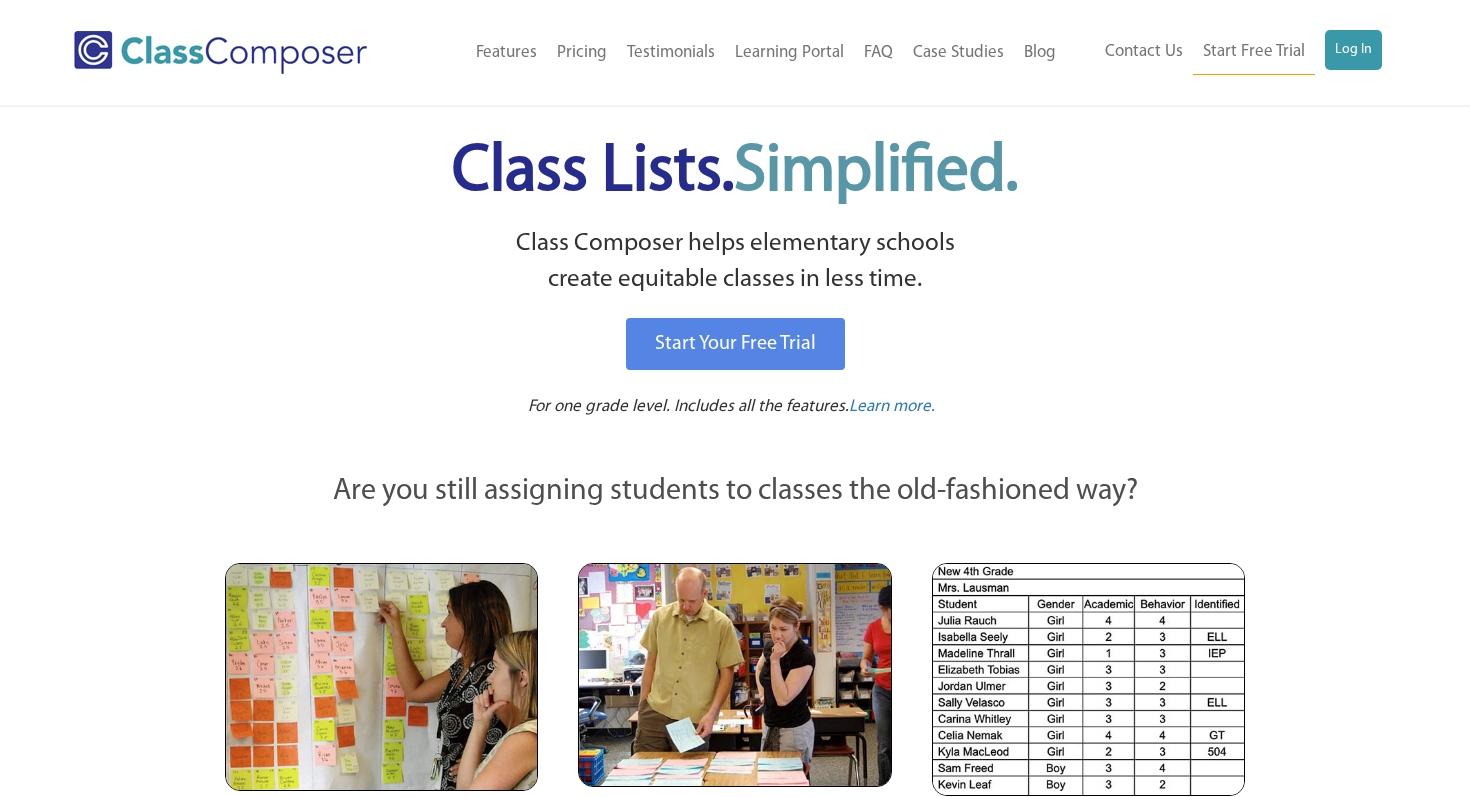 scroll, scrollTop: 0, scrollLeft: 0, axis: both 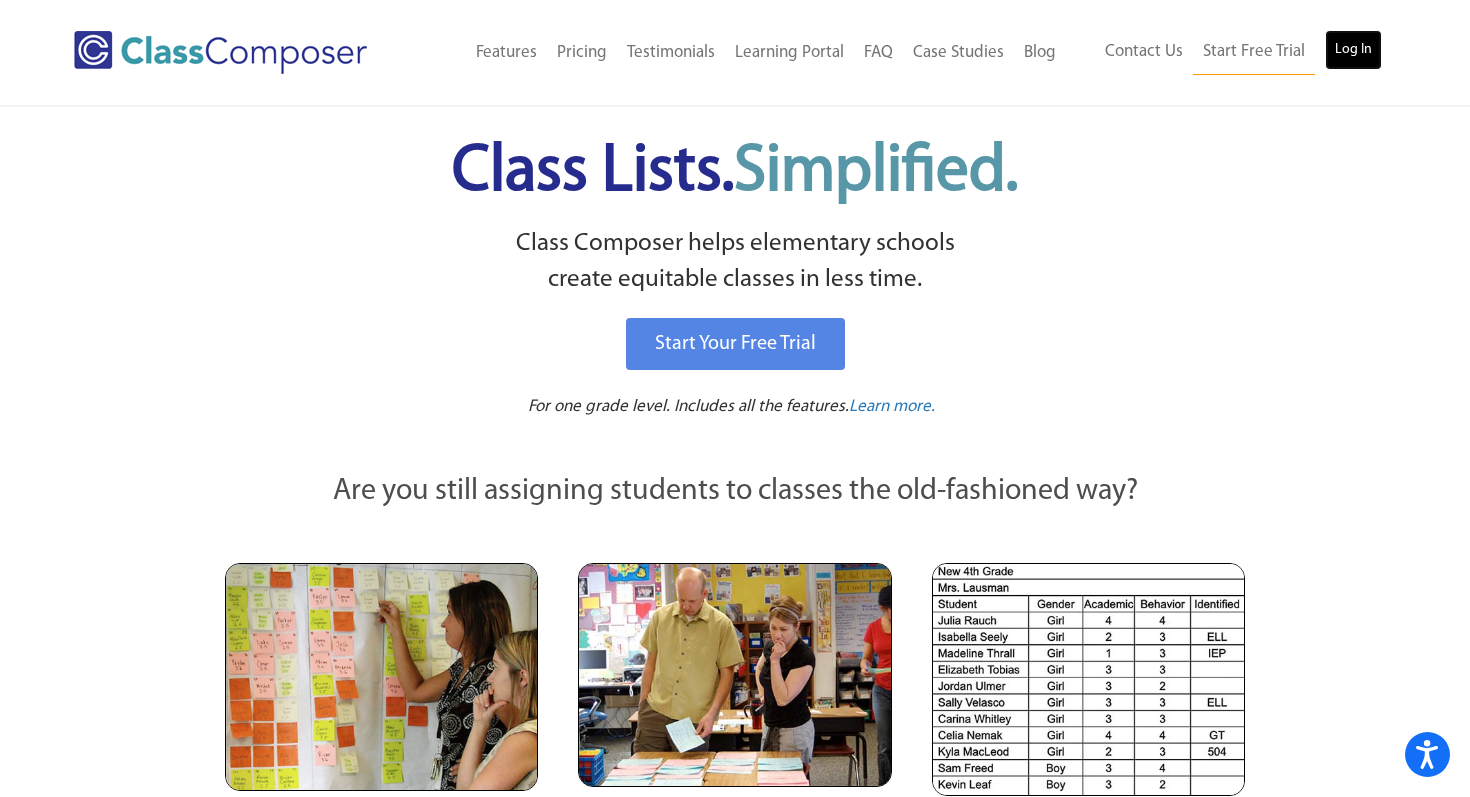 click on "Log In" at bounding box center [1353, 50] 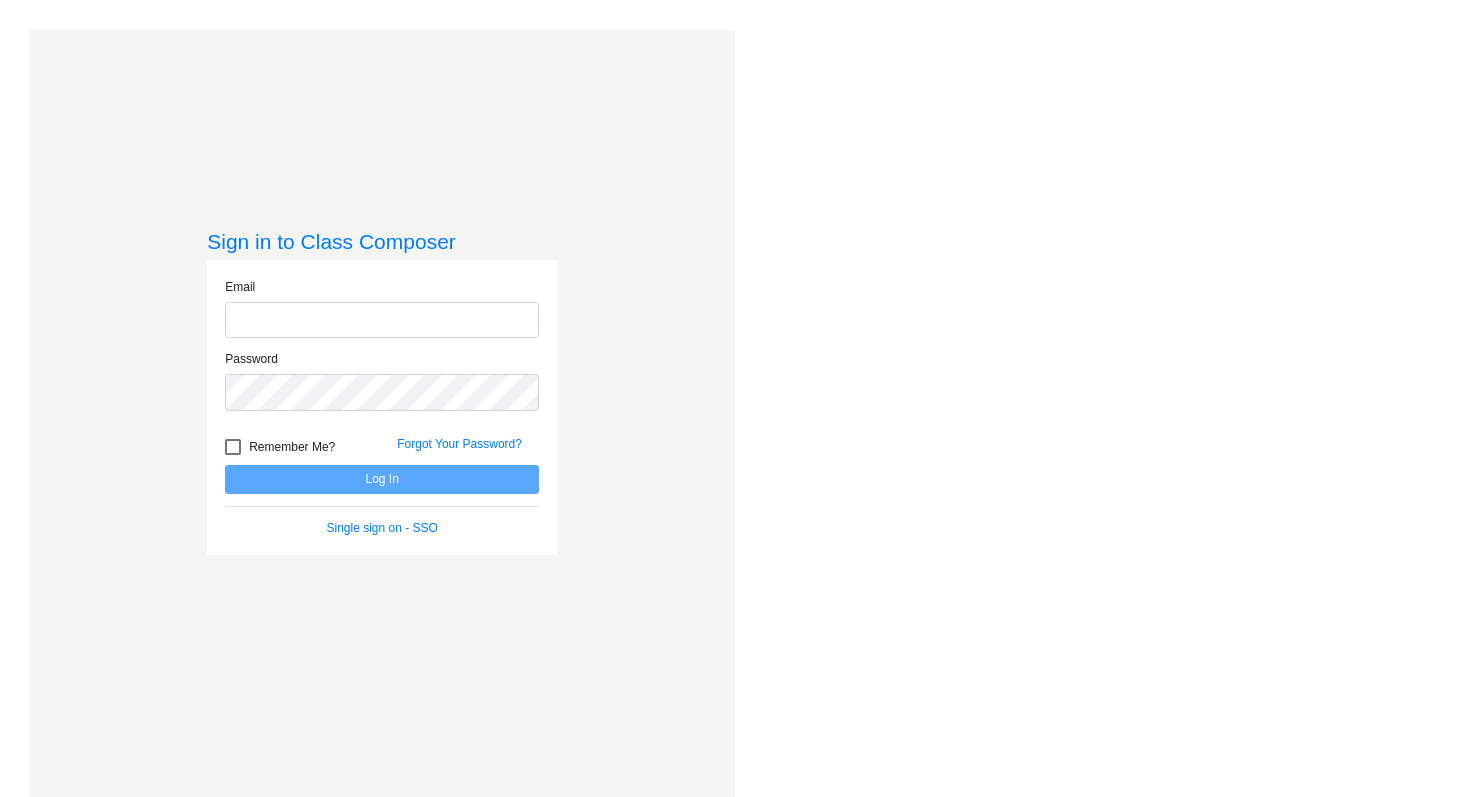 scroll, scrollTop: 0, scrollLeft: 0, axis: both 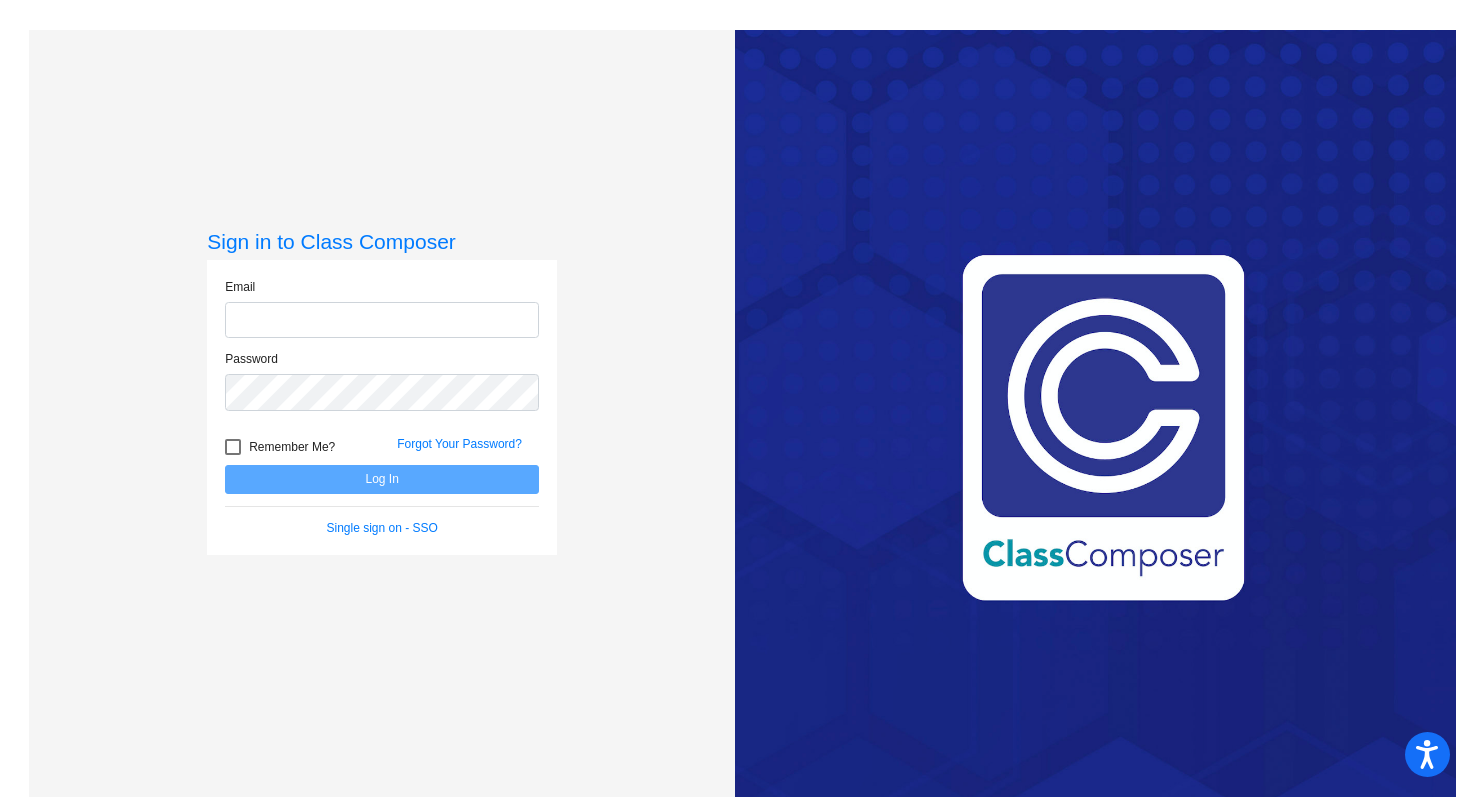 click 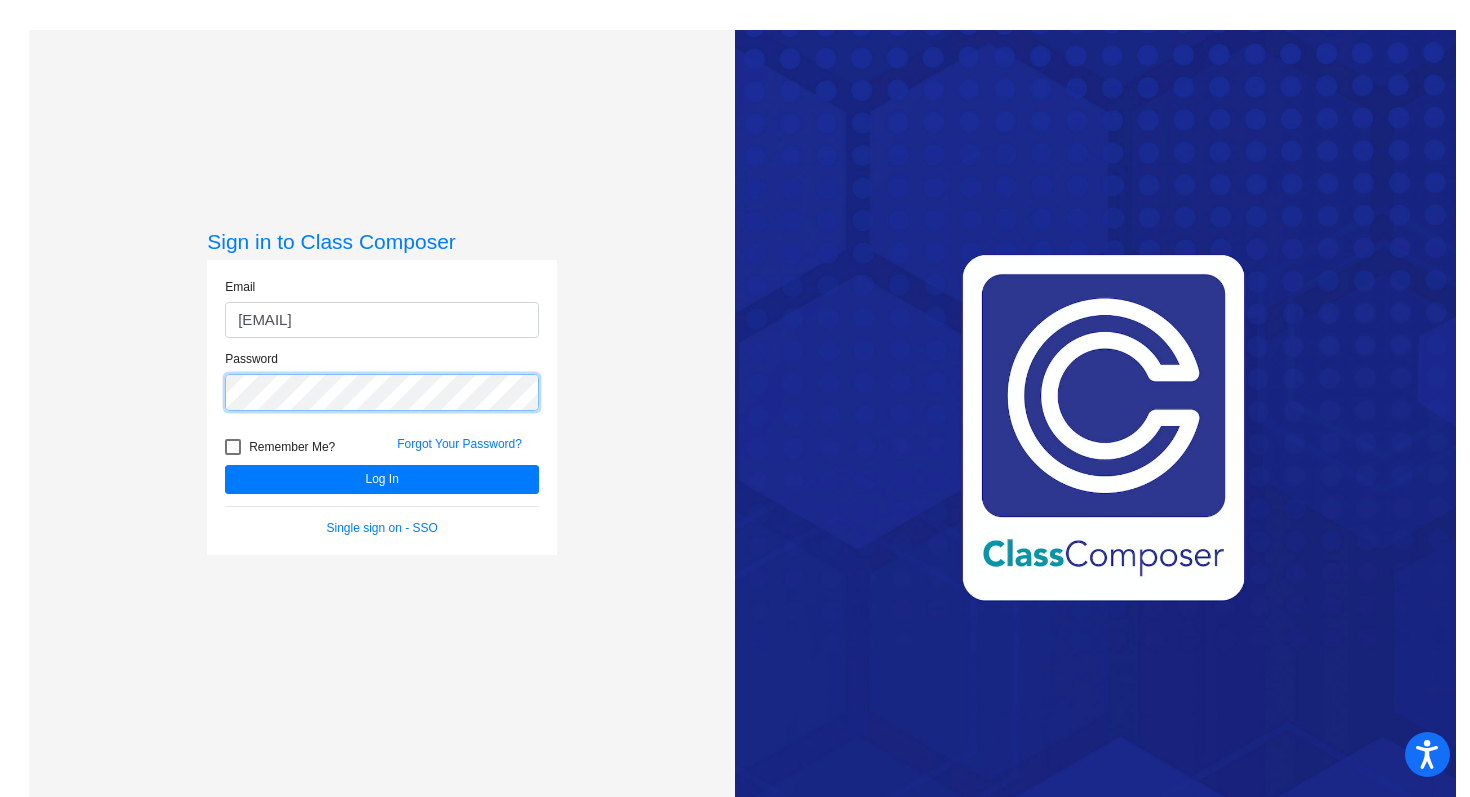 click on "Log In" 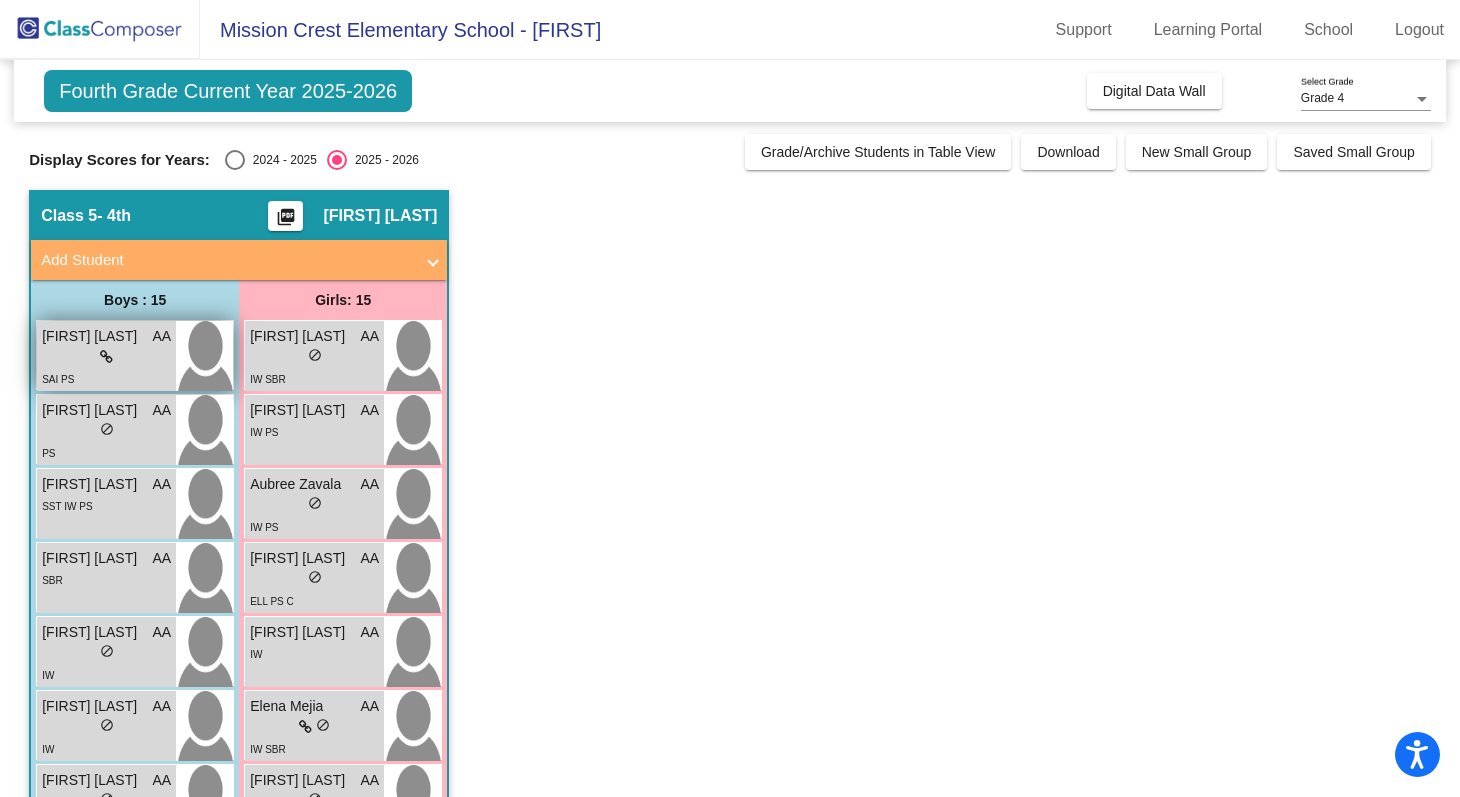 click at bounding box center (204, 356) 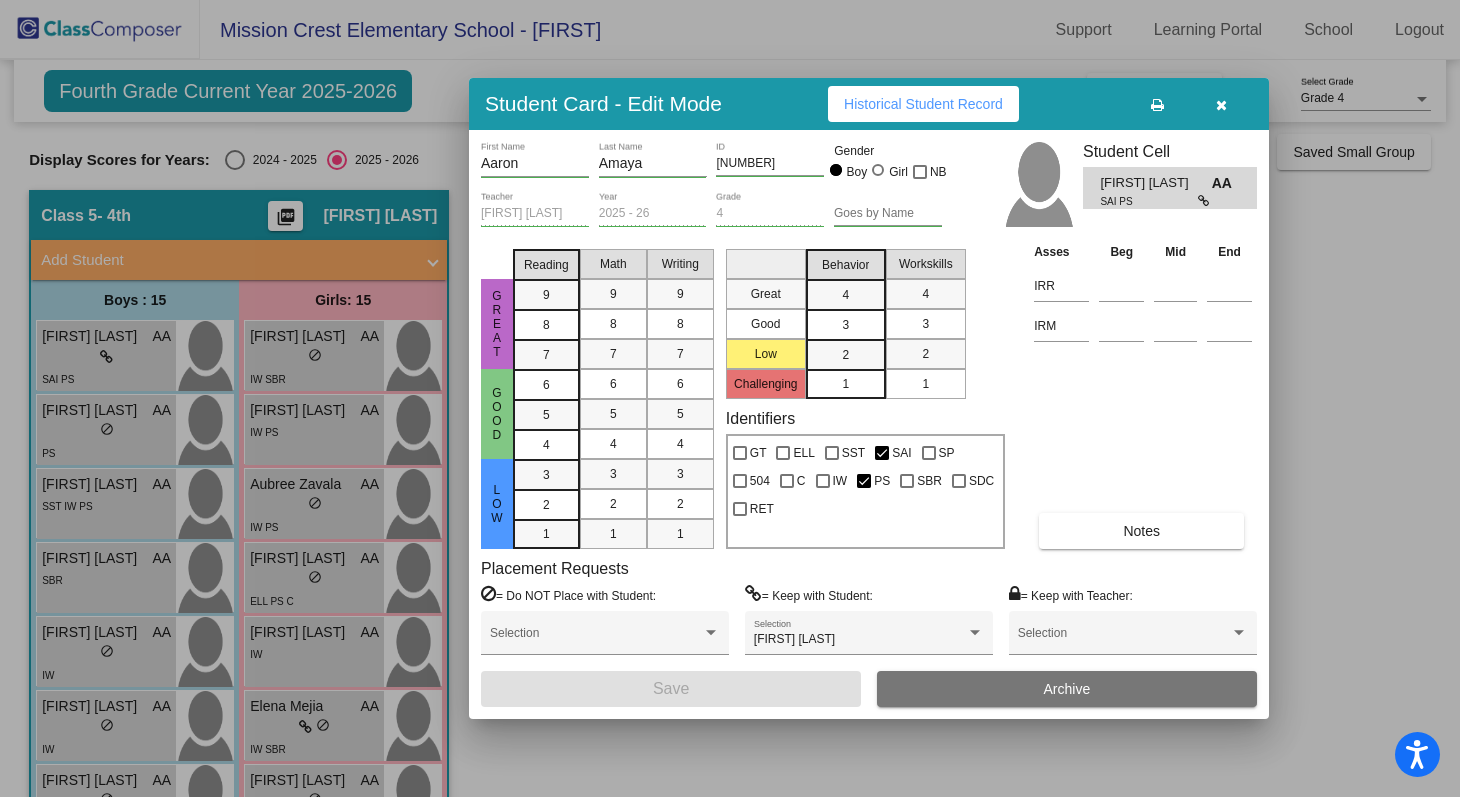 scroll, scrollTop: 0, scrollLeft: 0, axis: both 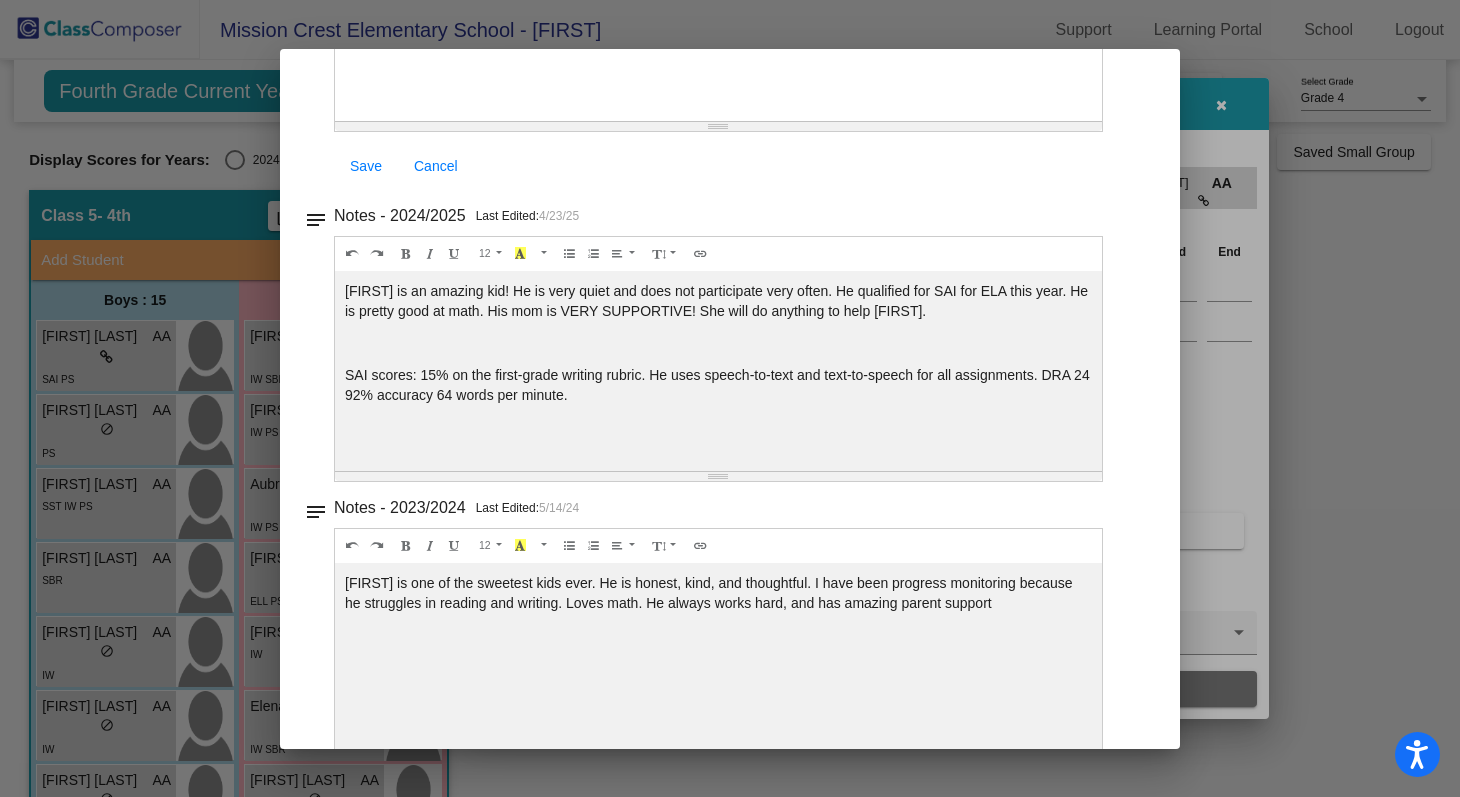 click at bounding box center [730, 398] 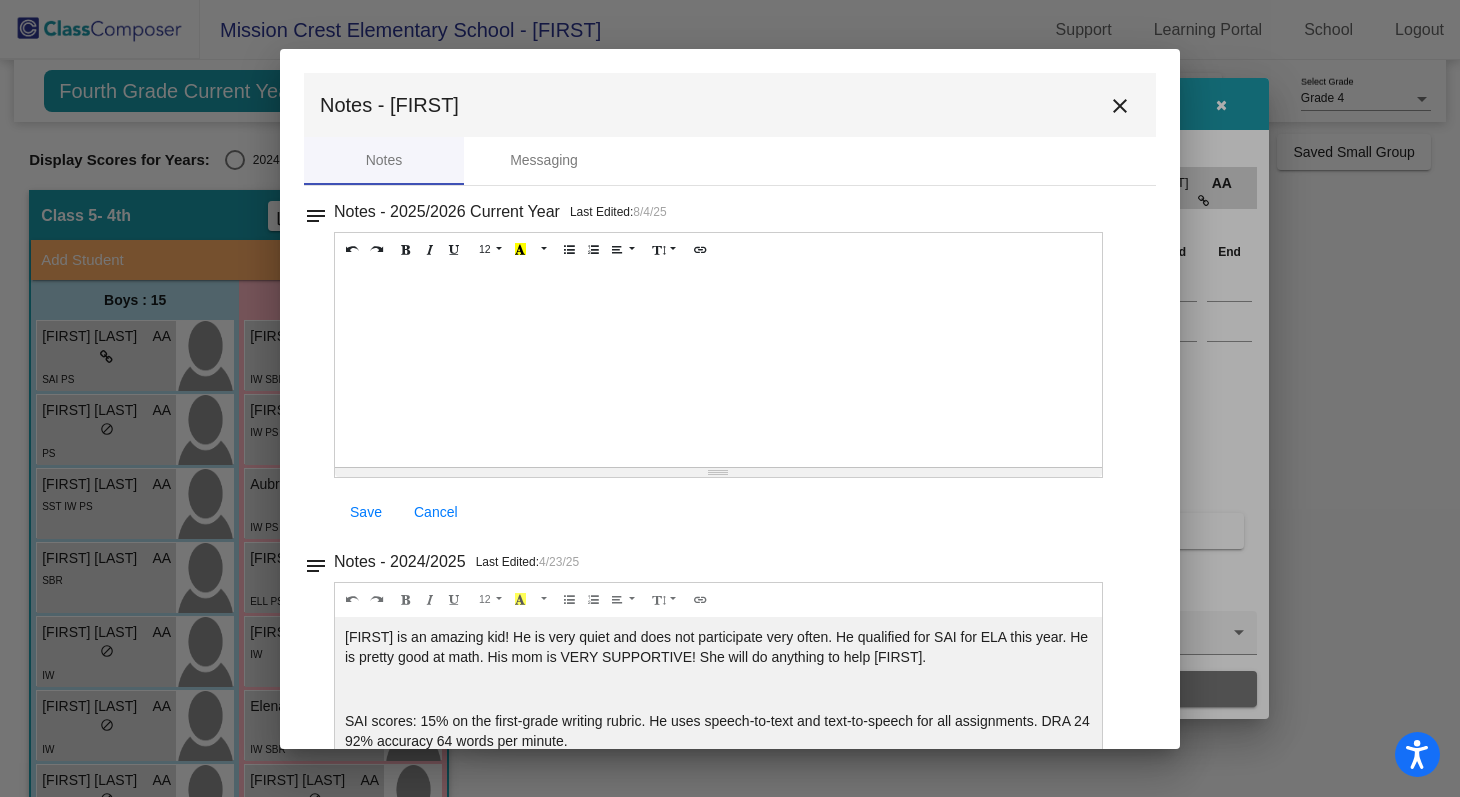 click on "close" at bounding box center (1120, 105) 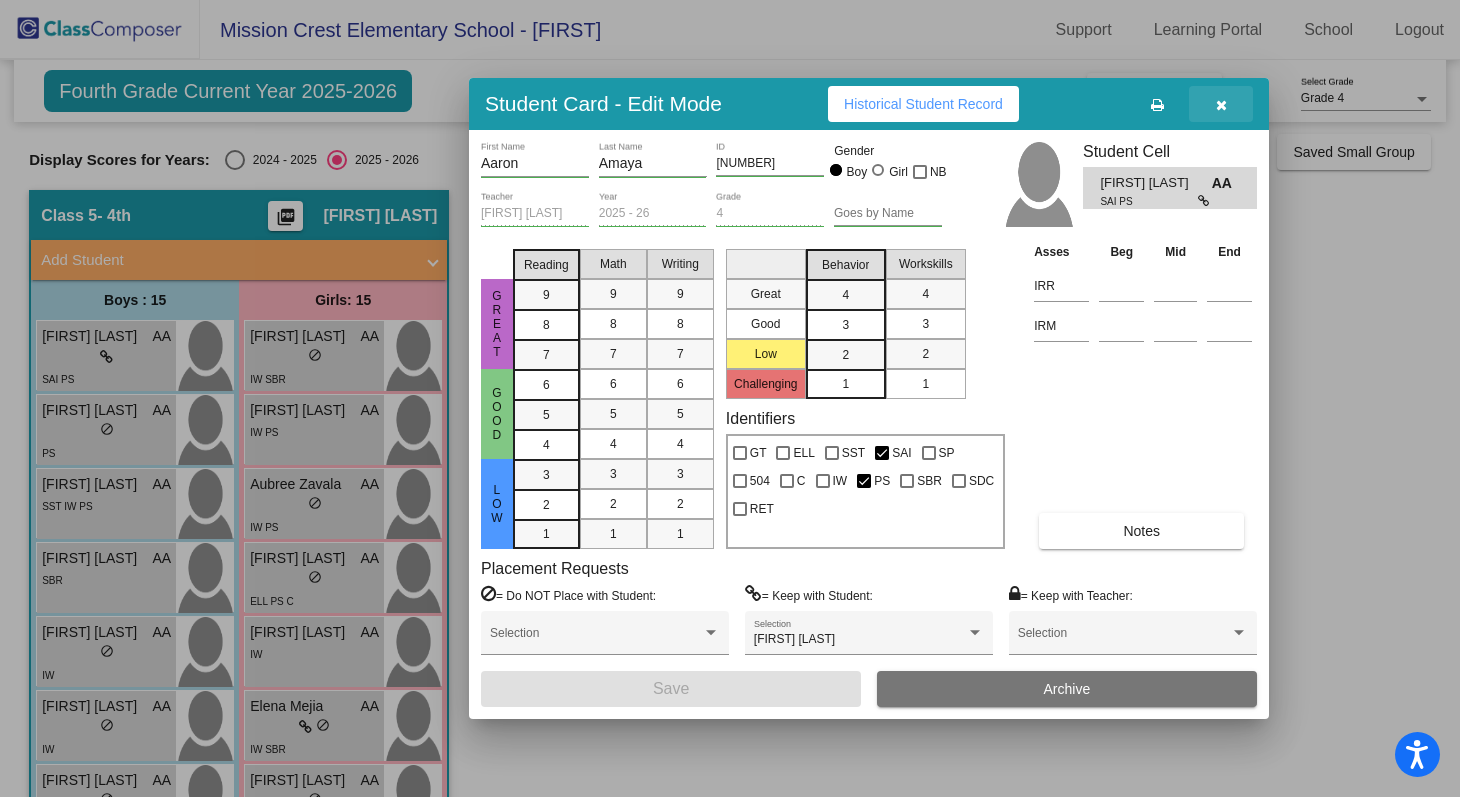 click at bounding box center [1221, 105] 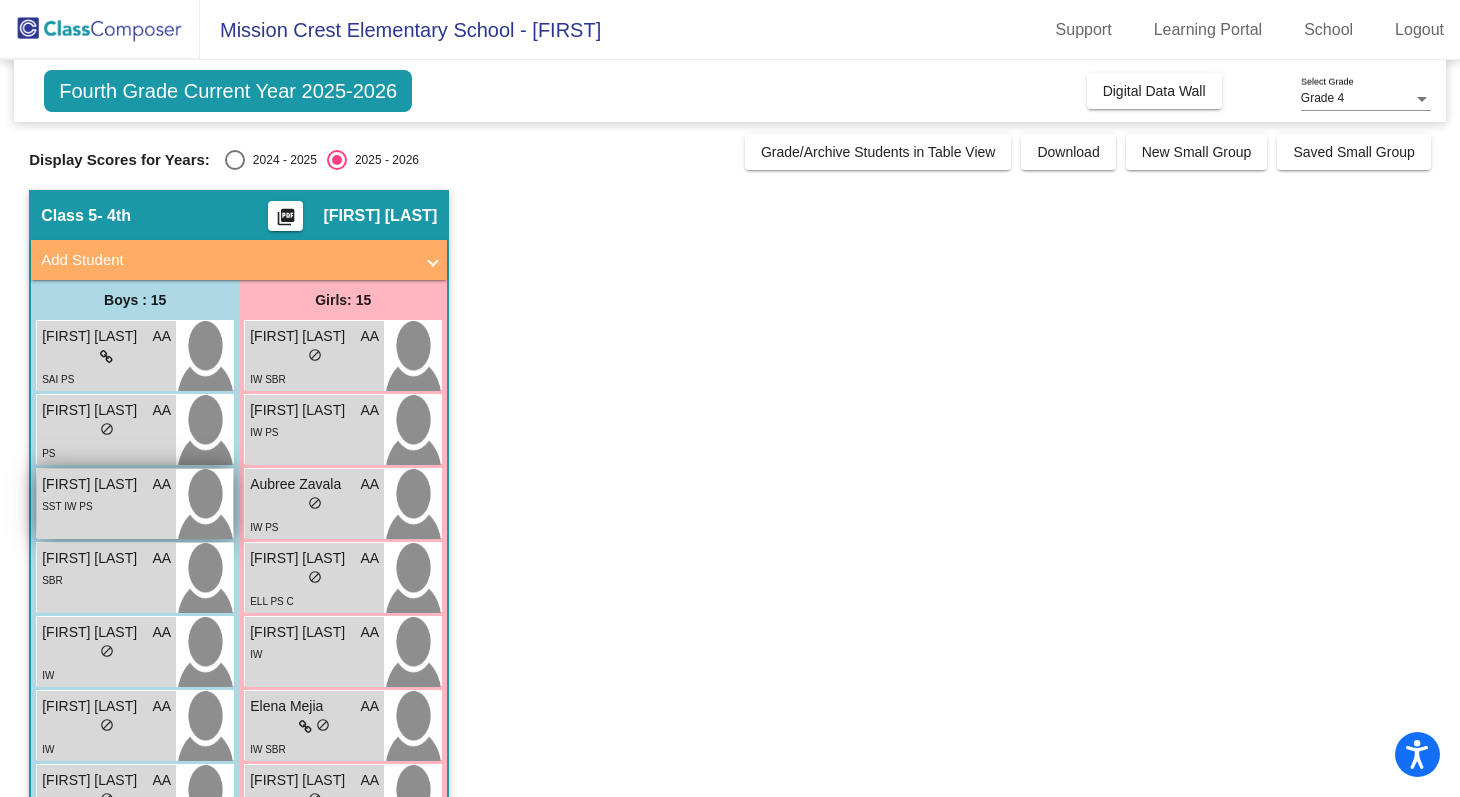 click on "[FIRST] [LAST] AA lock do_not_disturb_alt SST IW PS" at bounding box center (106, 504) 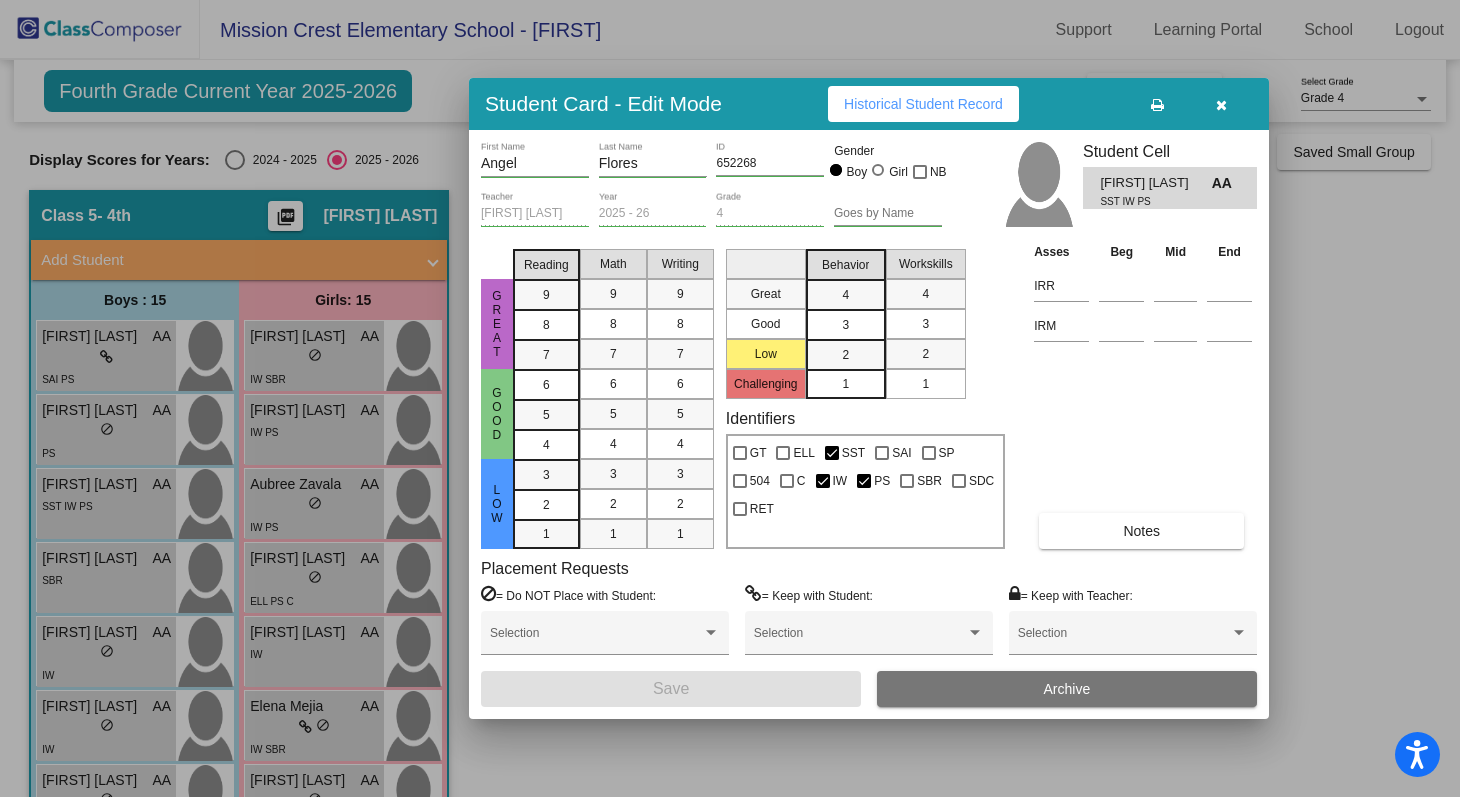 click on "Notes" at bounding box center (1141, 531) 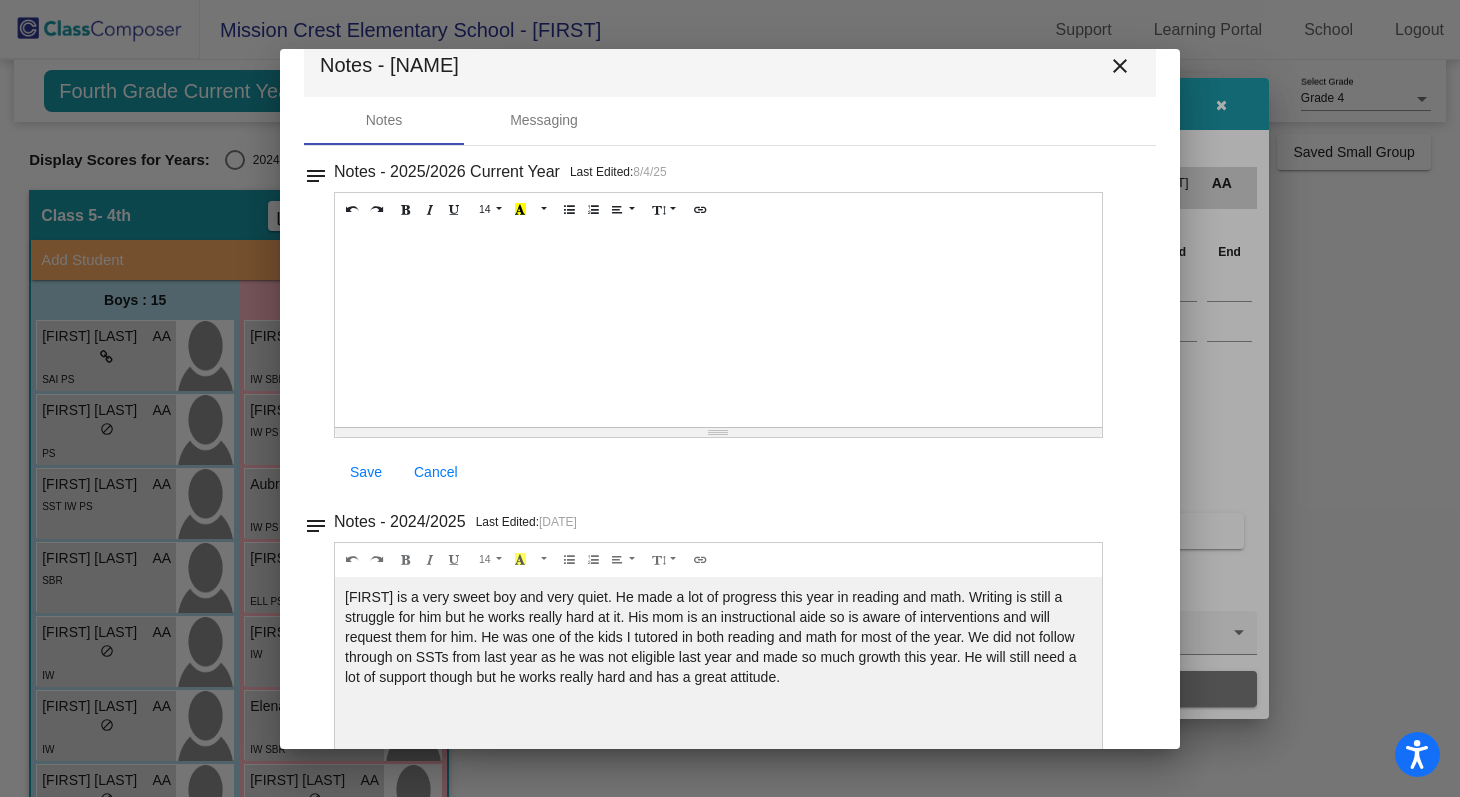 scroll, scrollTop: 0, scrollLeft: 0, axis: both 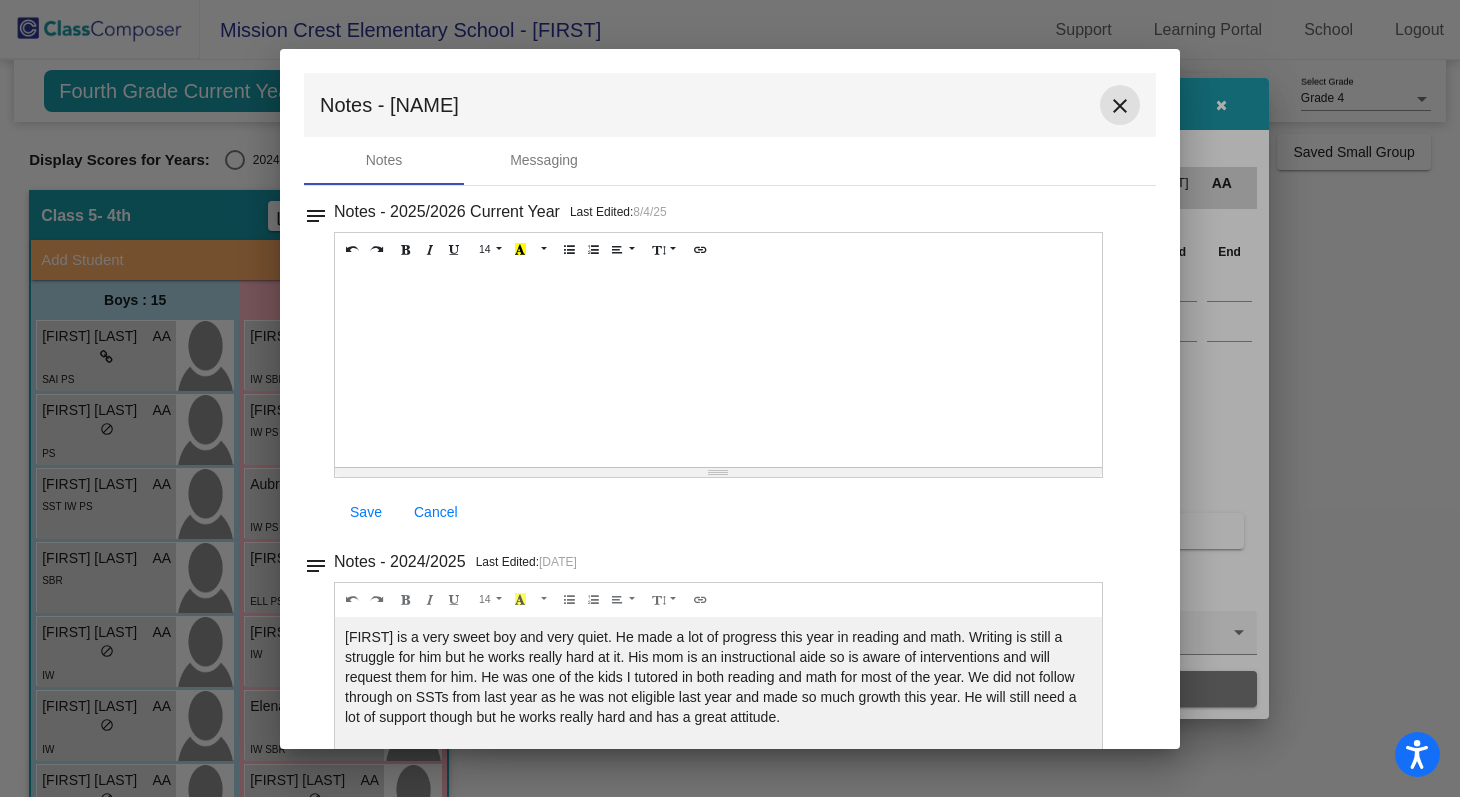 click on "close" at bounding box center (1120, 106) 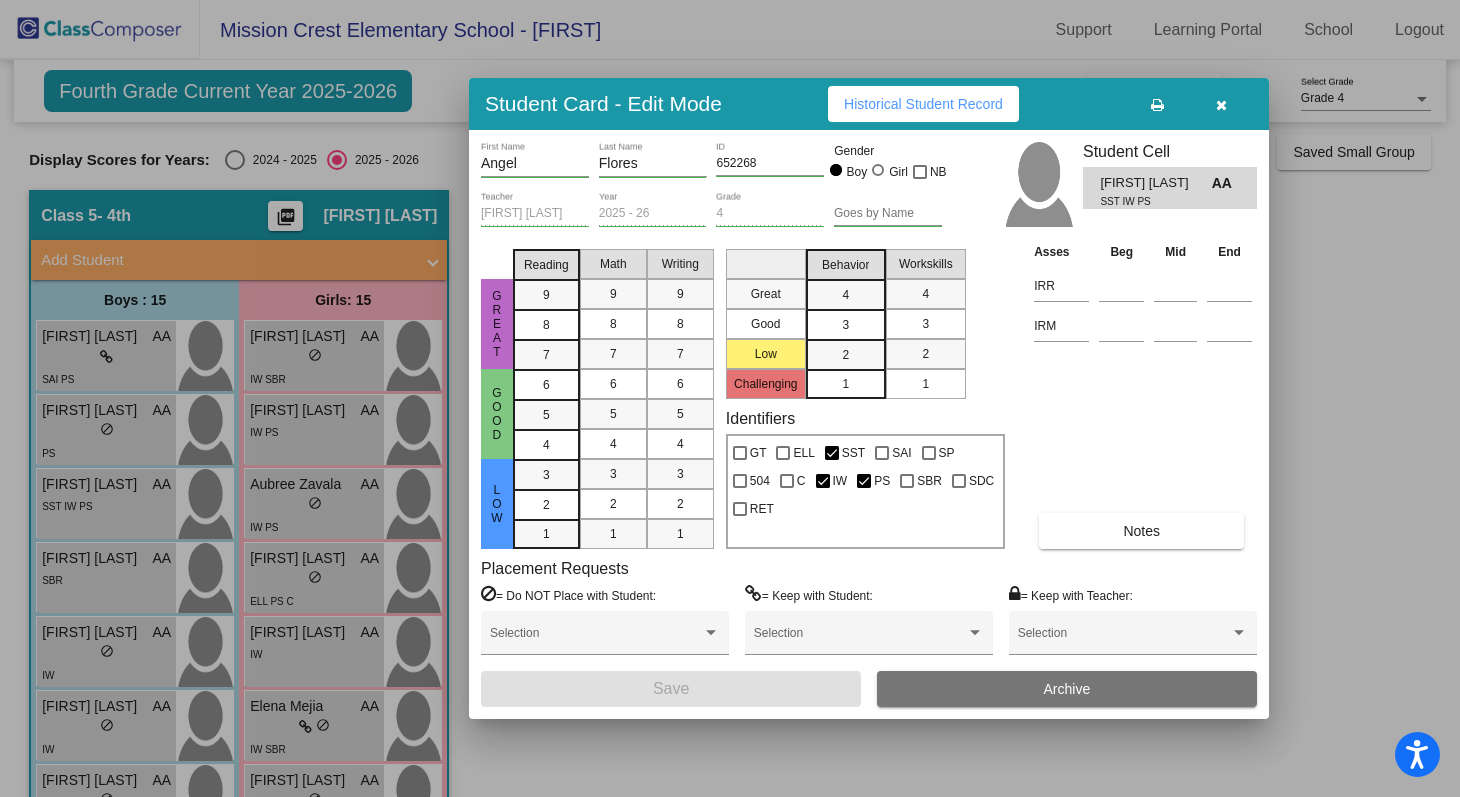 click at bounding box center [1221, 104] 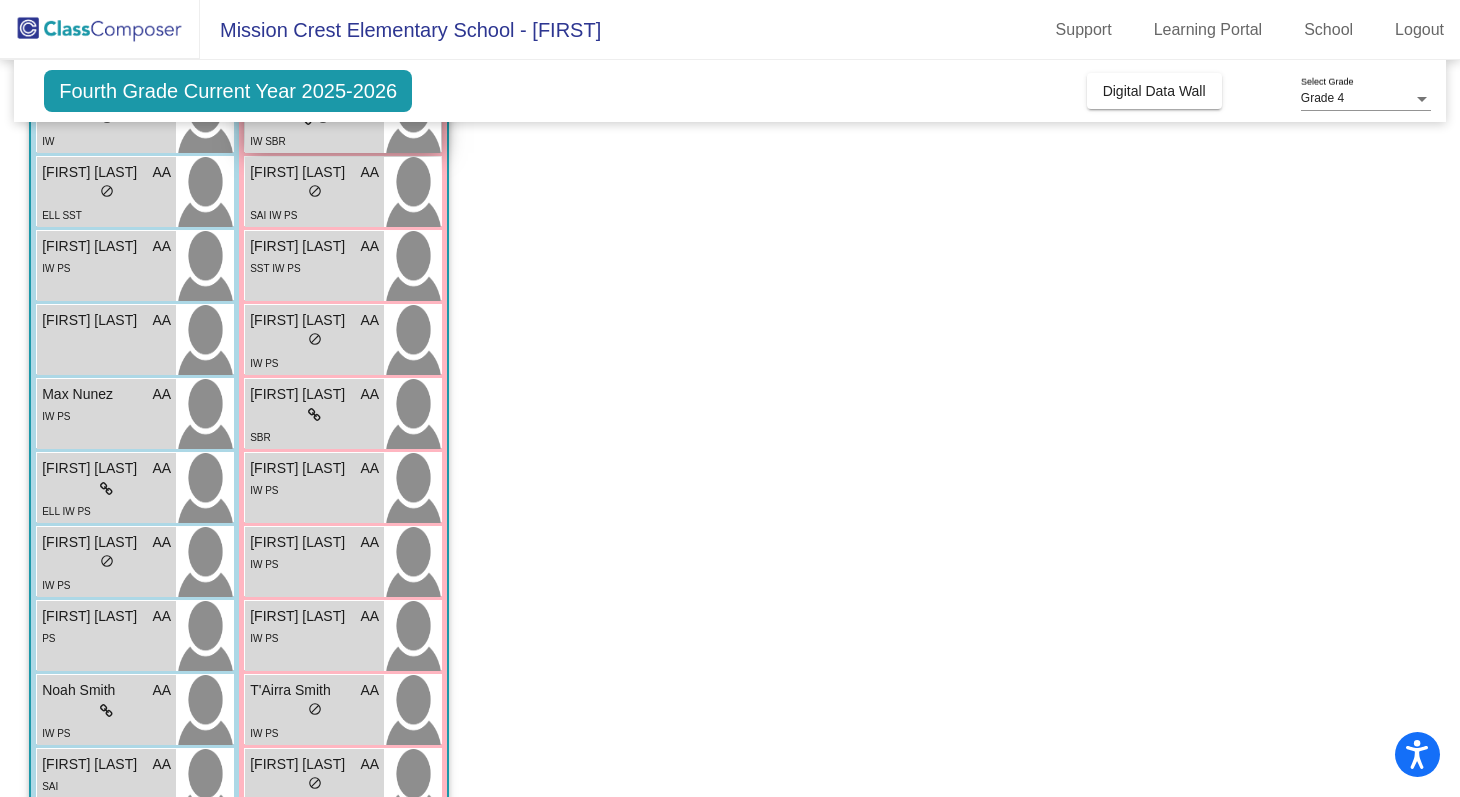 scroll, scrollTop: 665, scrollLeft: 0, axis: vertical 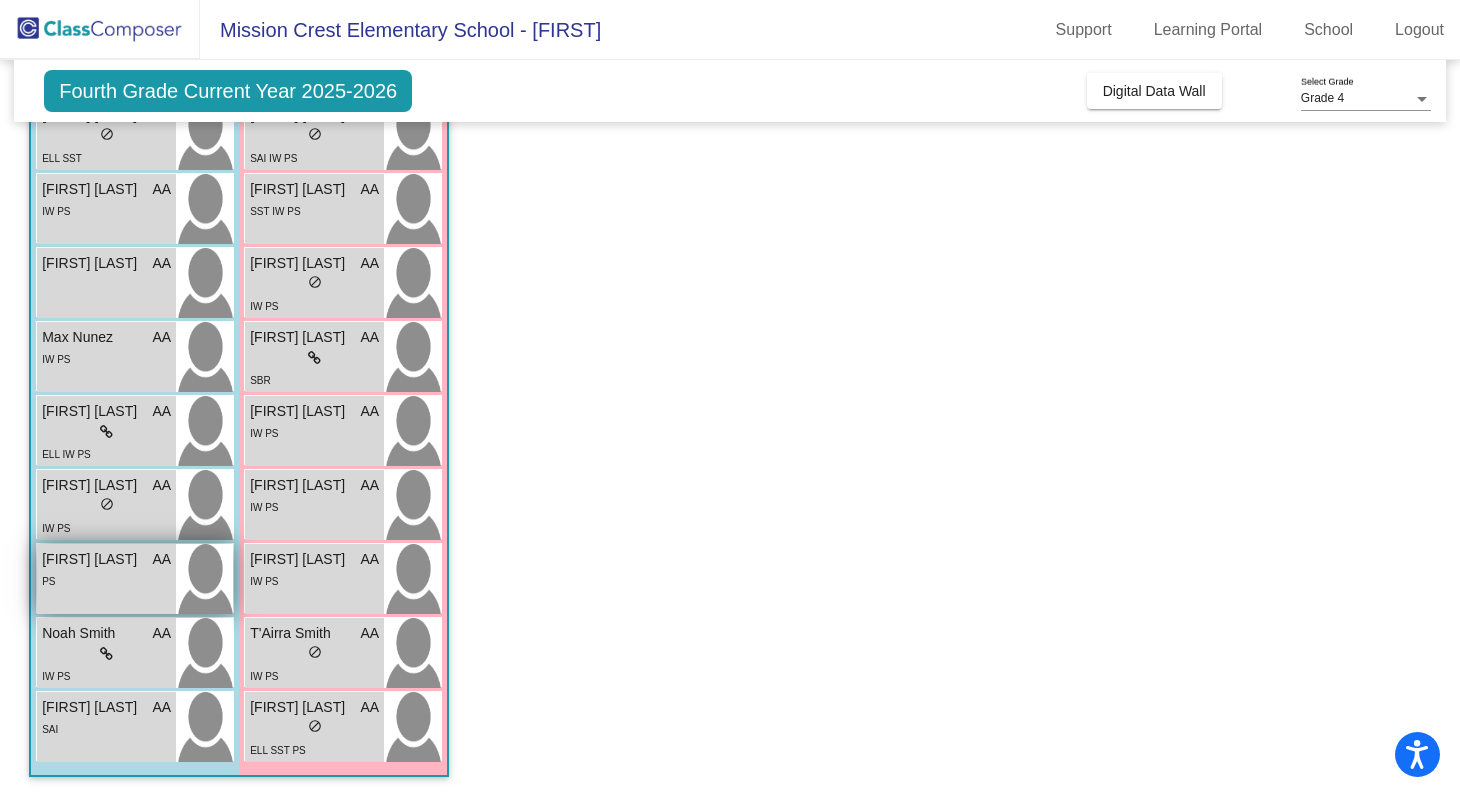 click on "[FIRST] [LAST]" at bounding box center (92, 559) 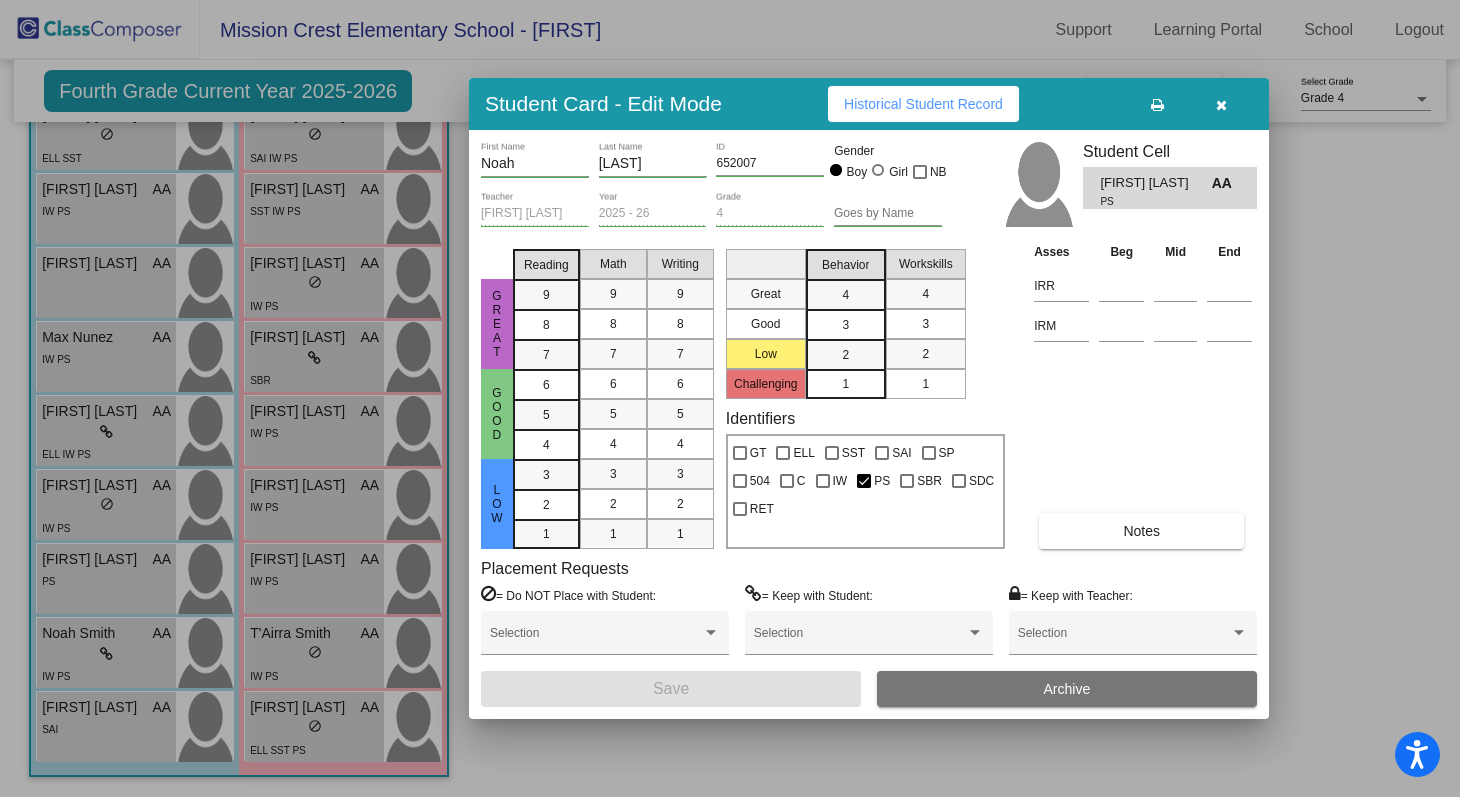 click on "Notes" at bounding box center (1141, 531) 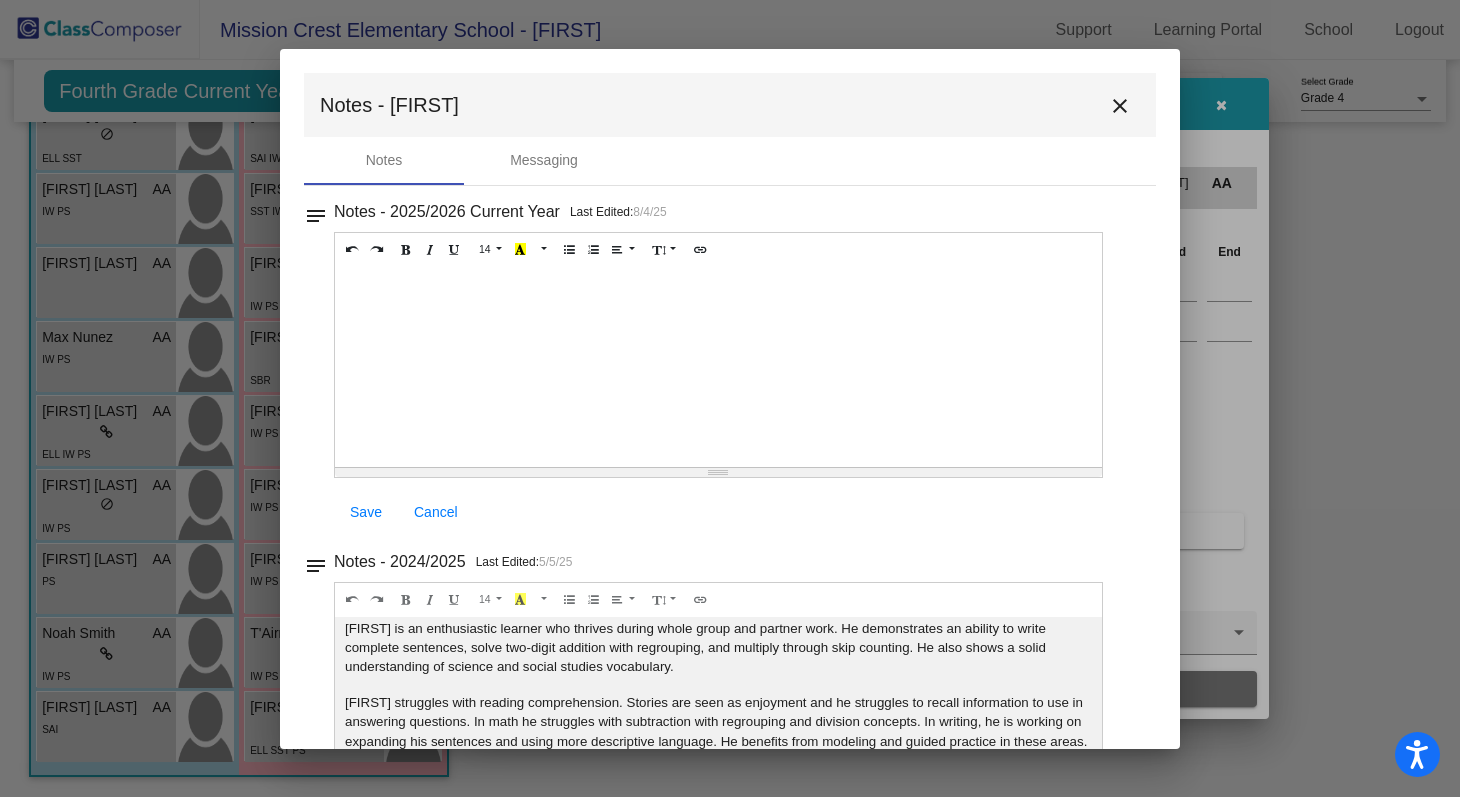 scroll, scrollTop: 0, scrollLeft: 0, axis: both 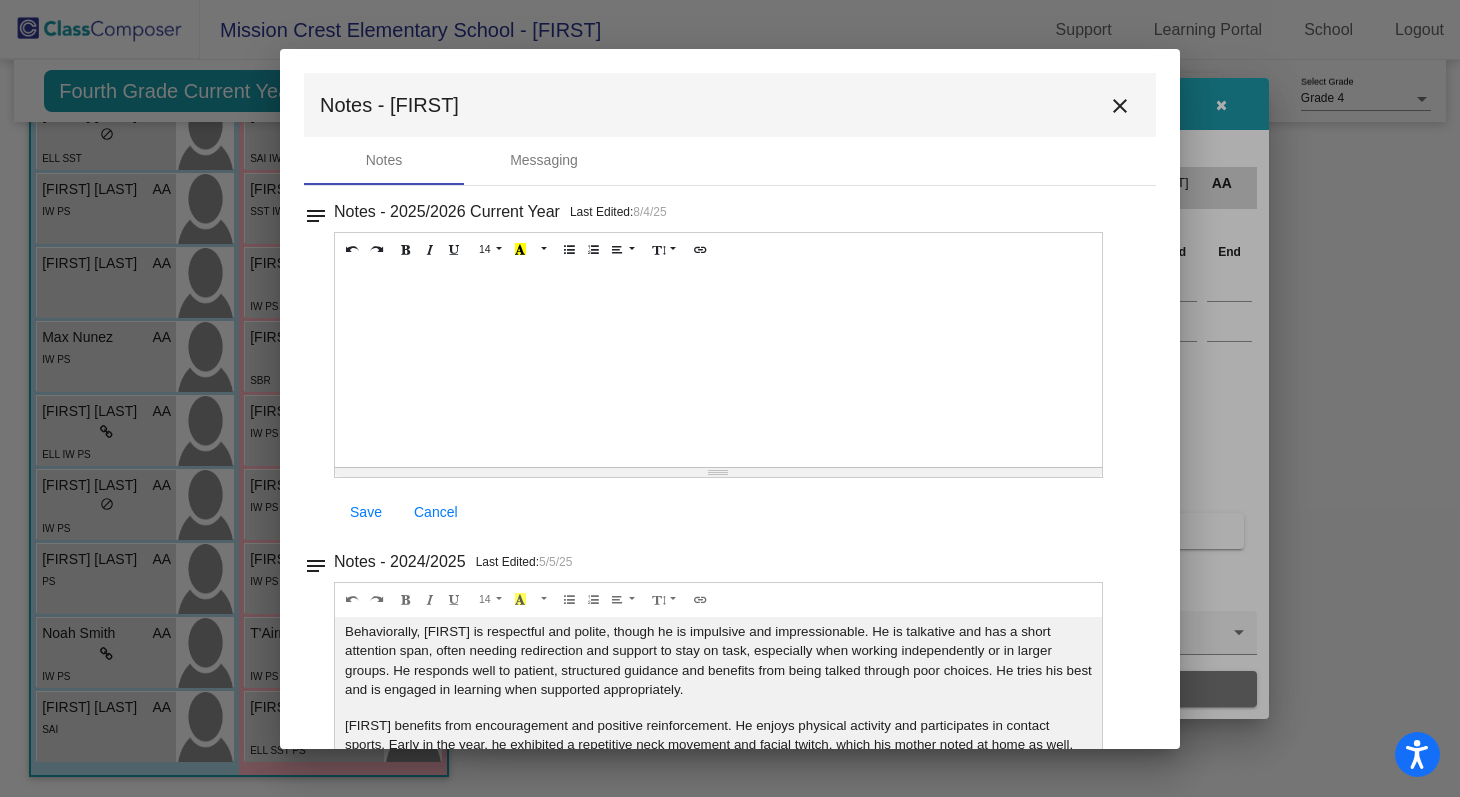 click on "Notes - Noah close" at bounding box center [730, 105] 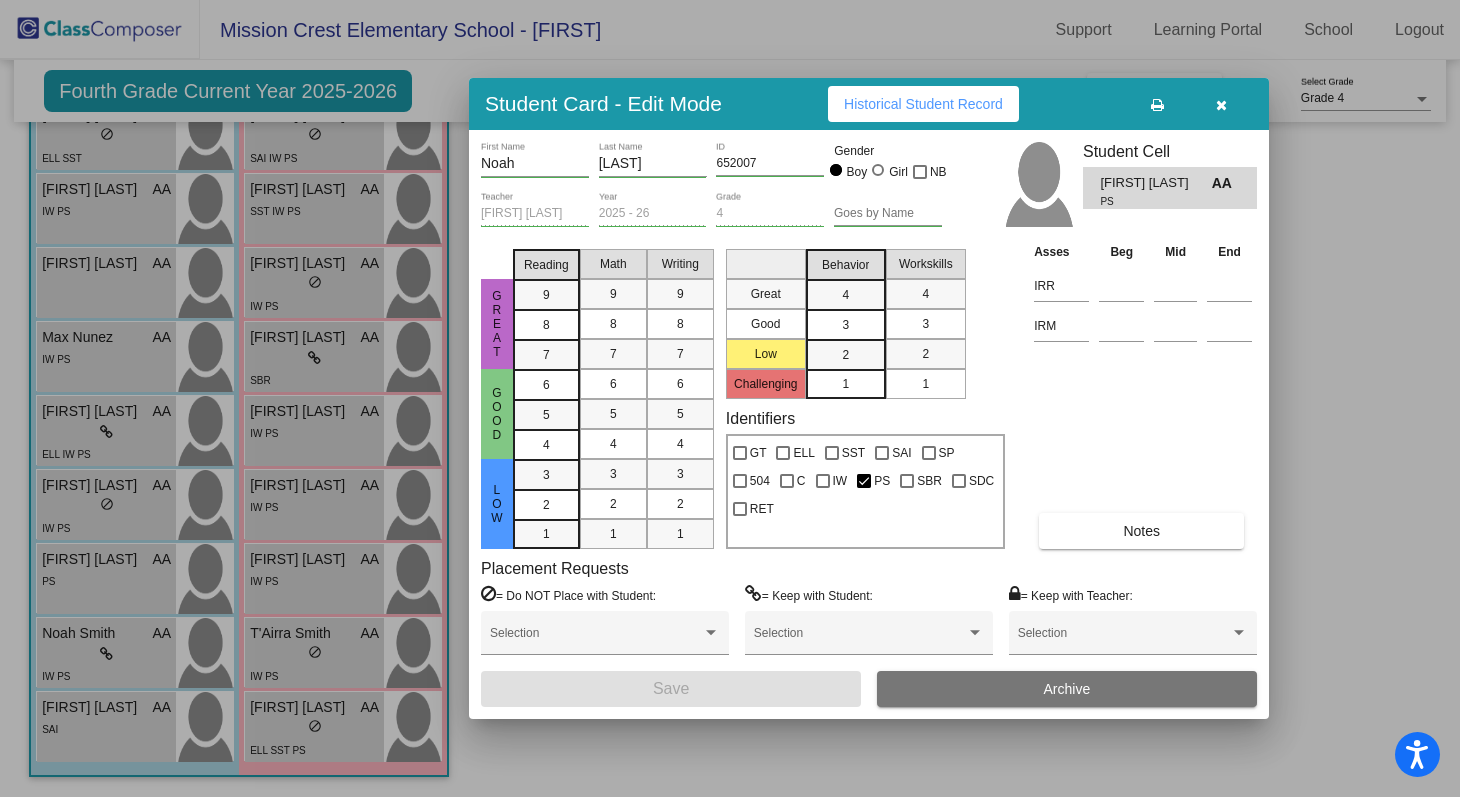 click at bounding box center [730, 398] 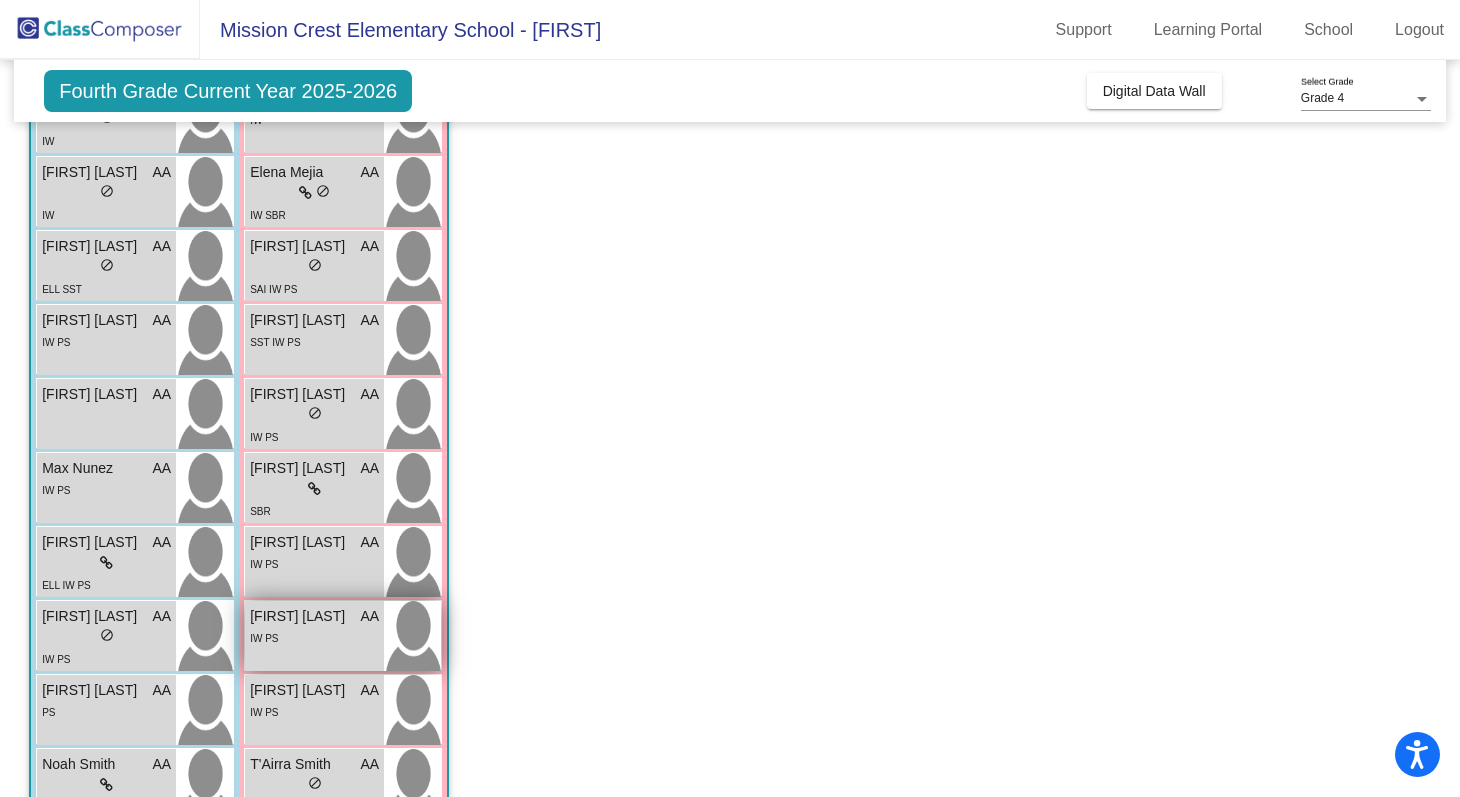 scroll, scrollTop: 0, scrollLeft: 0, axis: both 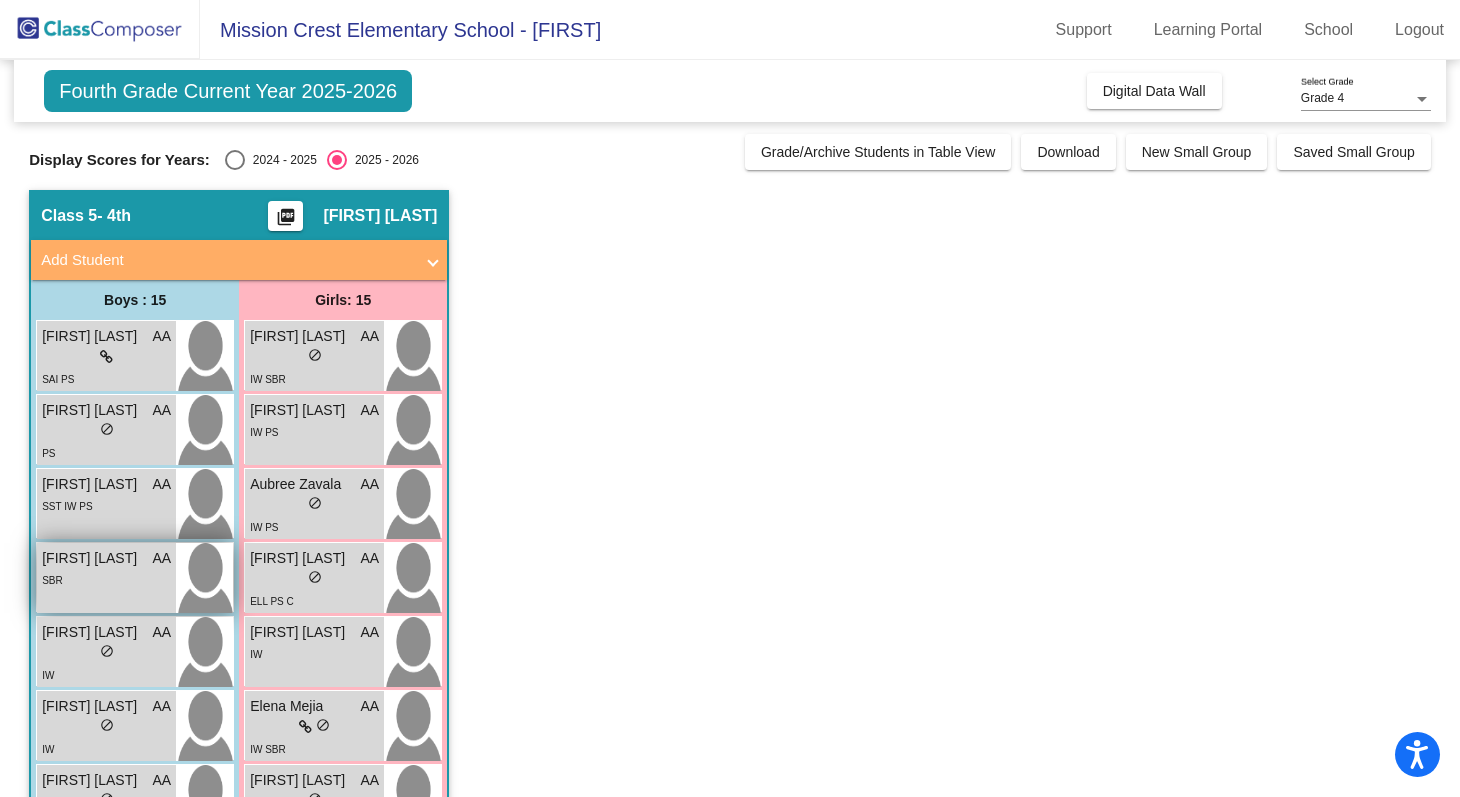 click at bounding box center [204, 578] 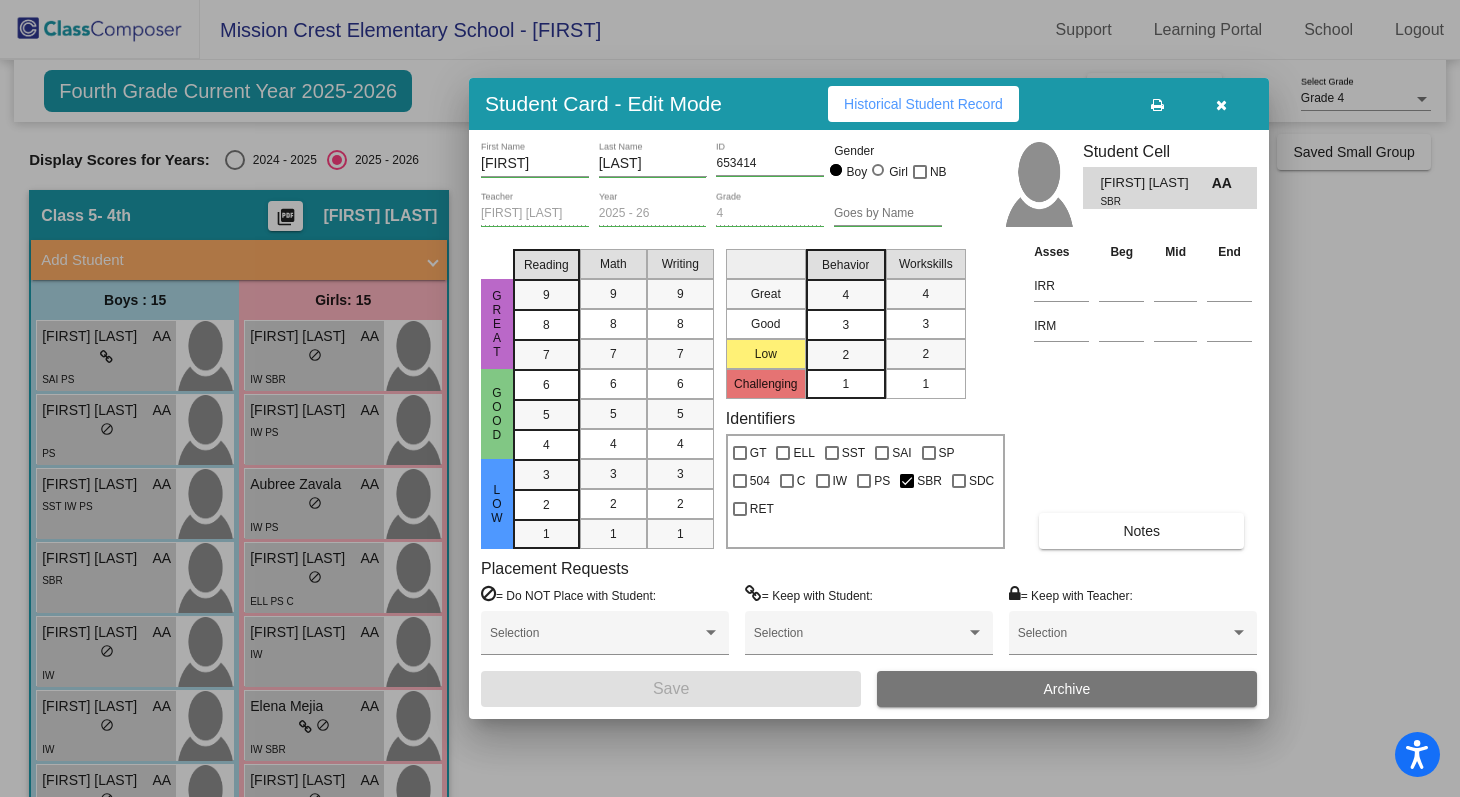 click on "Notes" at bounding box center (1141, 531) 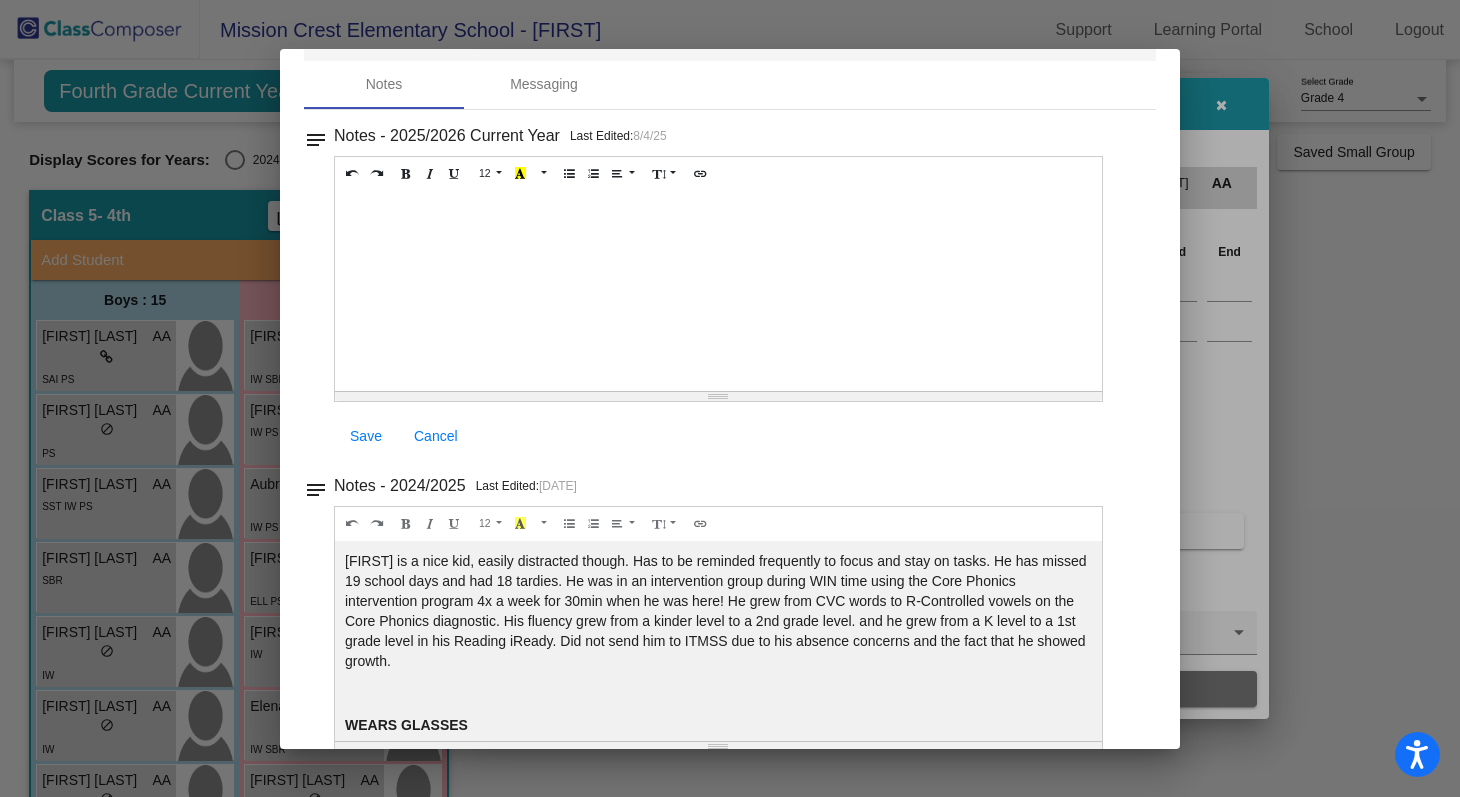 scroll, scrollTop: 87, scrollLeft: 0, axis: vertical 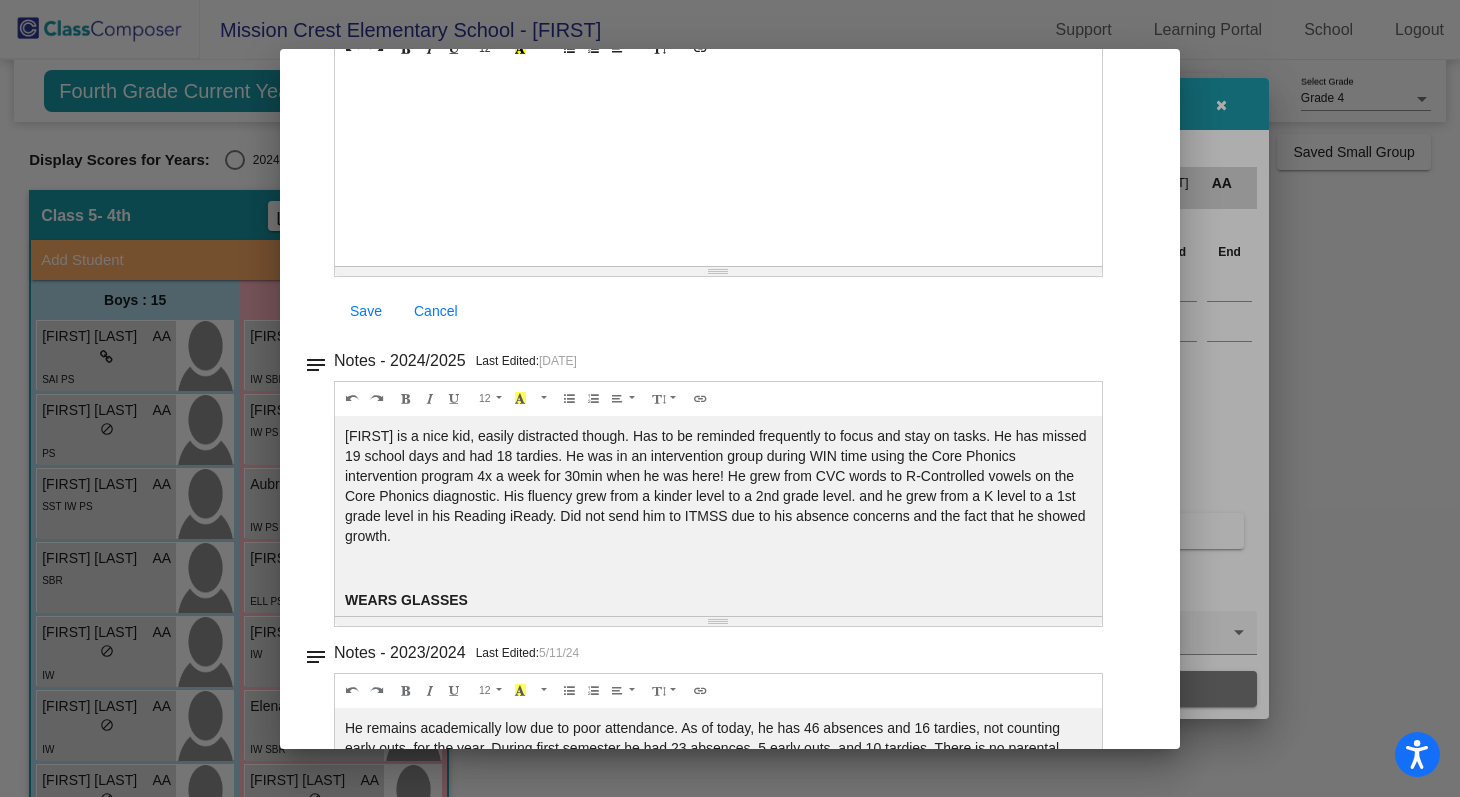 click at bounding box center [730, 398] 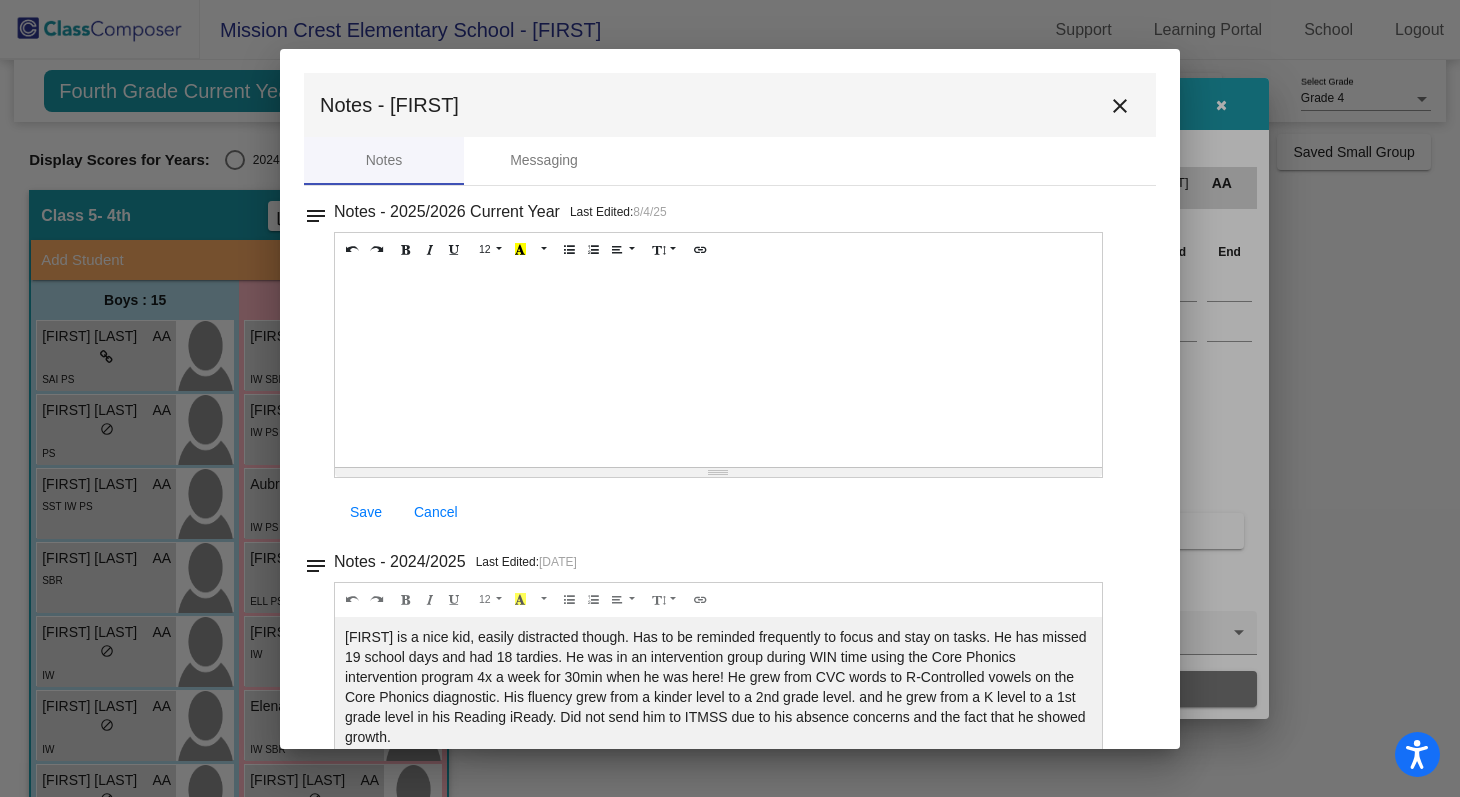 click on "close" at bounding box center [1120, 106] 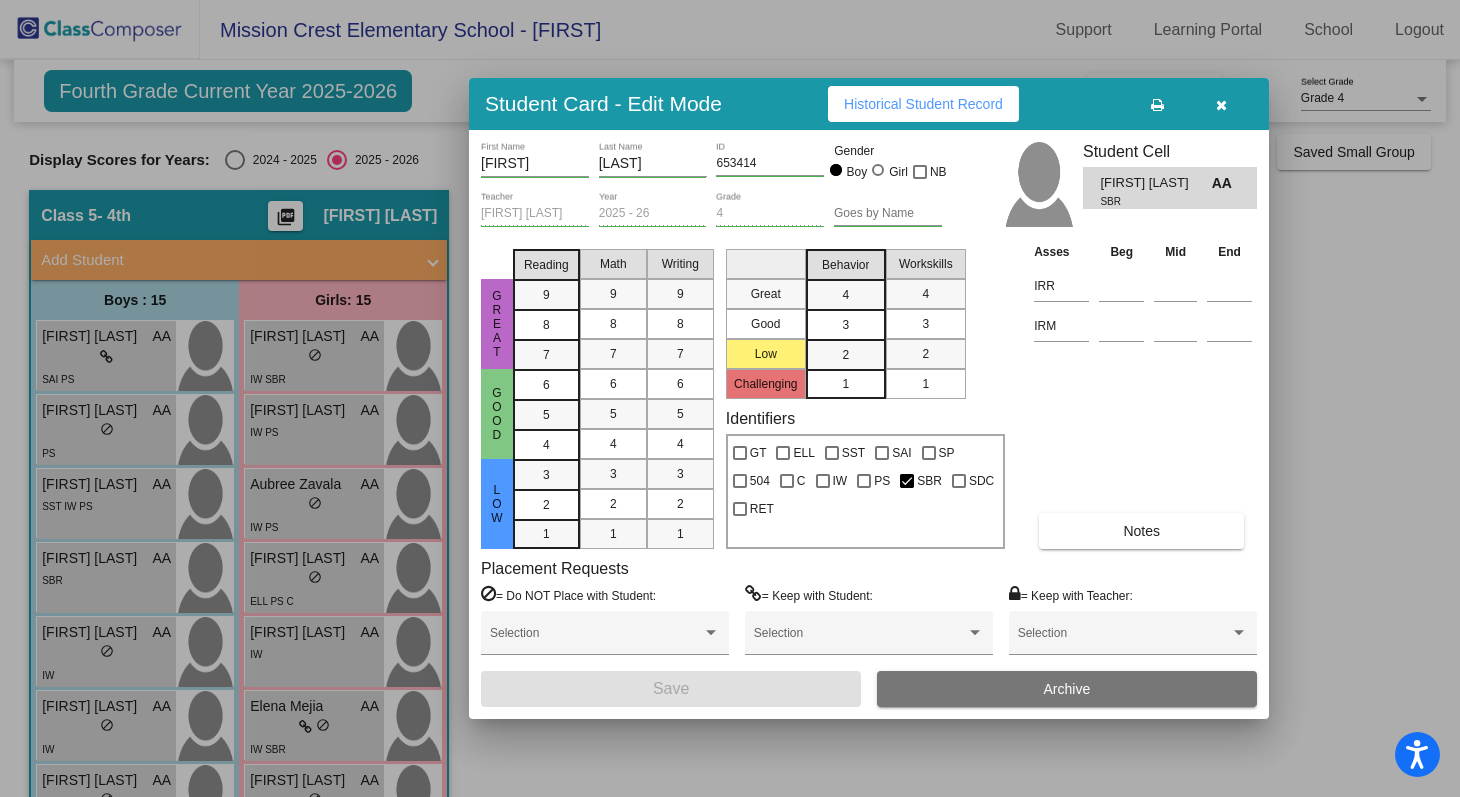click at bounding box center [730, 398] 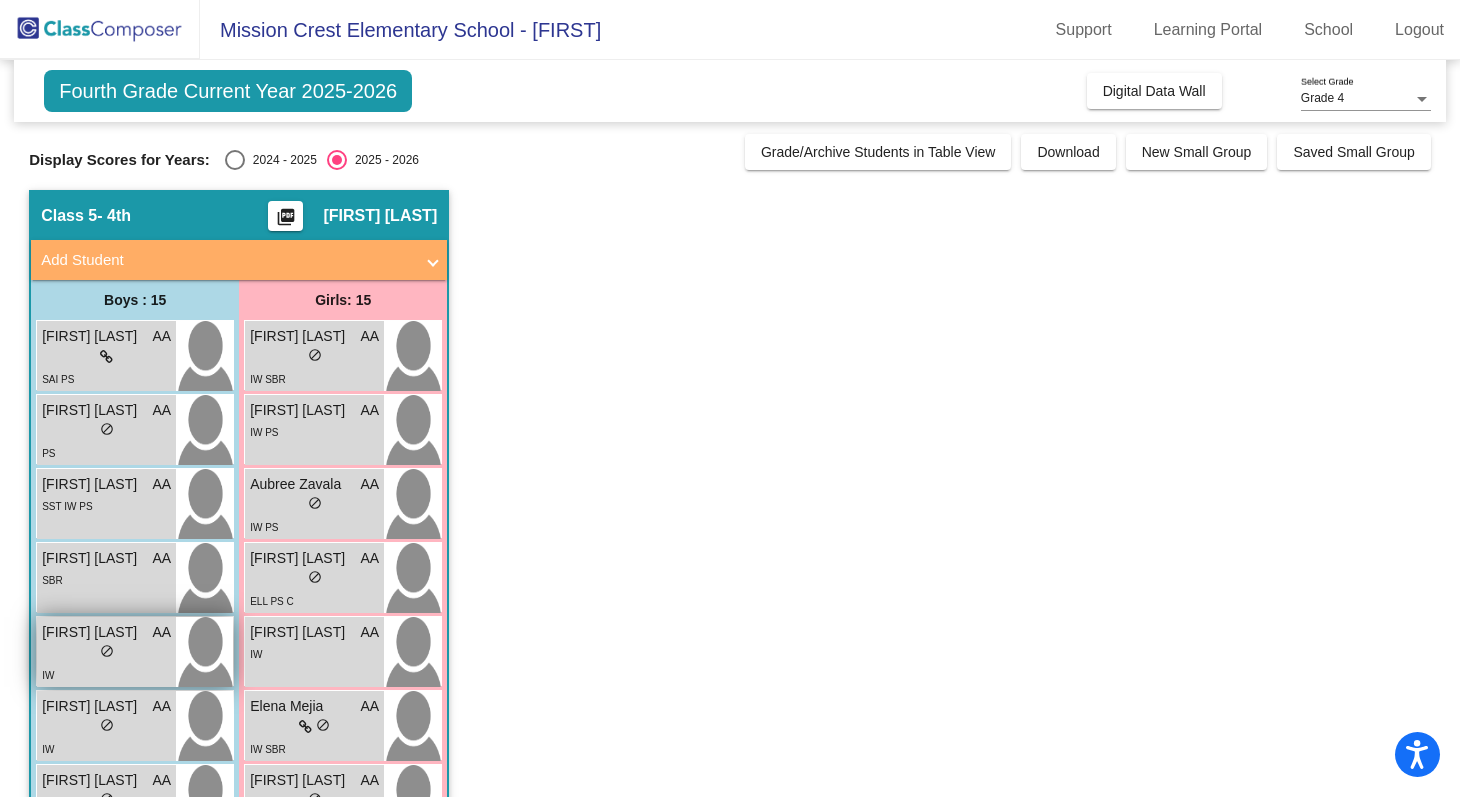 click on "[FIRST] [LAST]" at bounding box center (92, 632) 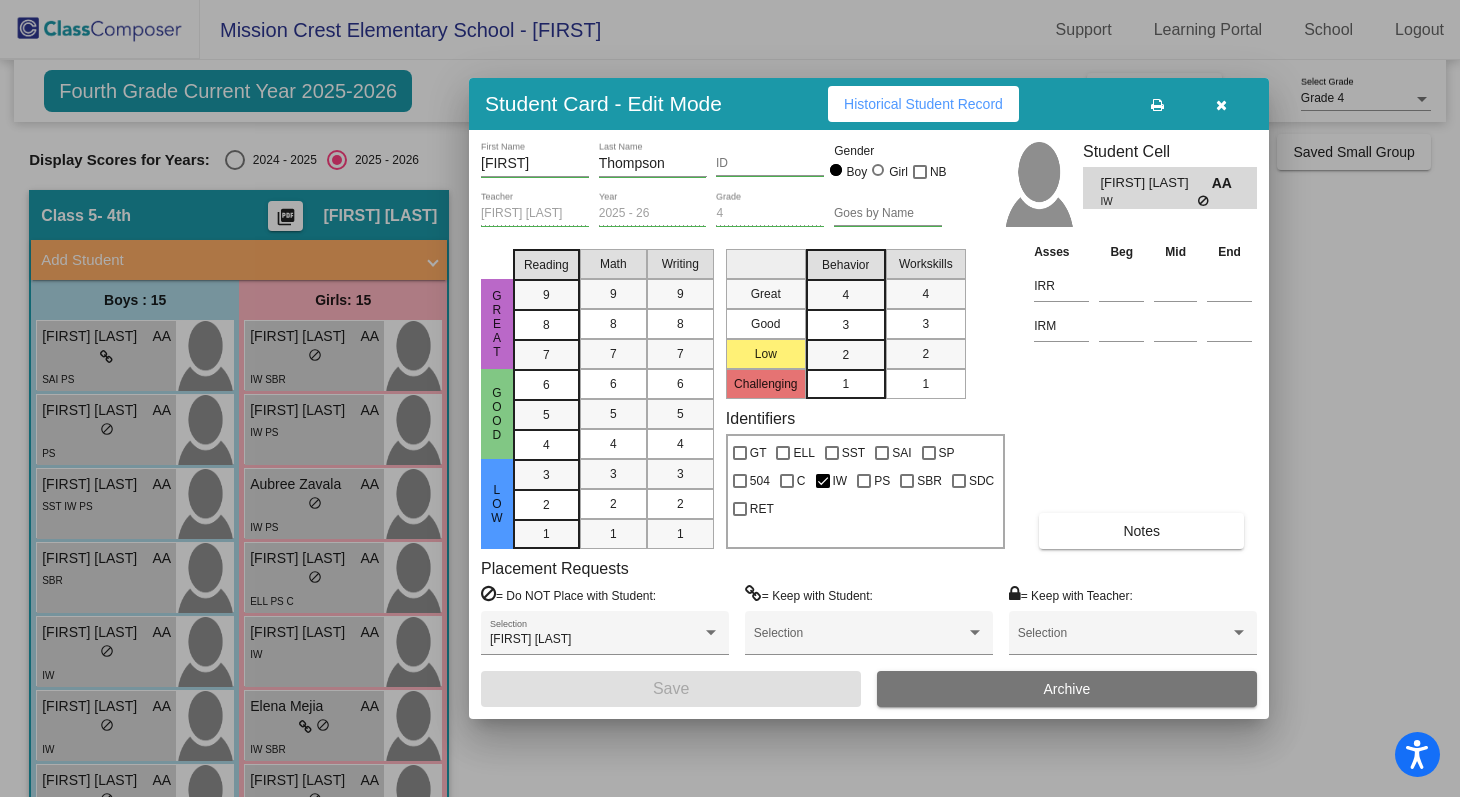 scroll, scrollTop: 0, scrollLeft: 0, axis: both 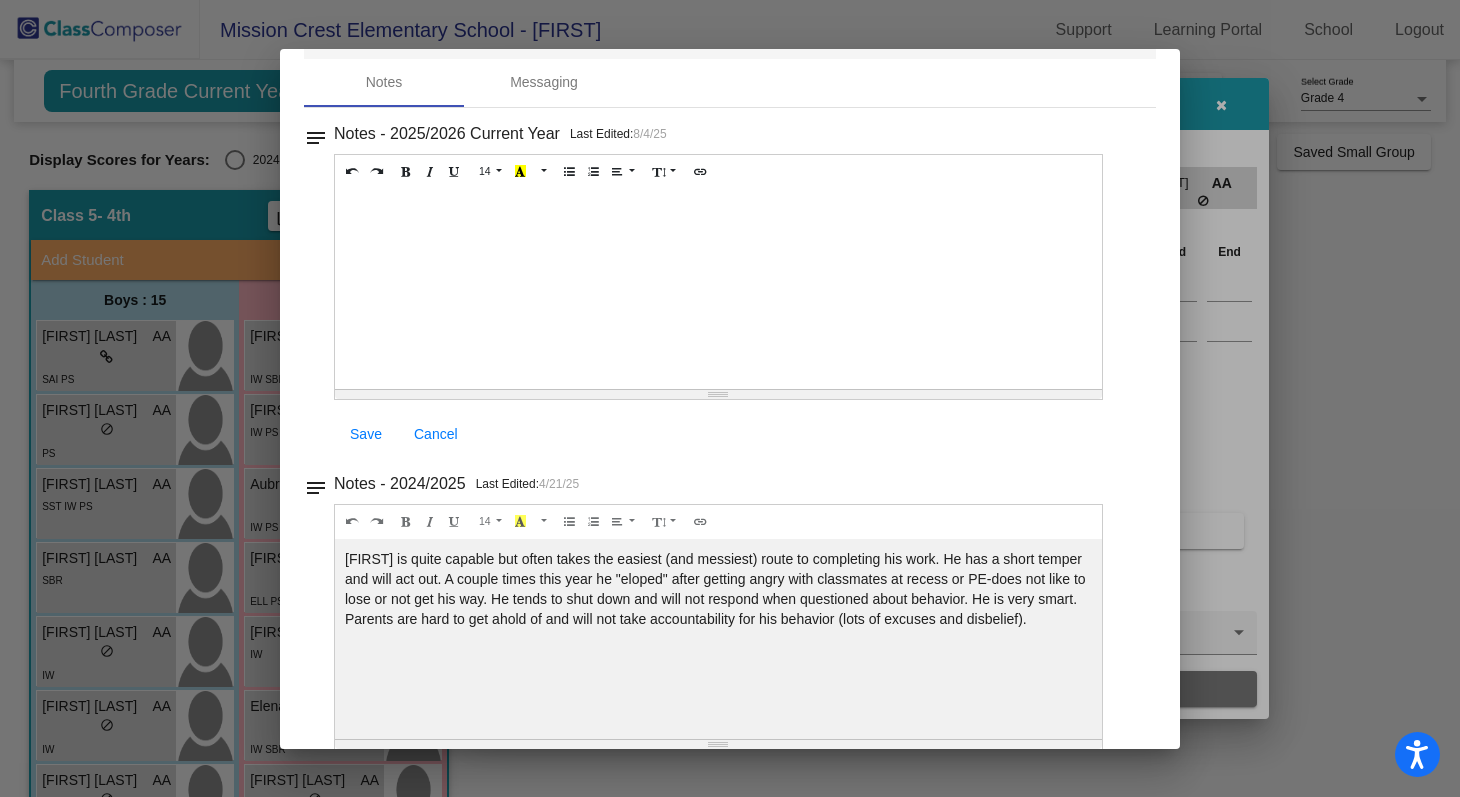 click at bounding box center (730, 398) 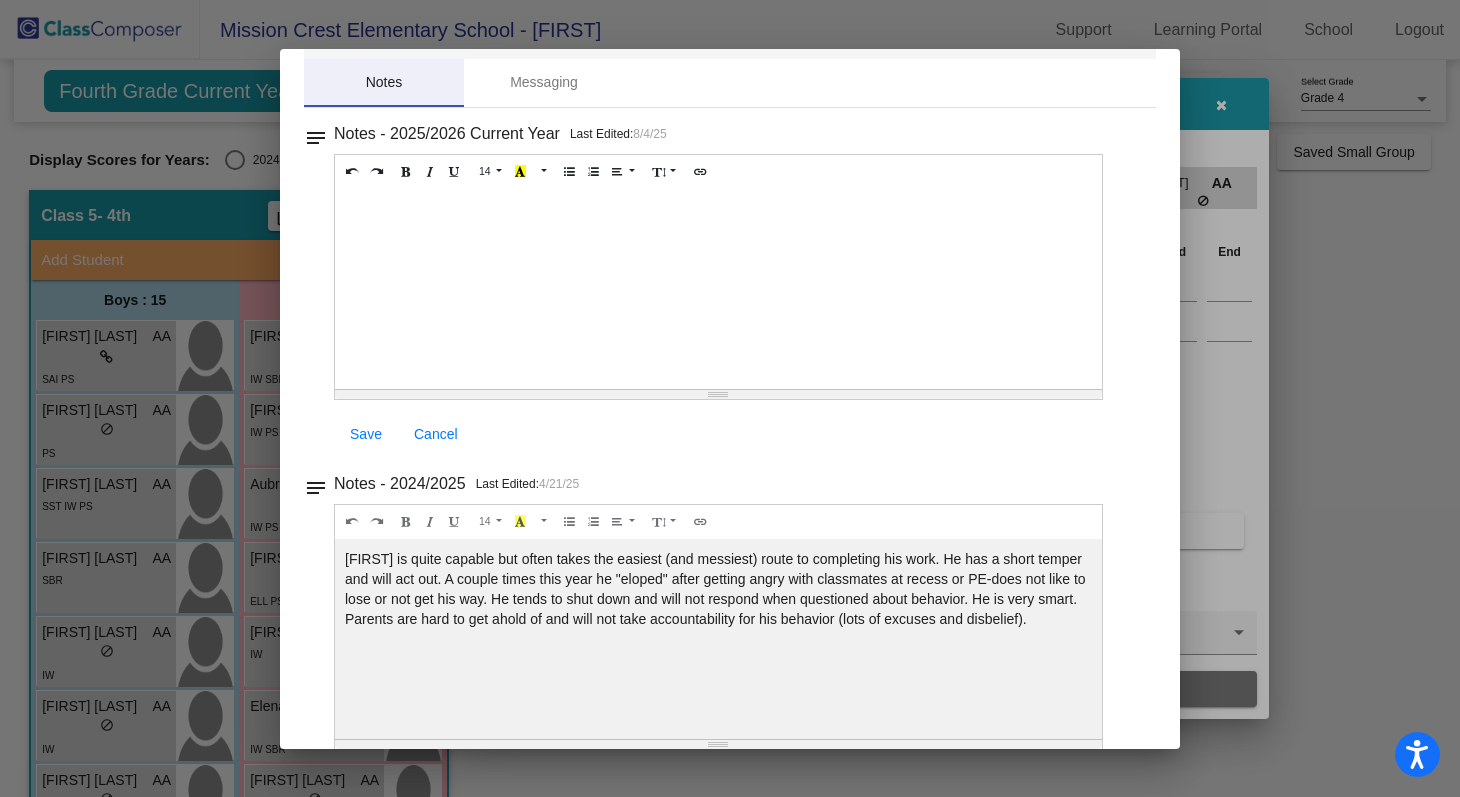 scroll, scrollTop: 0, scrollLeft: 0, axis: both 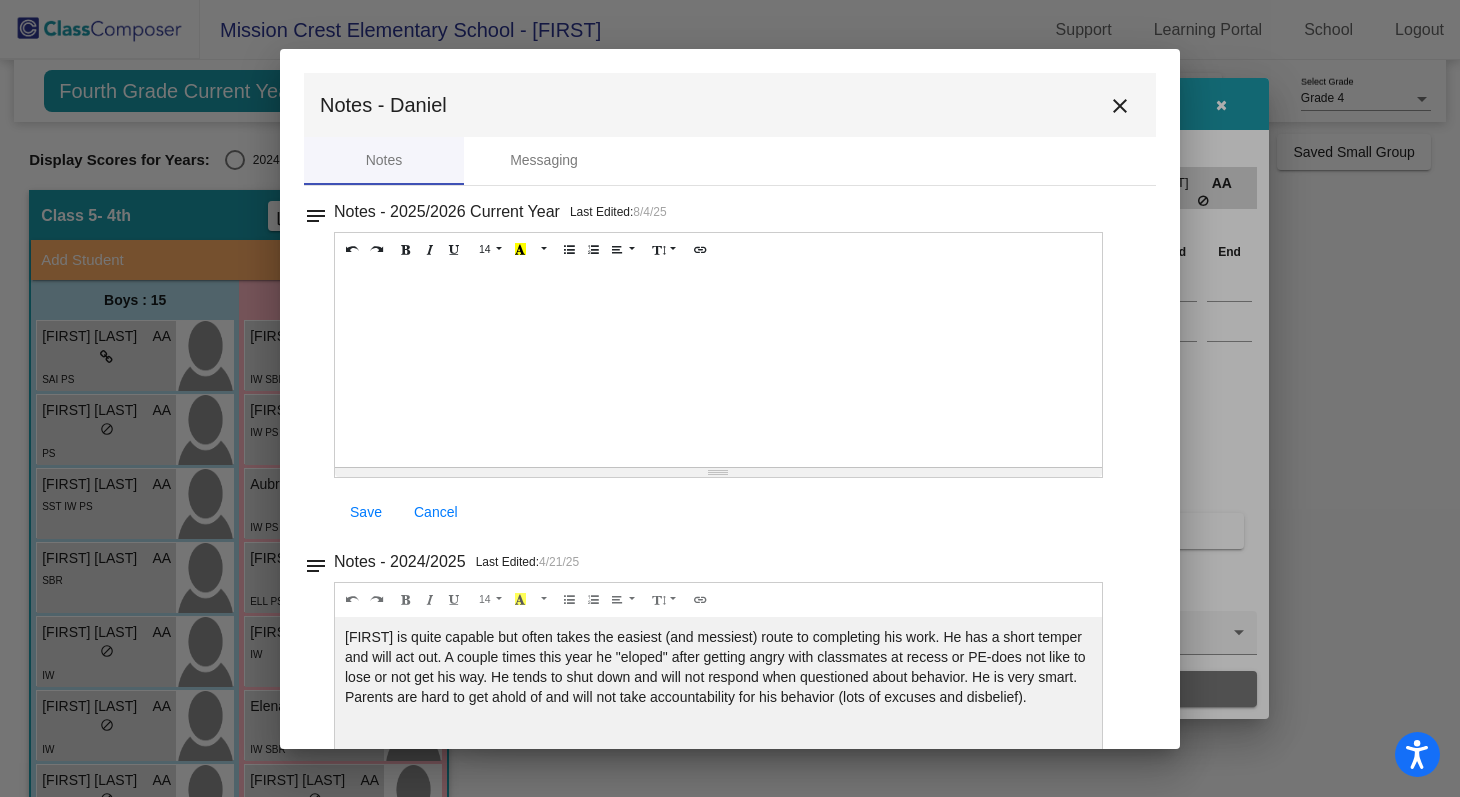 click on "close" at bounding box center (1120, 105) 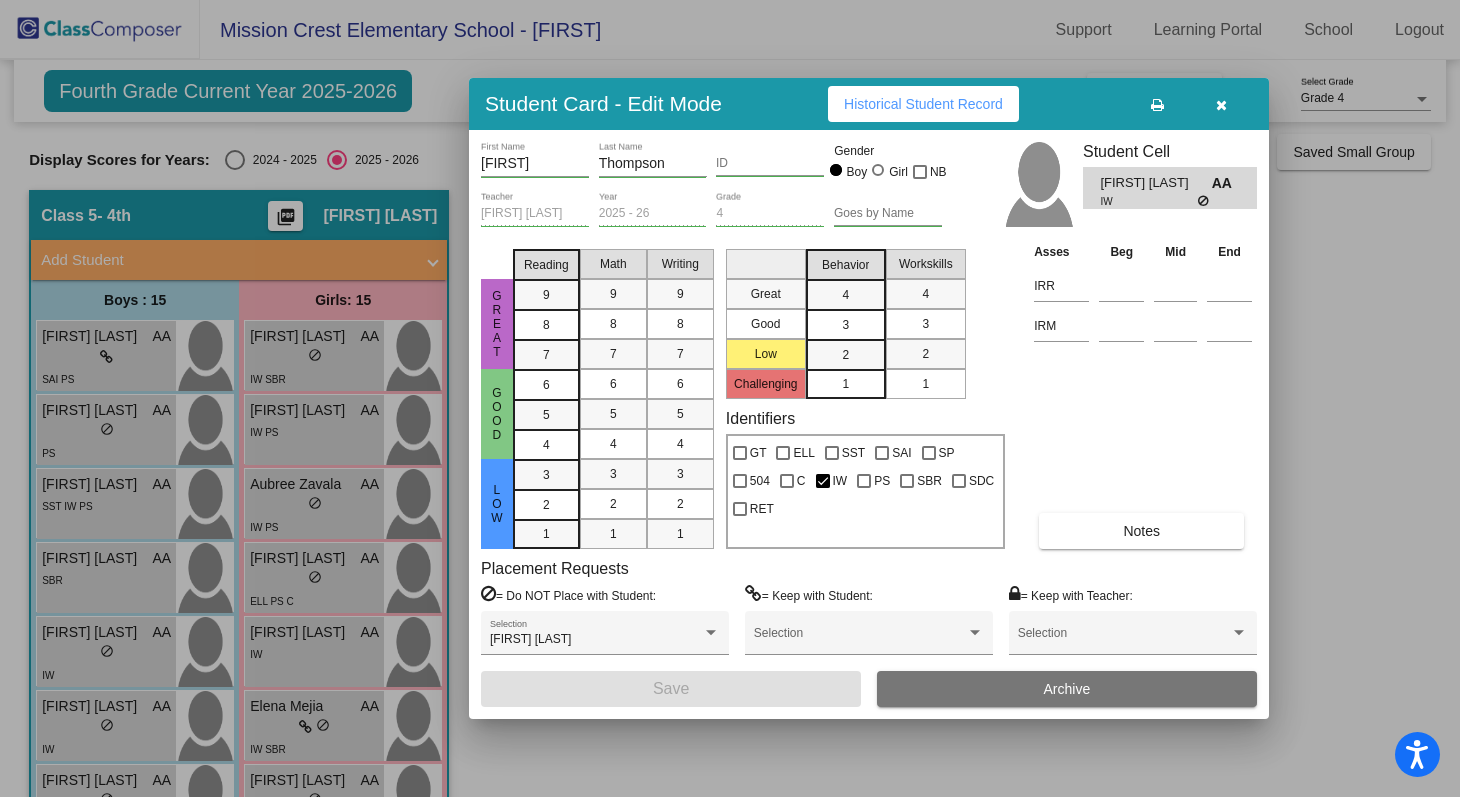 click at bounding box center (1221, 105) 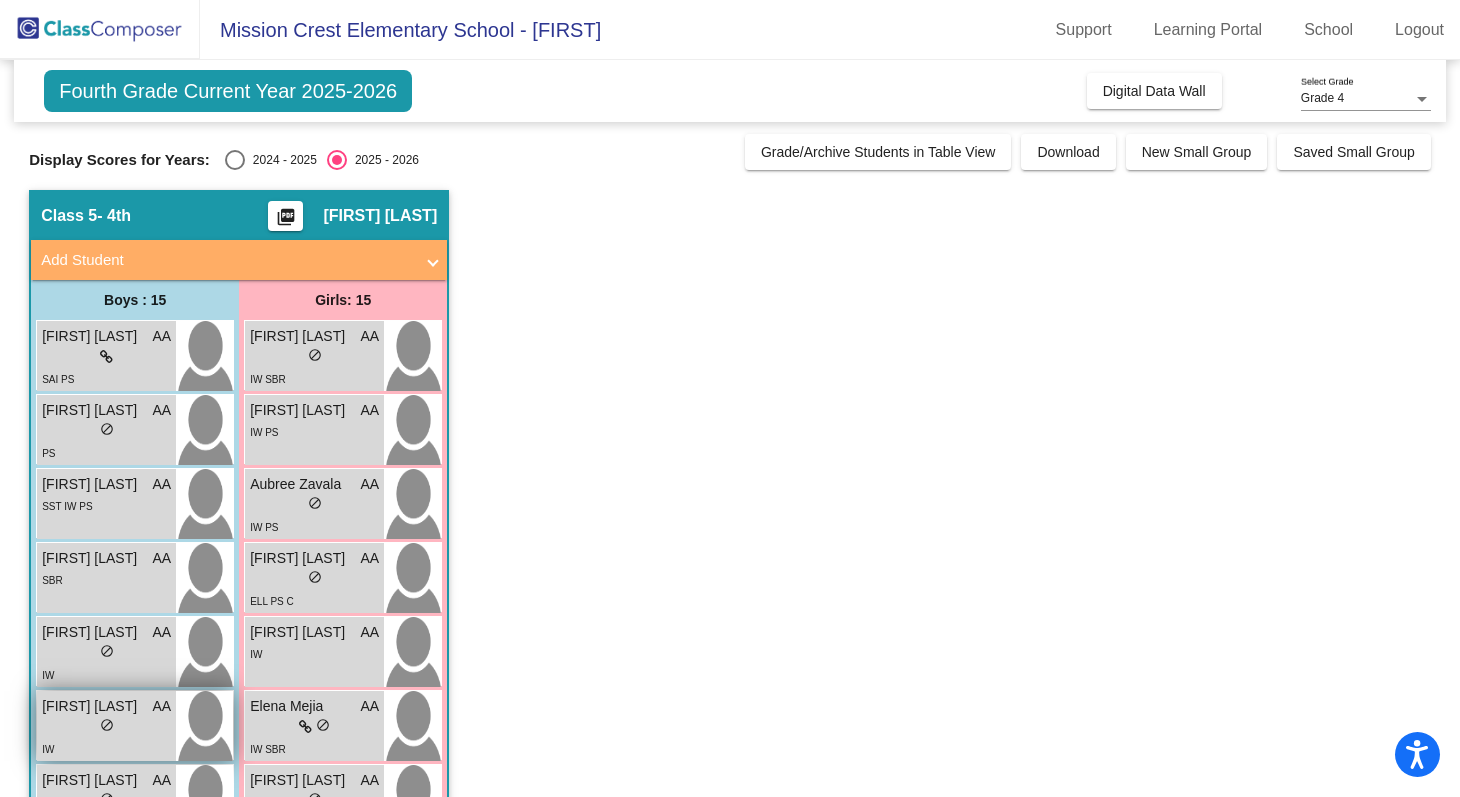 click on "lock do_not_disturb_alt" at bounding box center (106, 727) 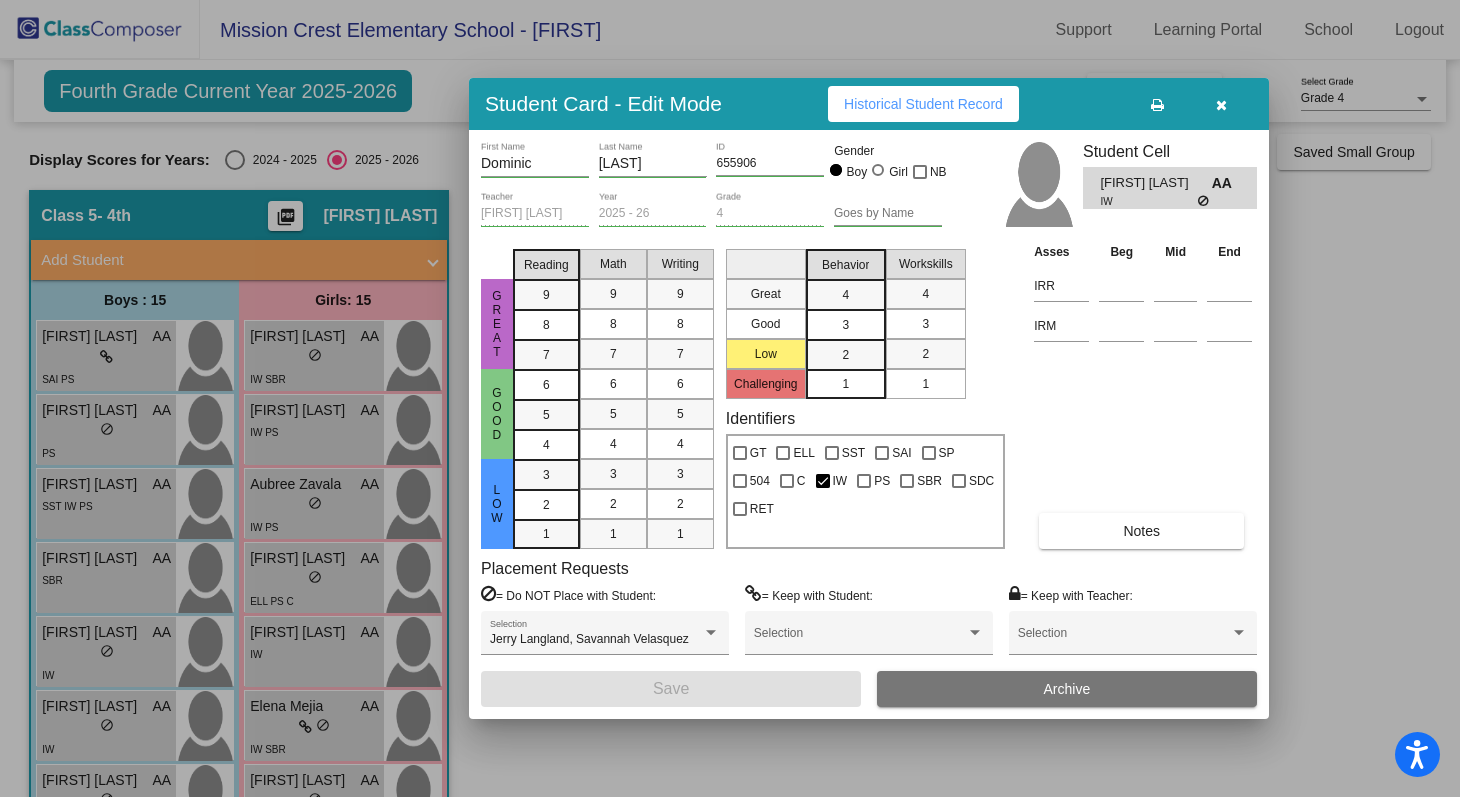 click on "Notes" 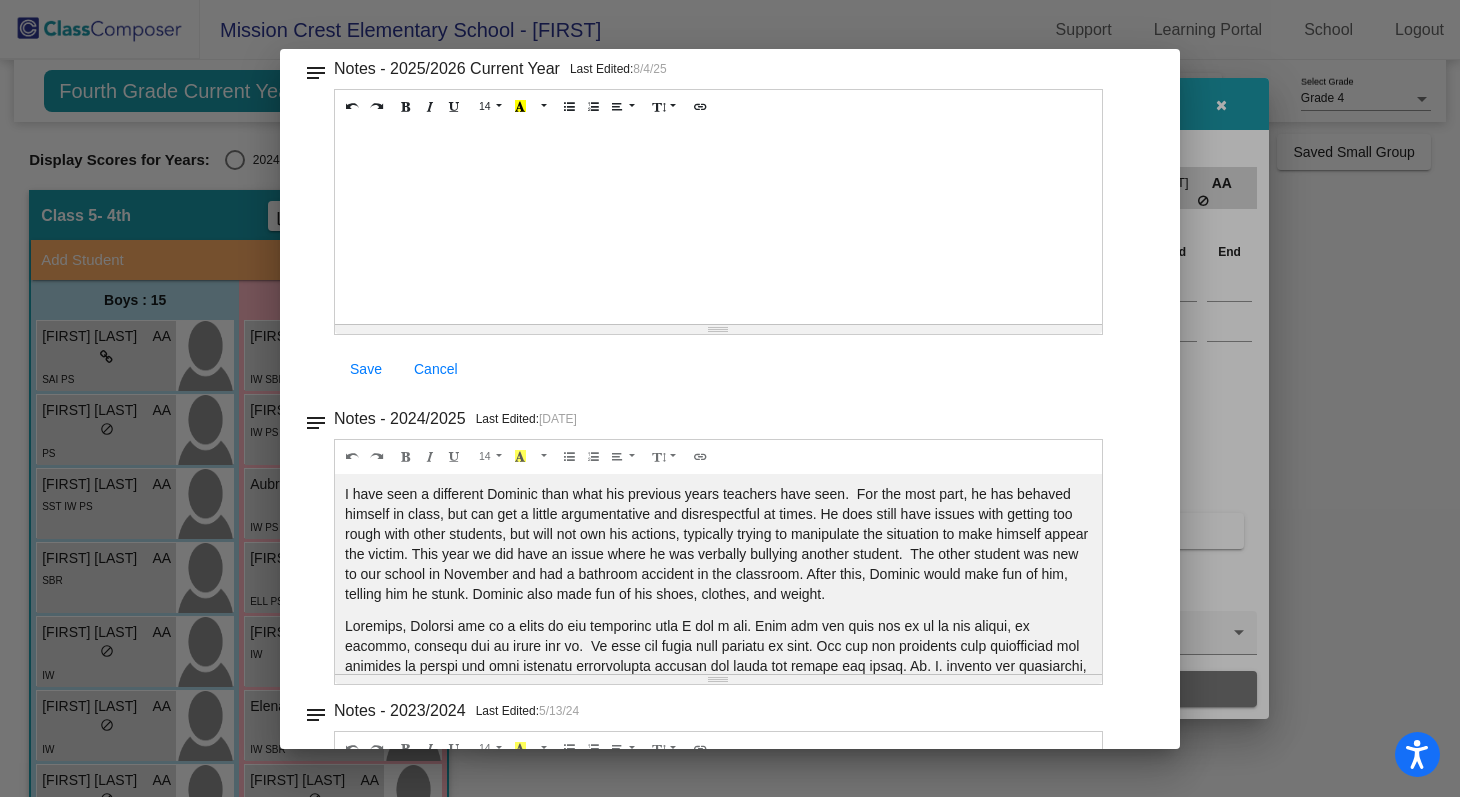 scroll, scrollTop: 146, scrollLeft: 0, axis: vertical 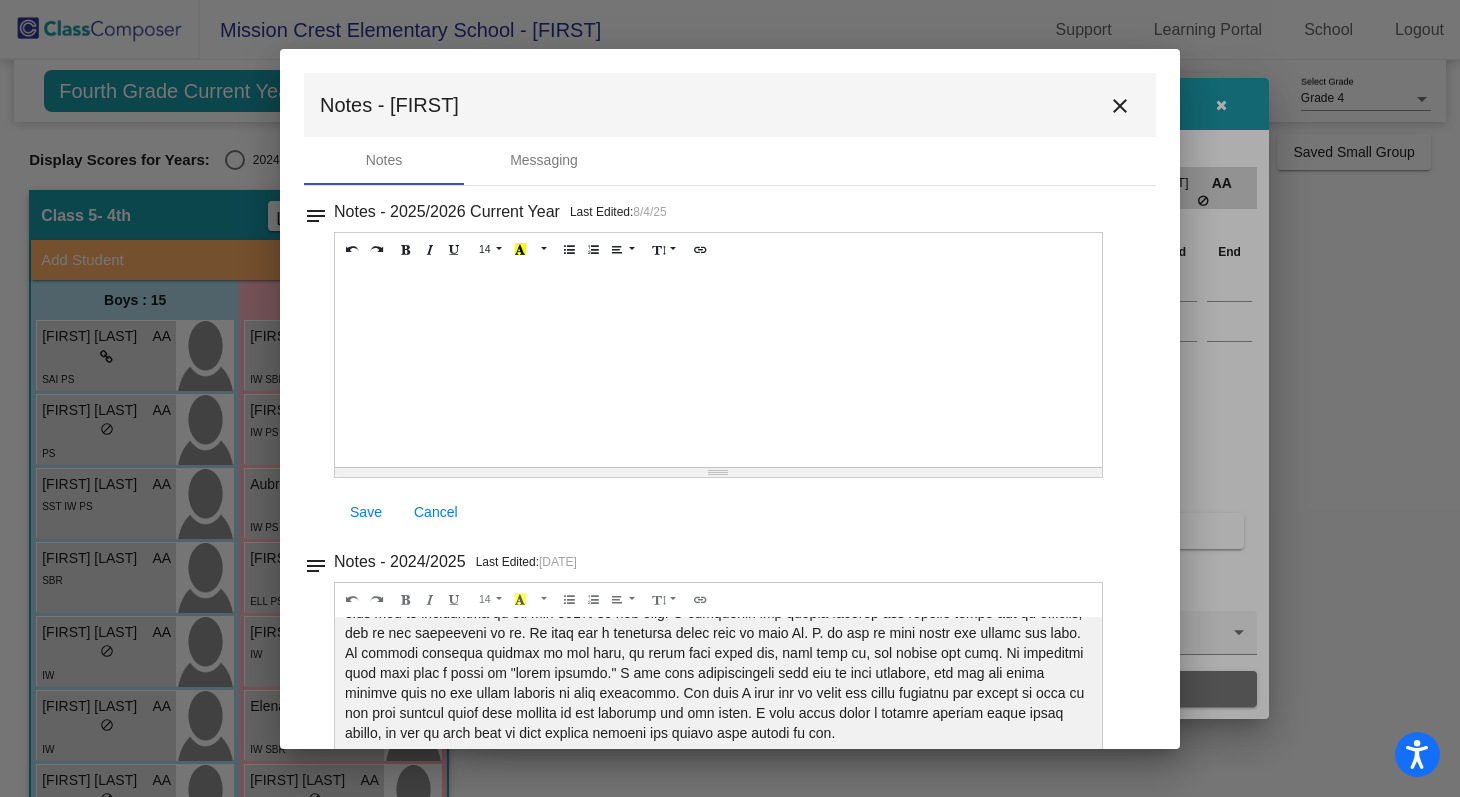 click on "close" at bounding box center [1120, 106] 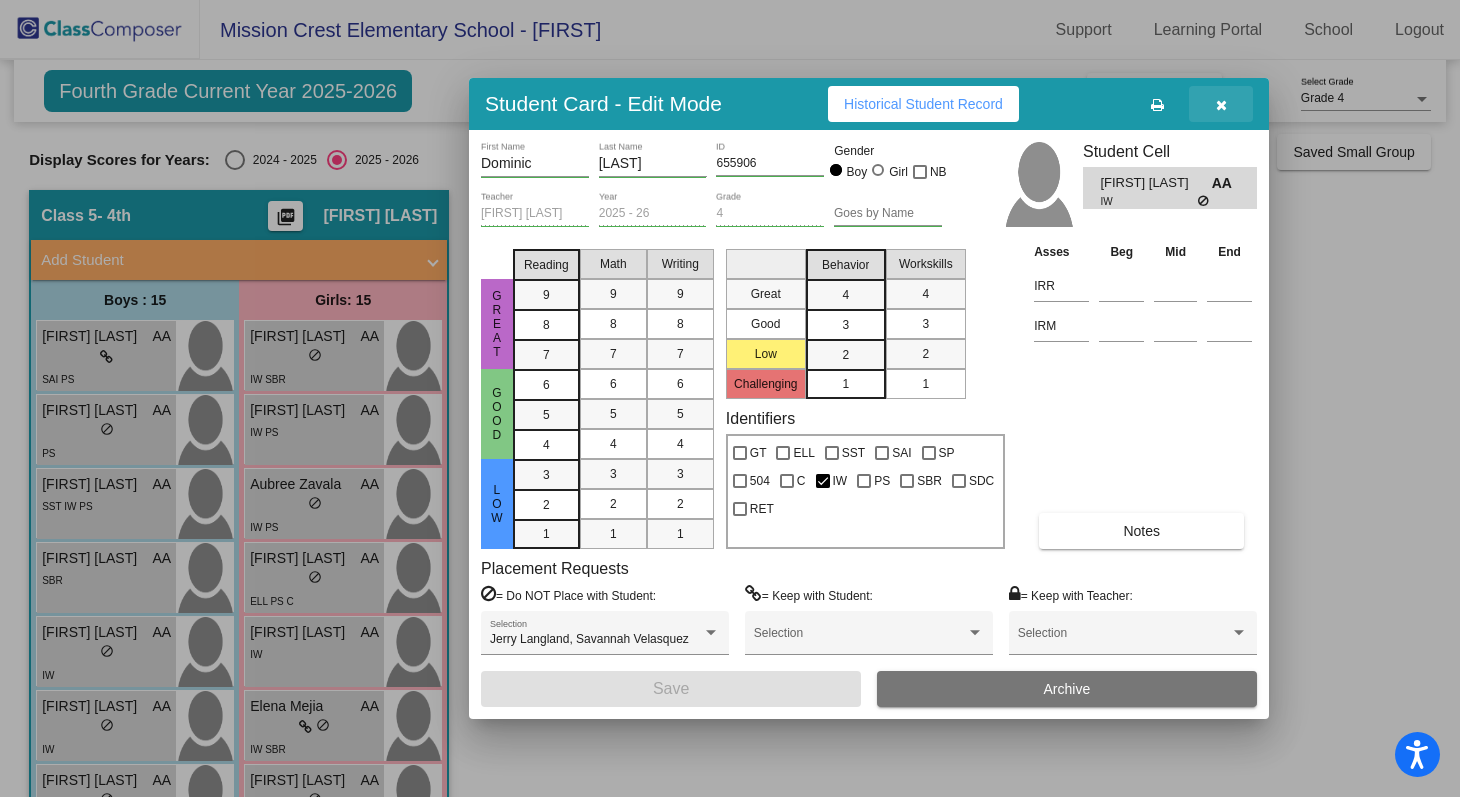 click at bounding box center [1221, 105] 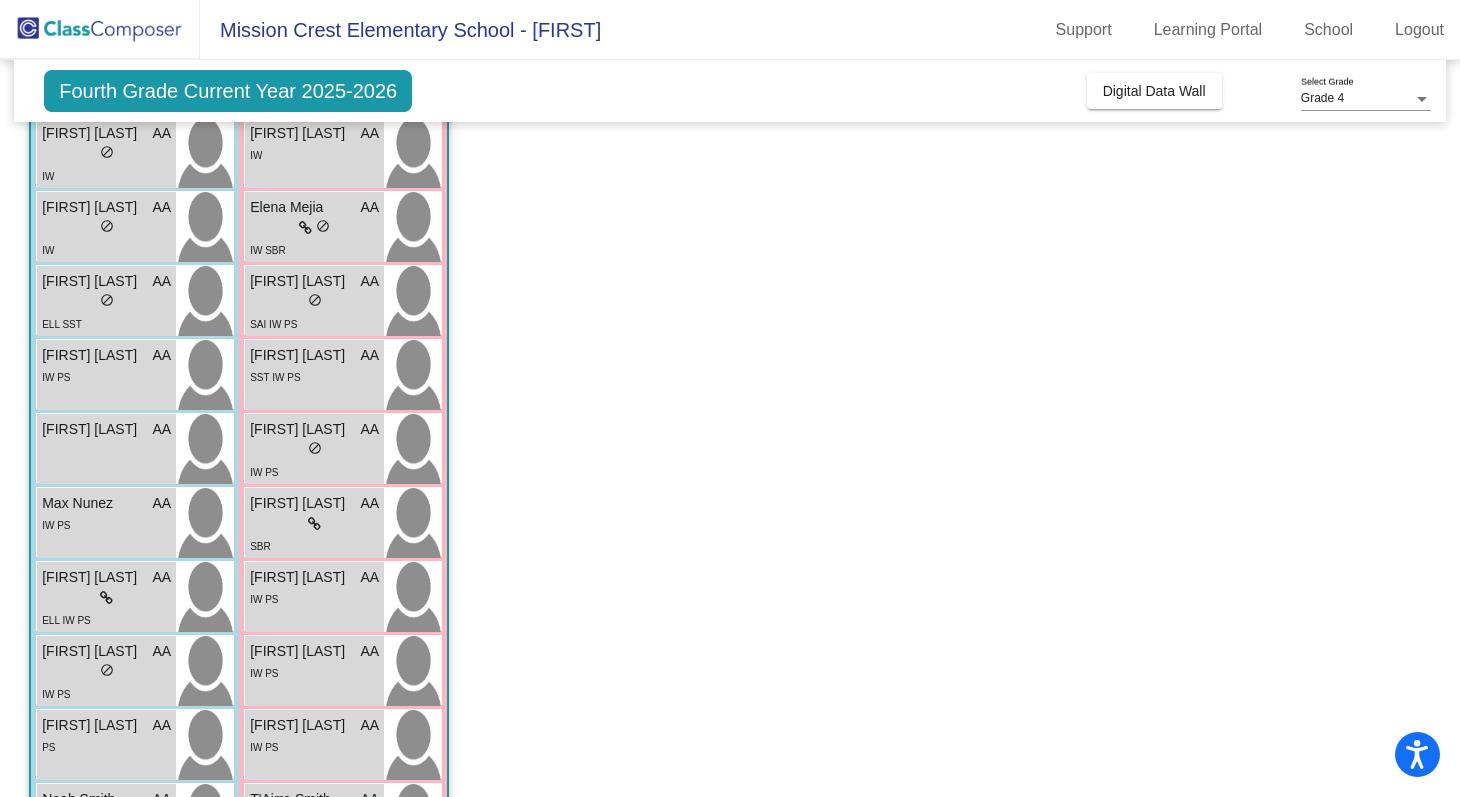 scroll, scrollTop: 510, scrollLeft: 0, axis: vertical 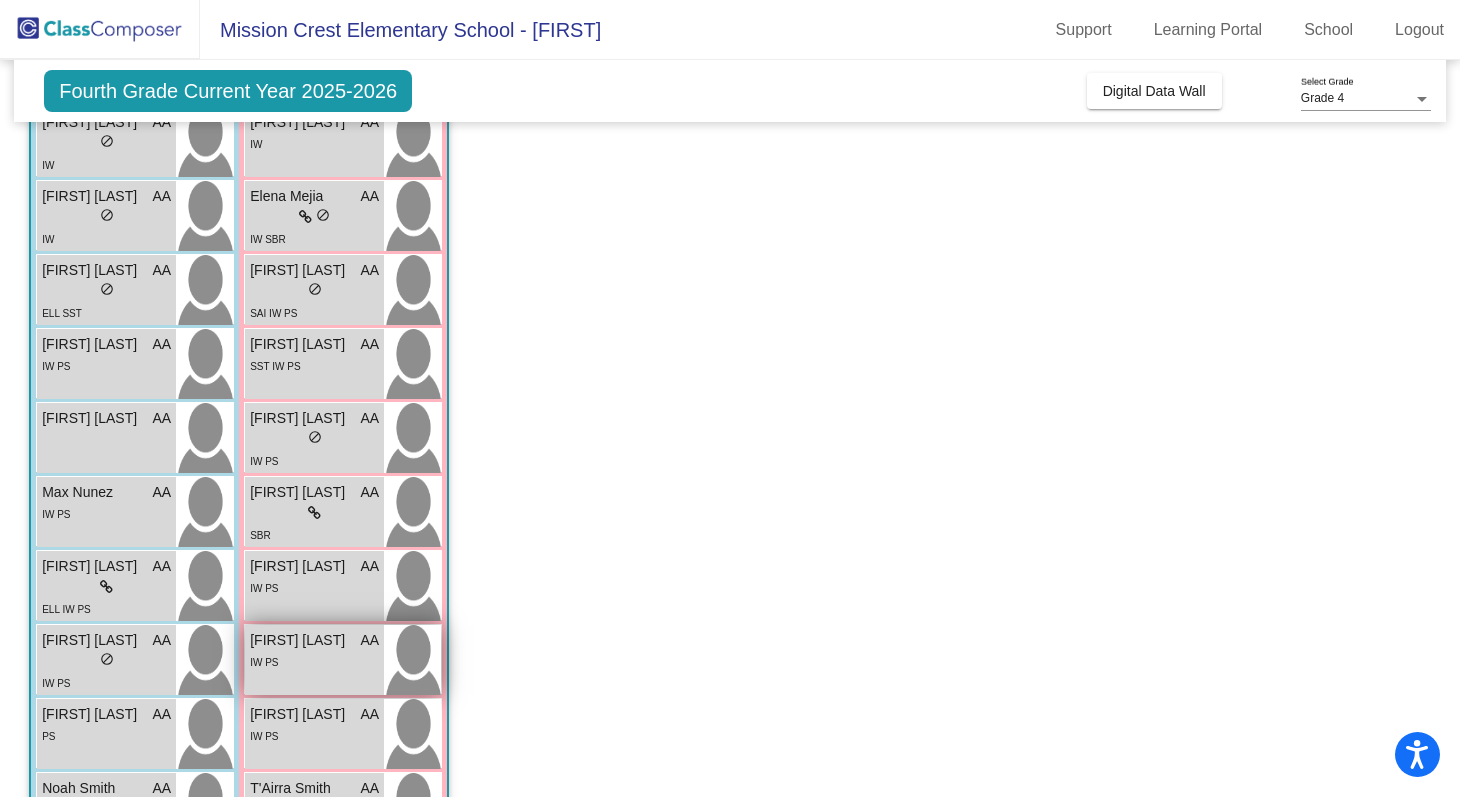 click on "IW PS" at bounding box center (314, 661) 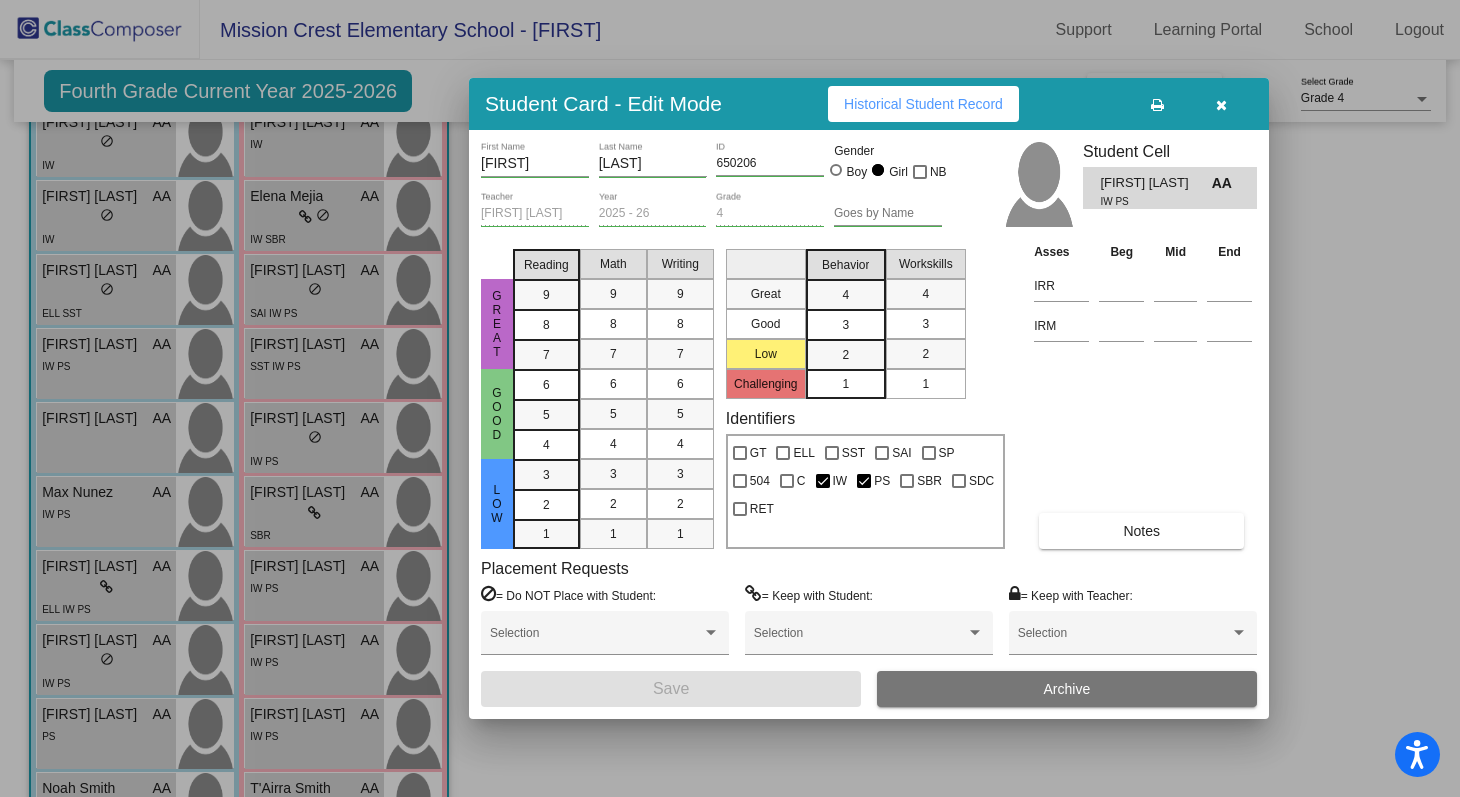click on "Notes" at bounding box center (1141, 531) 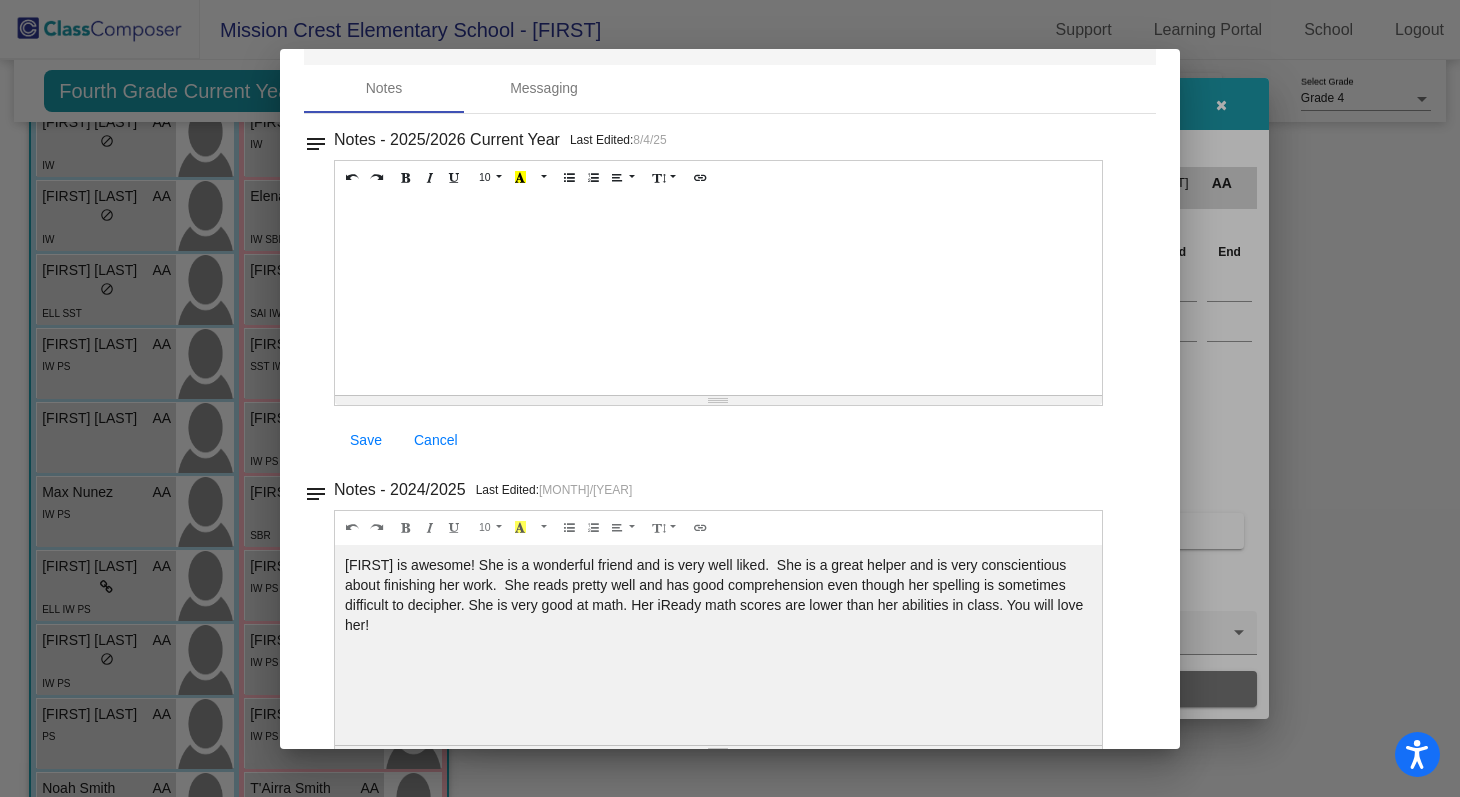 scroll, scrollTop: 78, scrollLeft: 0, axis: vertical 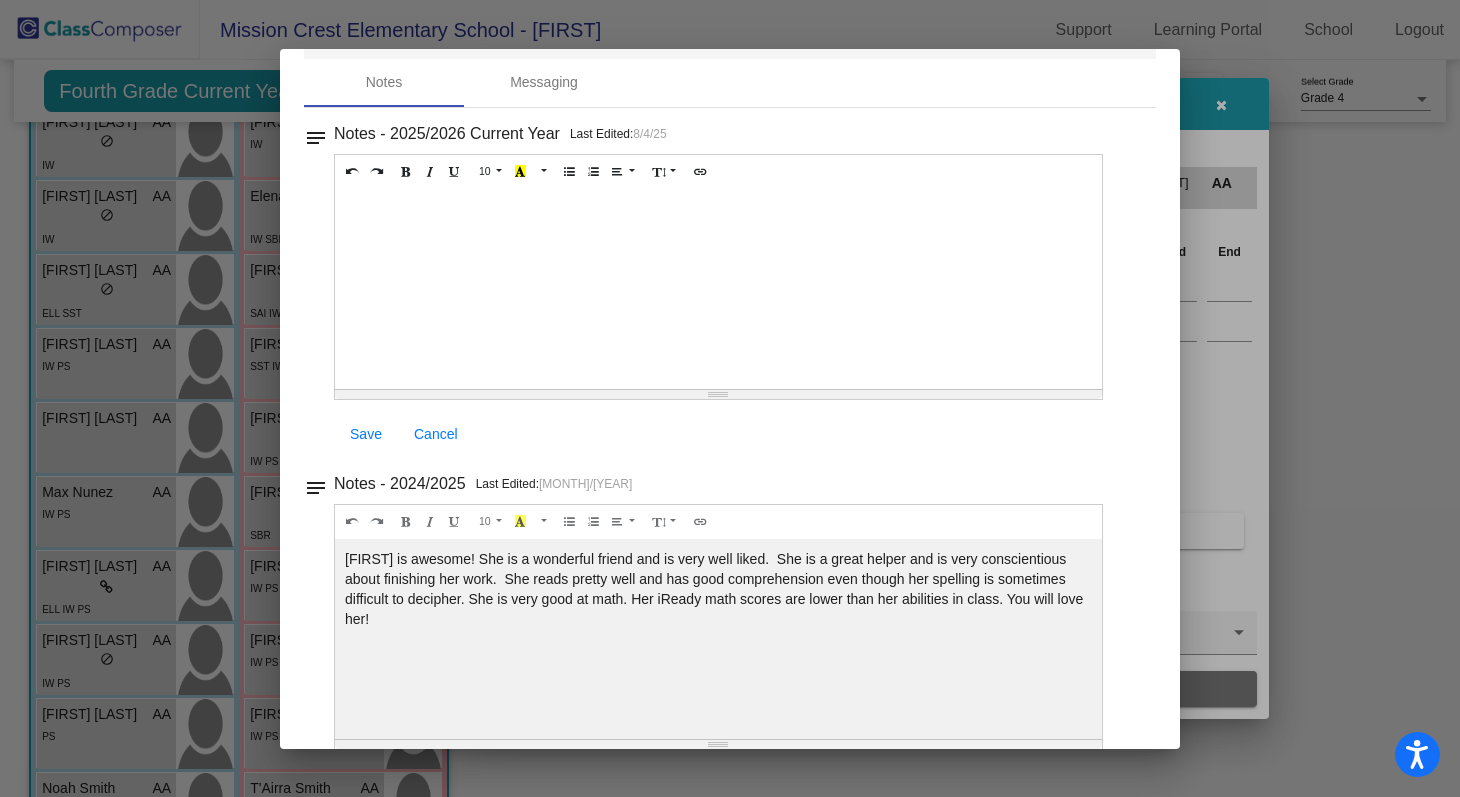 click at bounding box center [730, 398] 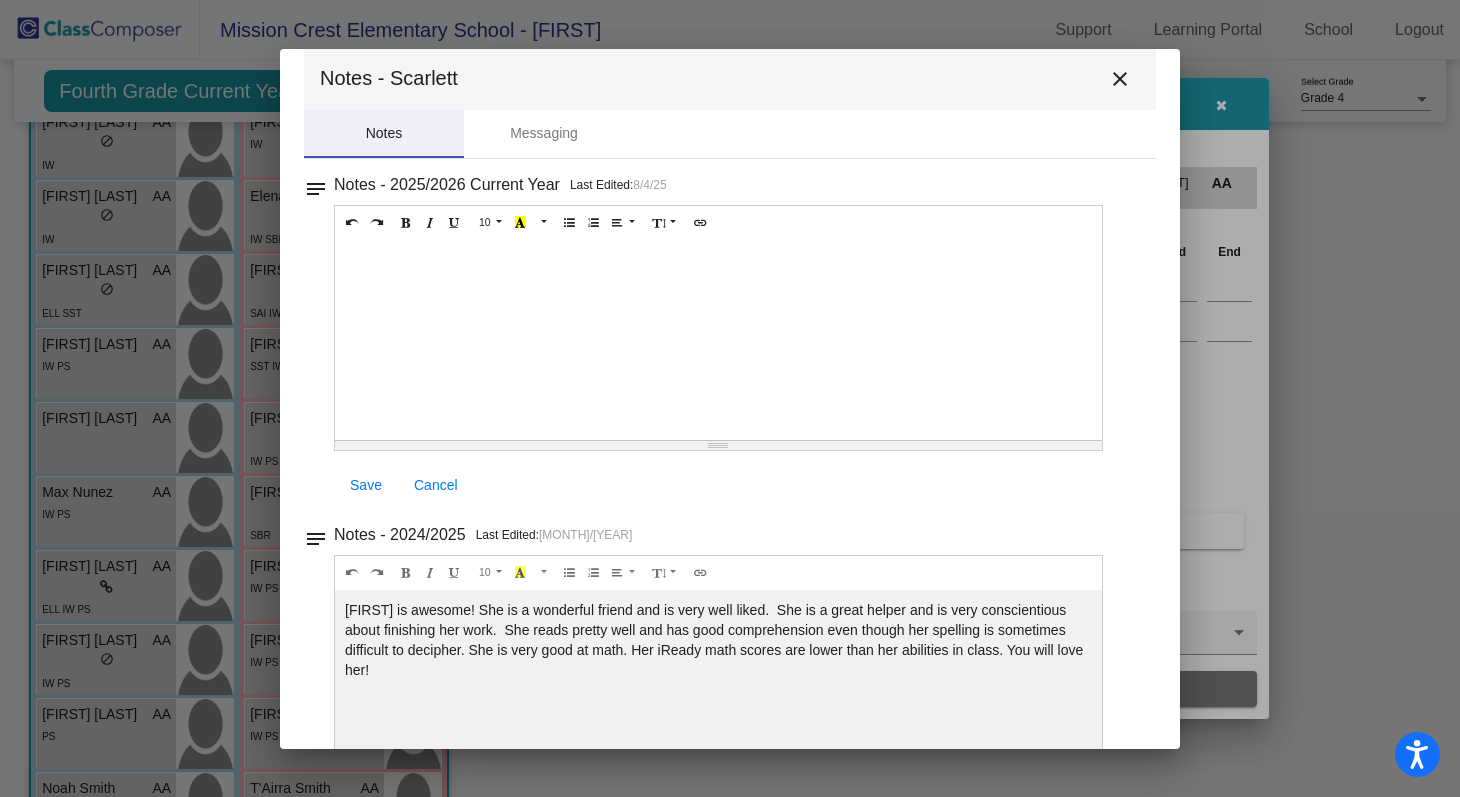 scroll, scrollTop: 0, scrollLeft: 0, axis: both 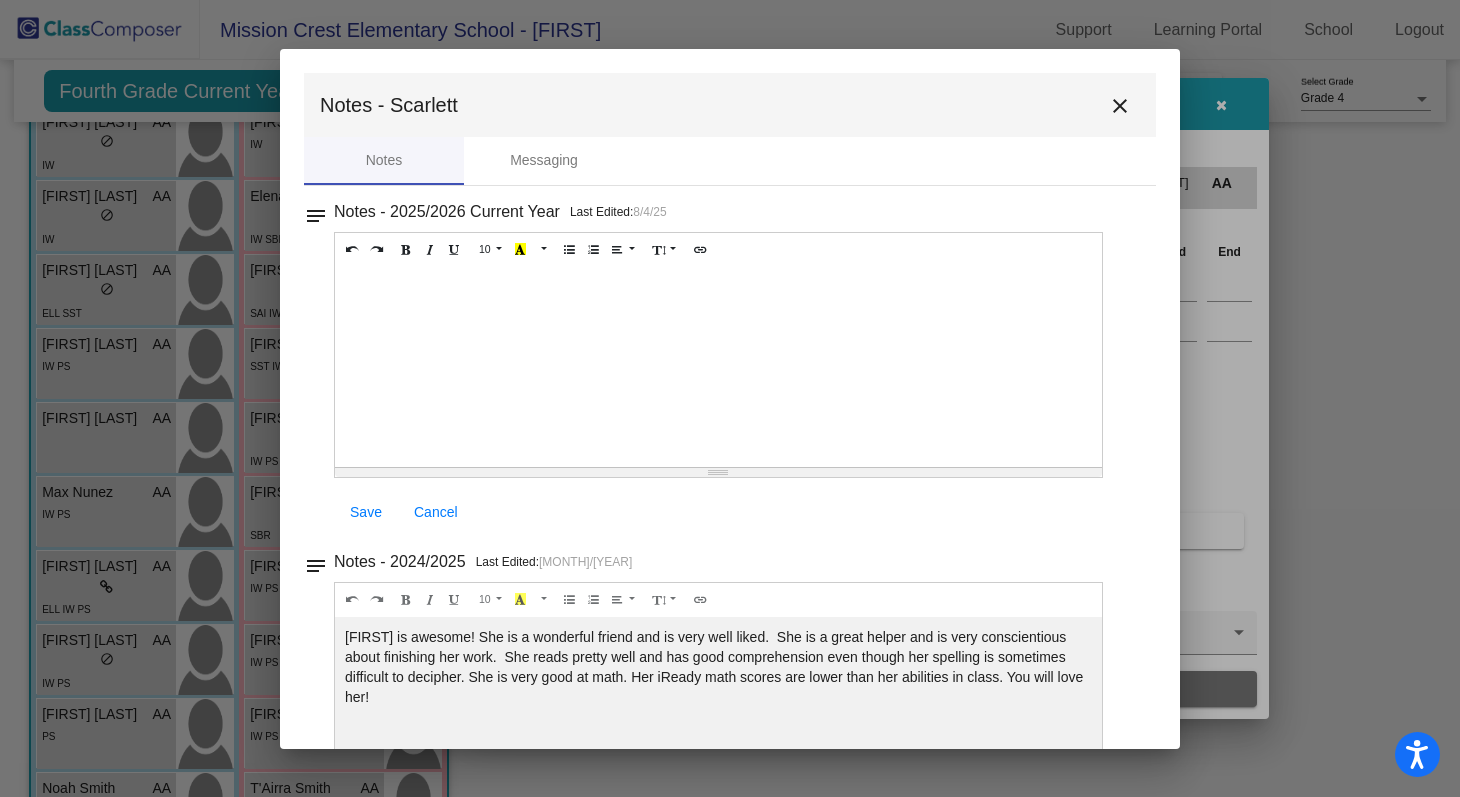 click on "close" at bounding box center [1120, 106] 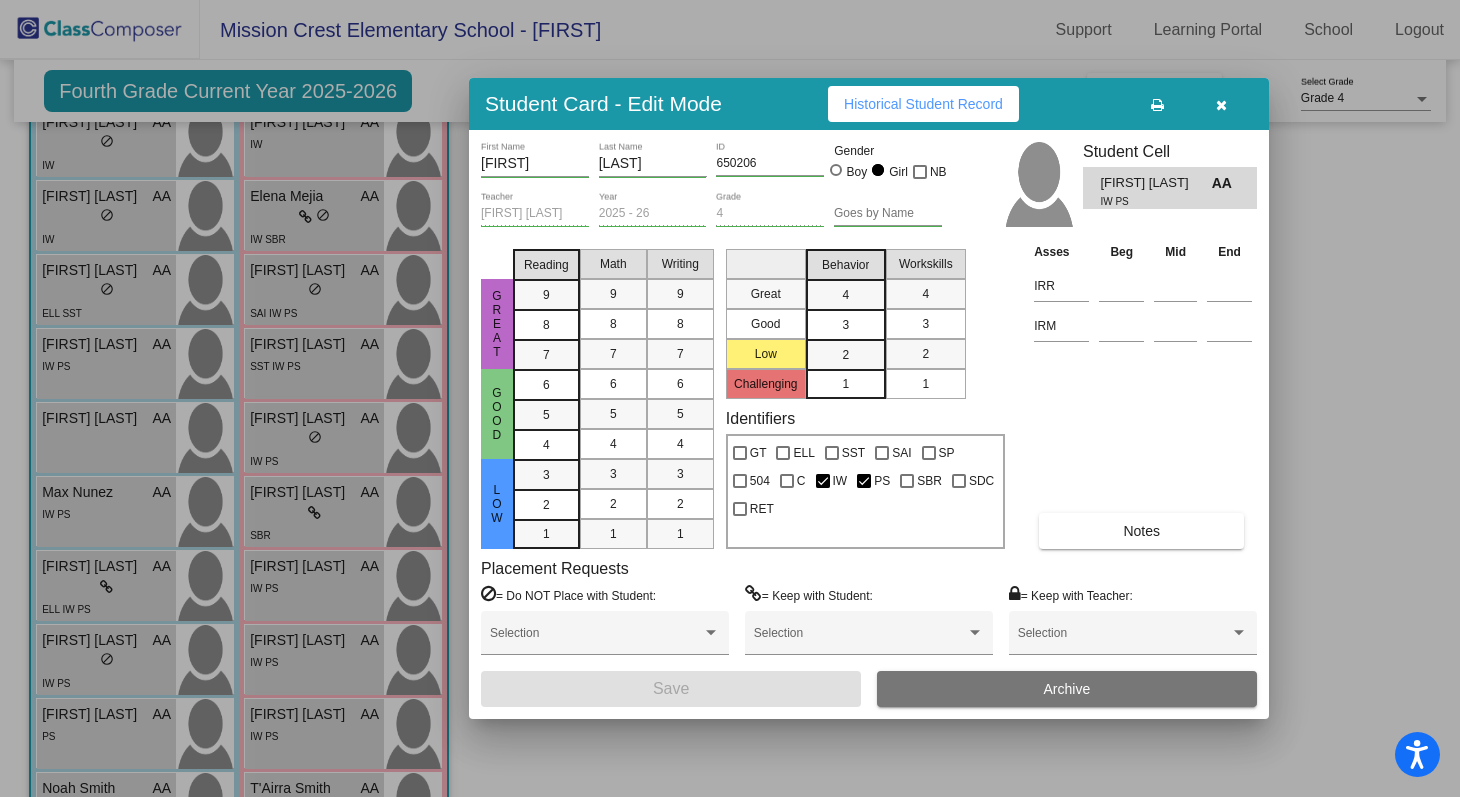 click at bounding box center (1221, 105) 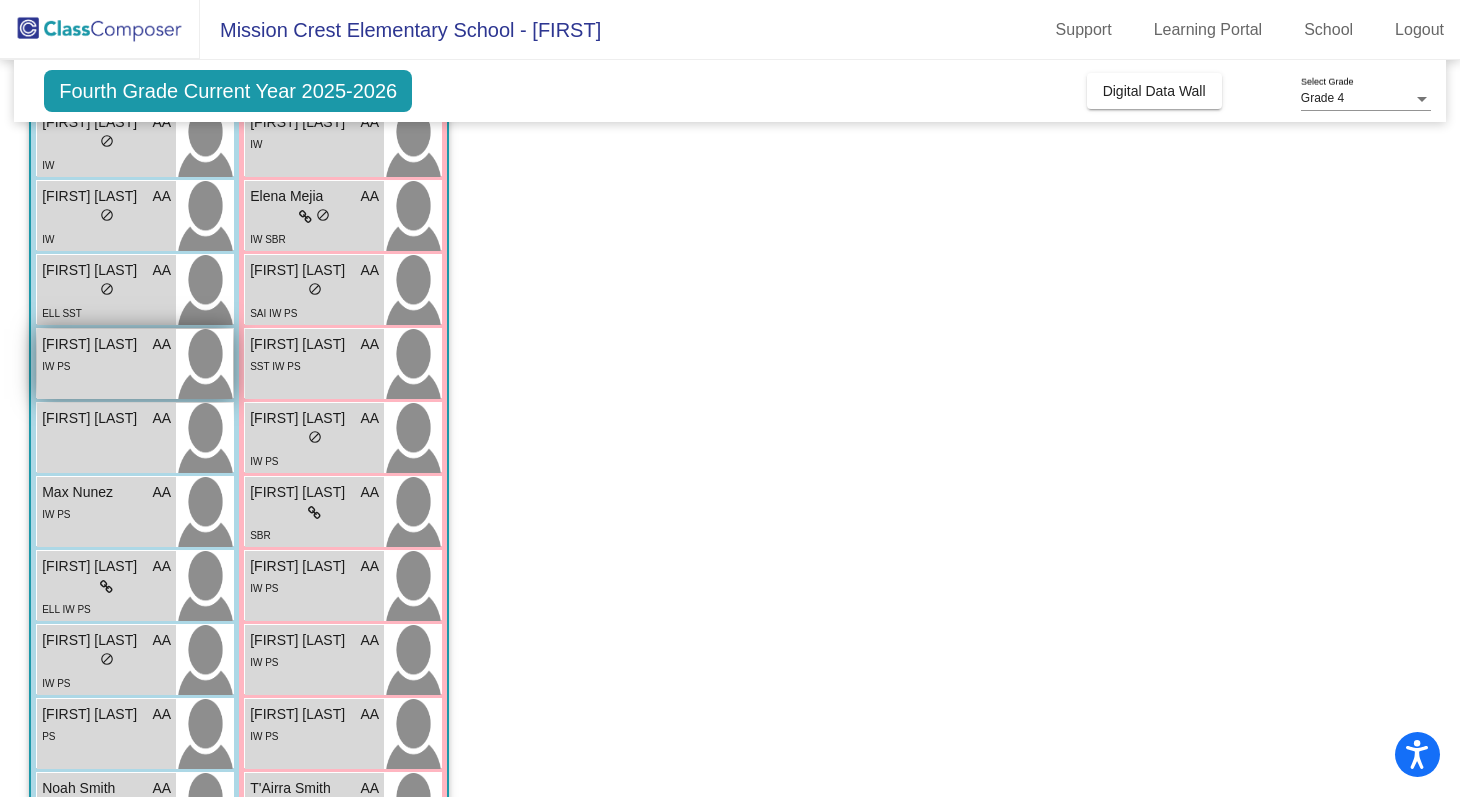 click on "Liam Calderon AA lock do_not_disturb_alt IW PS" at bounding box center (106, 364) 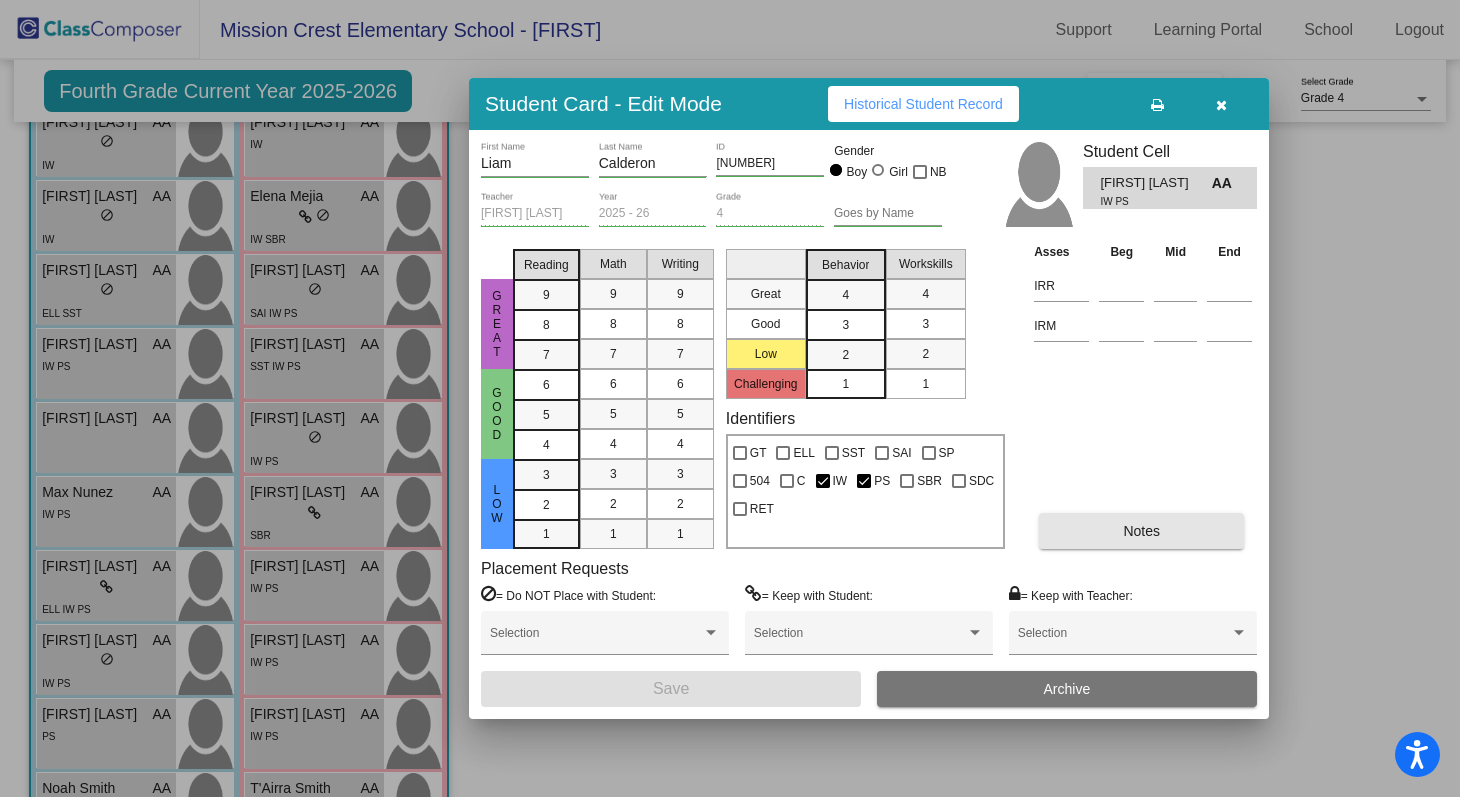 click on "Notes" at bounding box center [1141, 531] 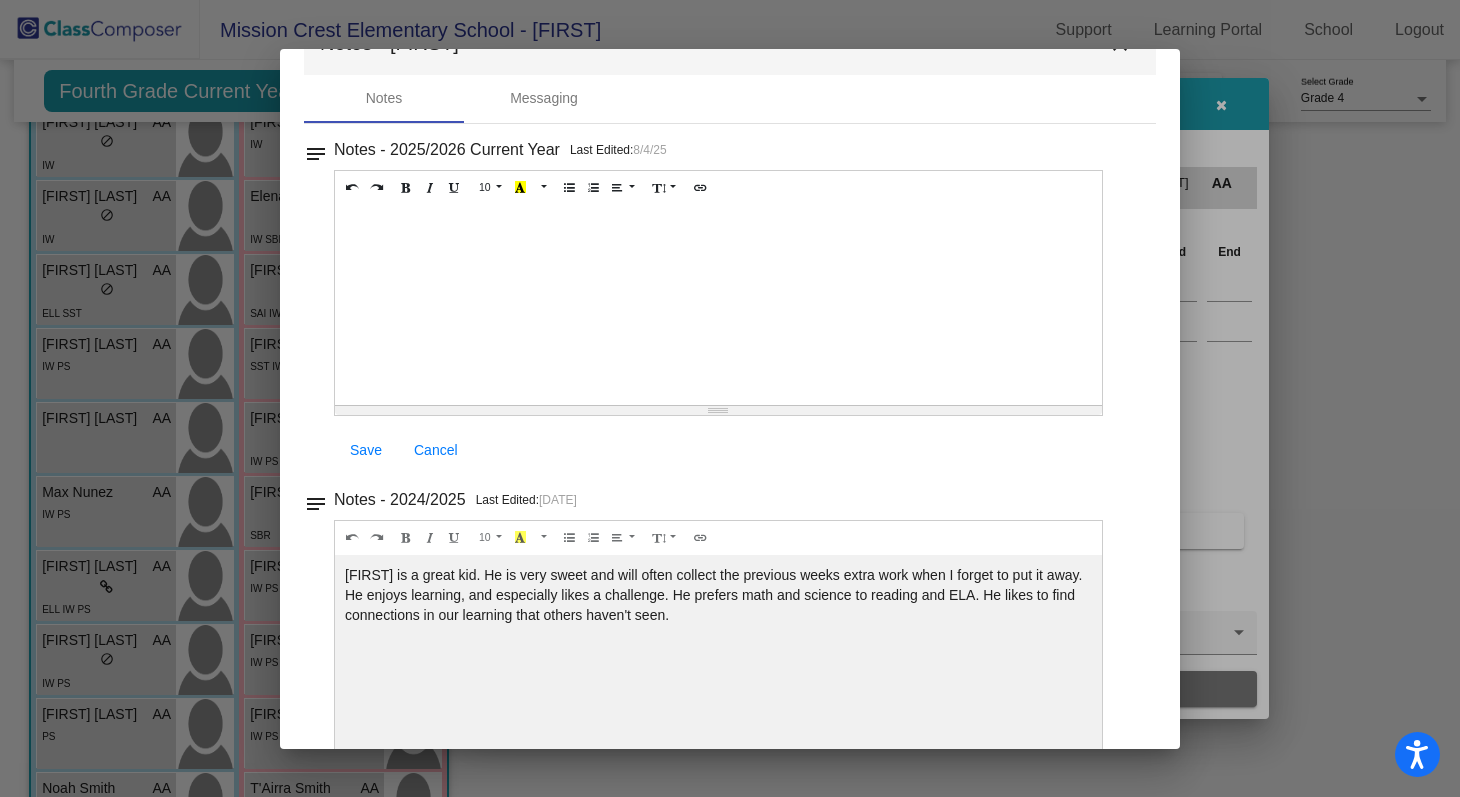 scroll, scrollTop: 0, scrollLeft: 0, axis: both 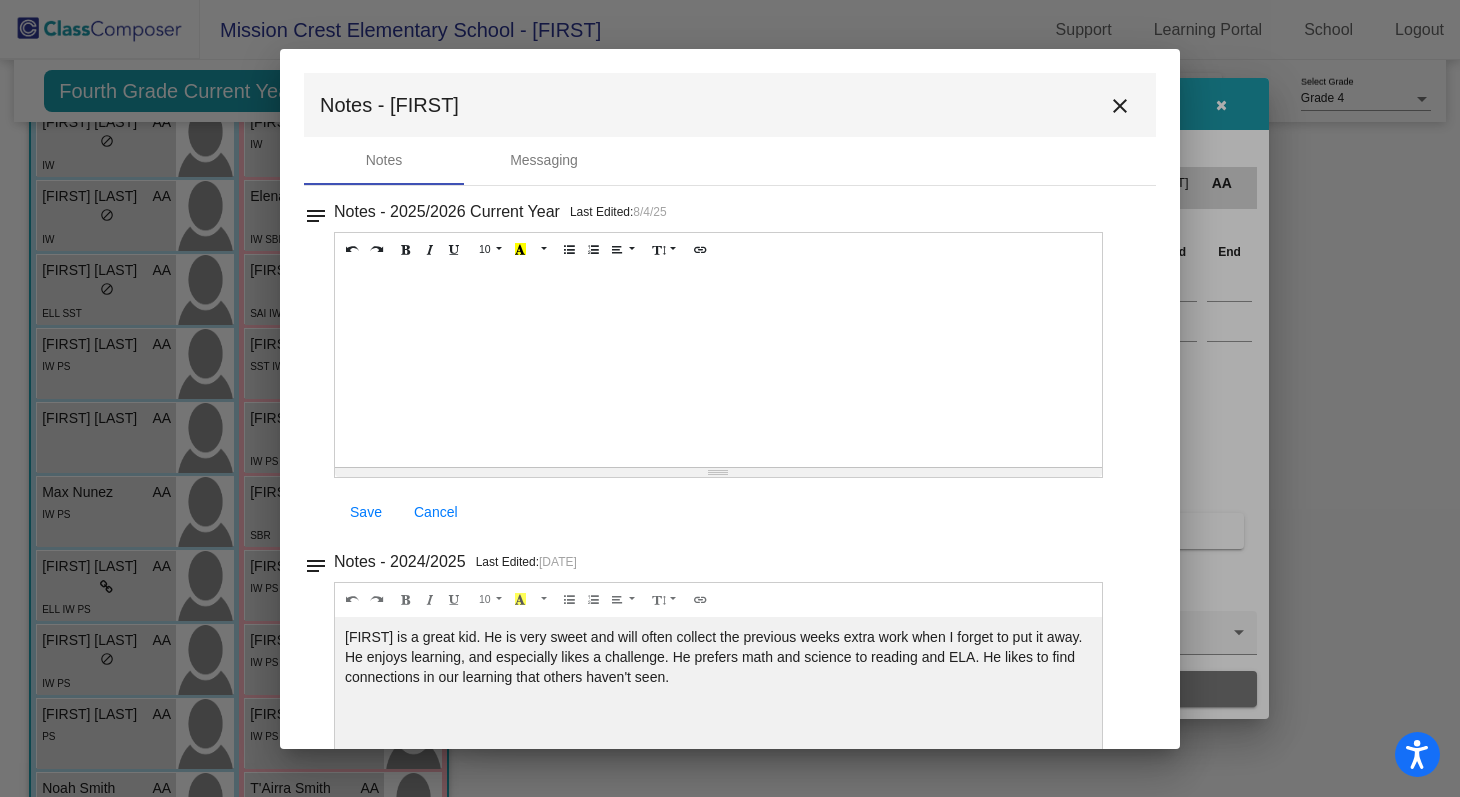 click on "close" at bounding box center [1120, 106] 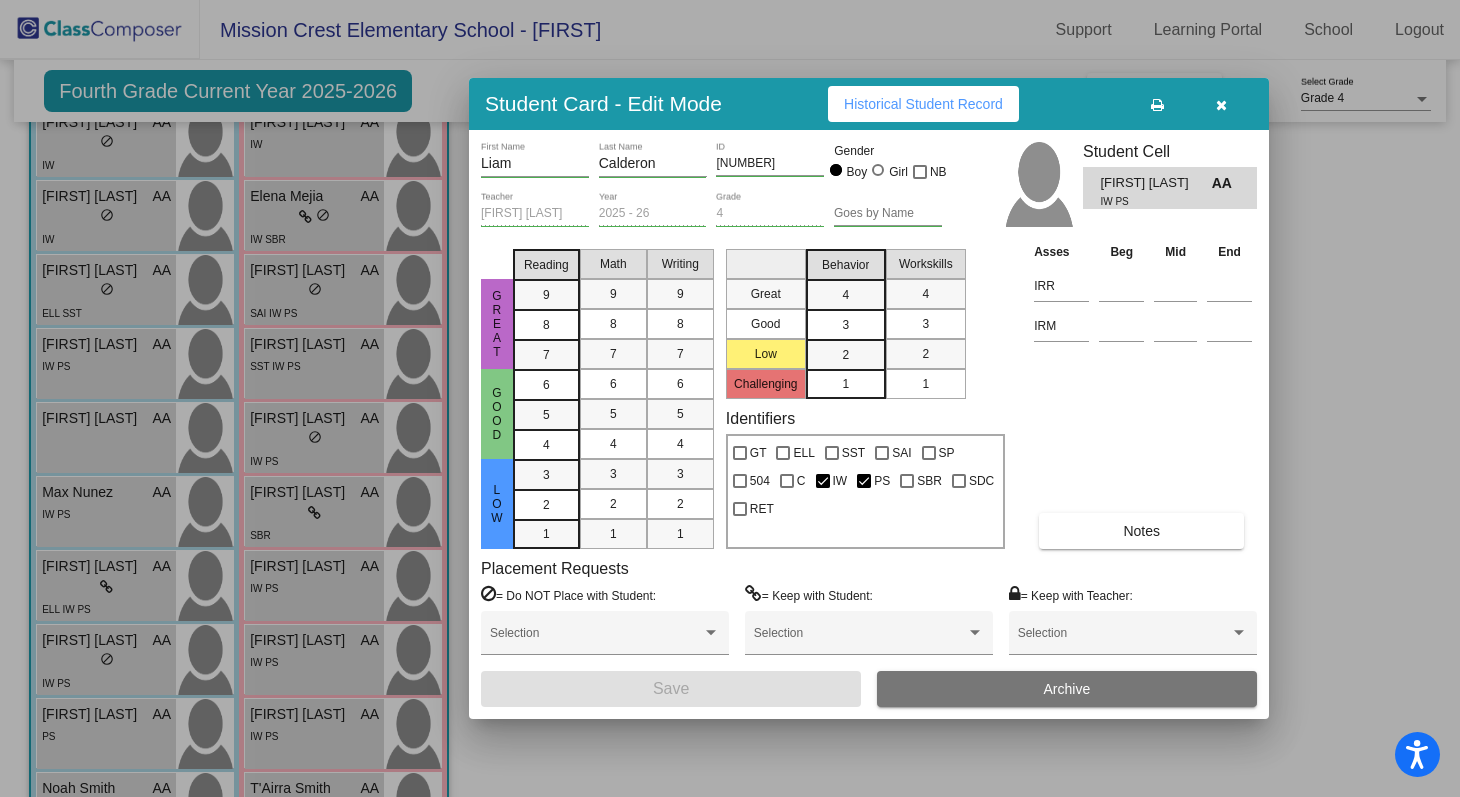 click at bounding box center (730, 398) 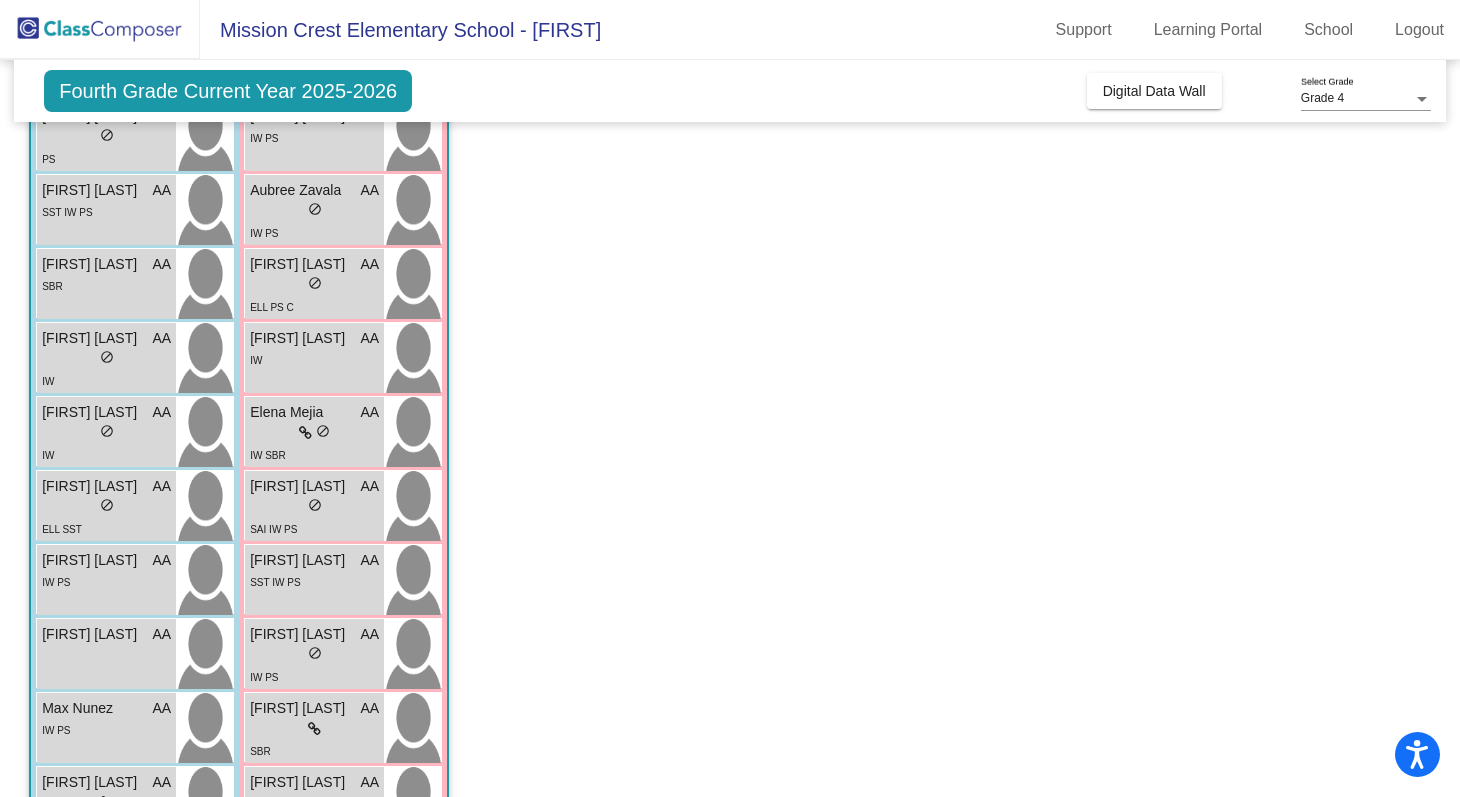 scroll, scrollTop: 0, scrollLeft: 0, axis: both 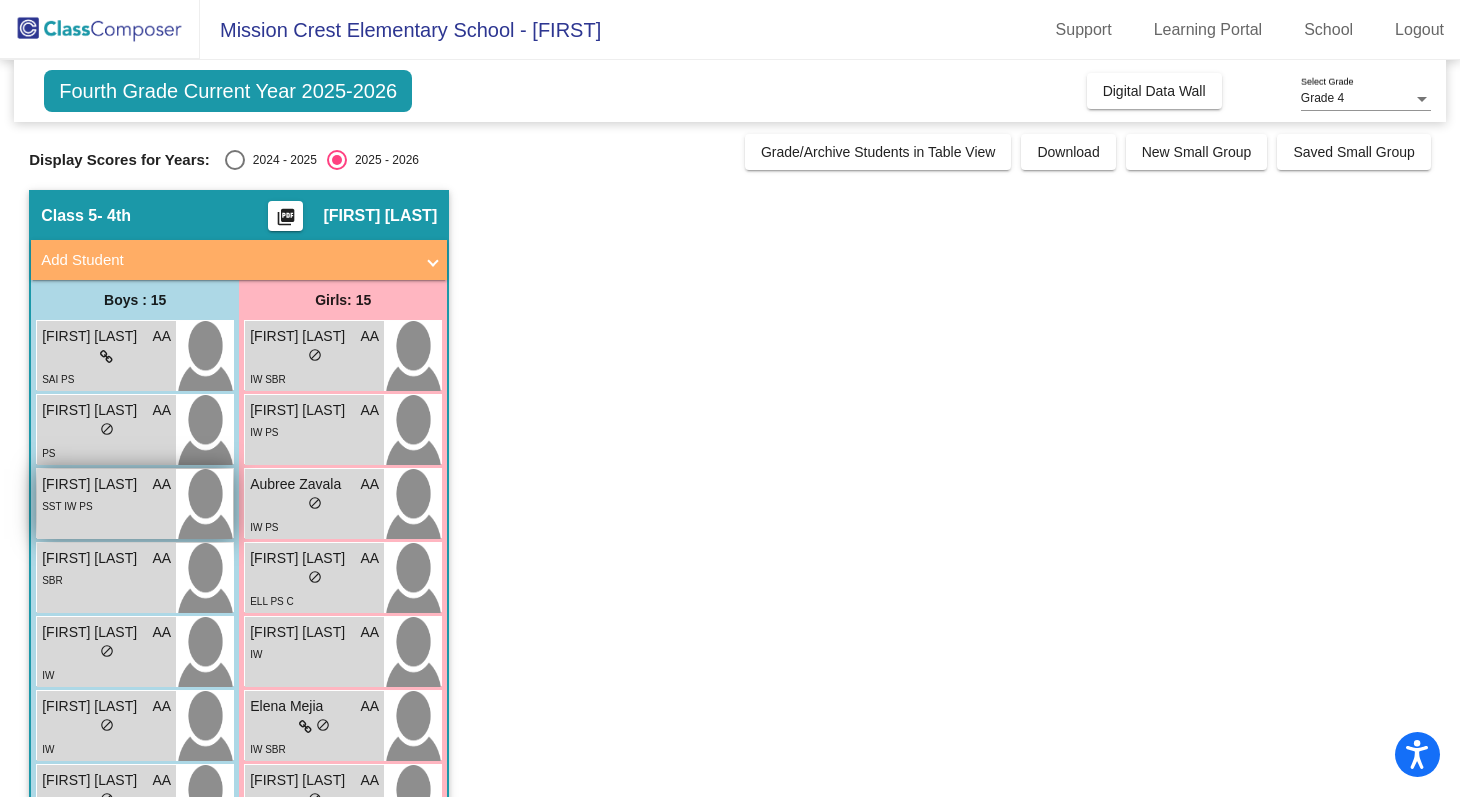 click on "SST IW PS" at bounding box center [106, 505] 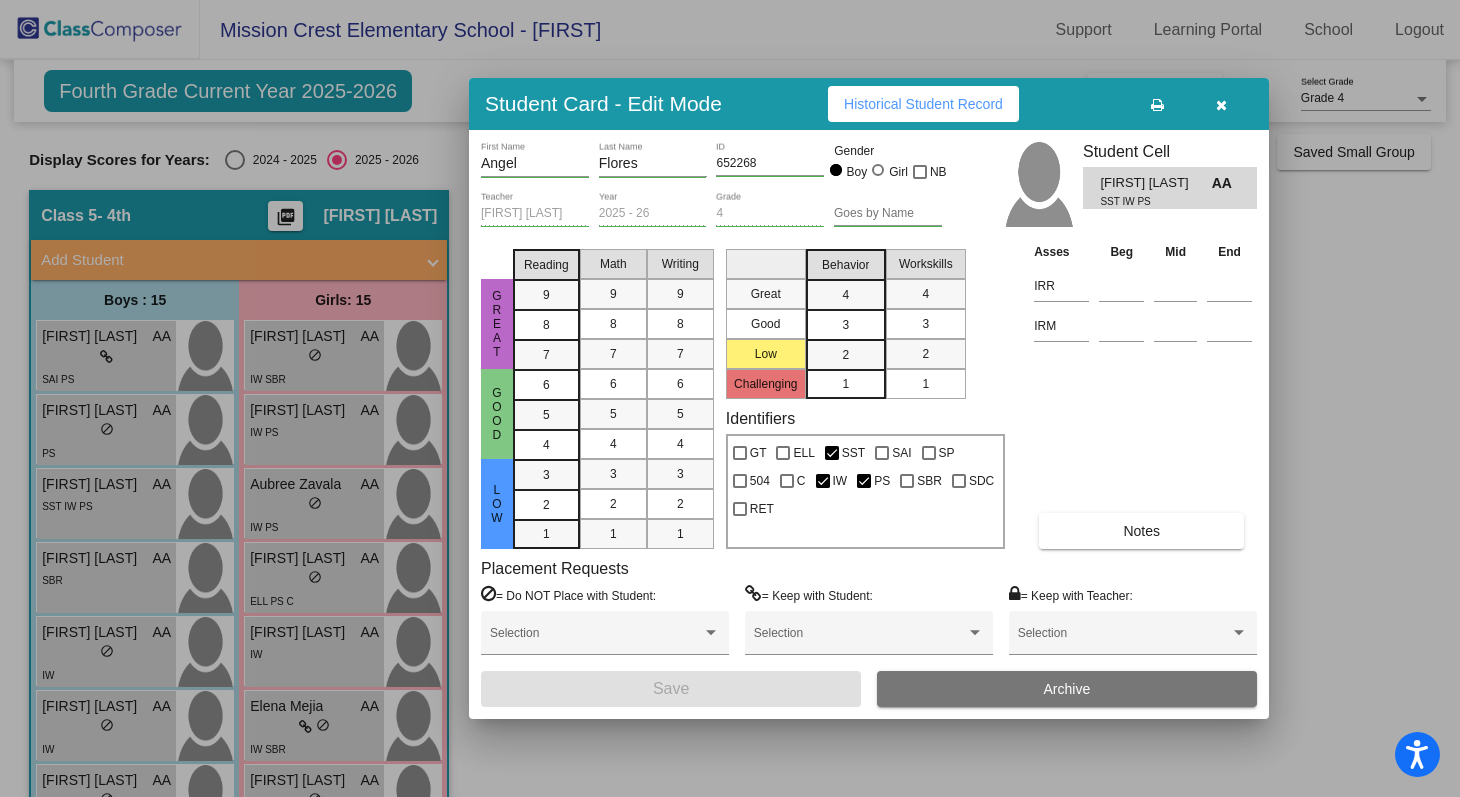 click on "Notes" at bounding box center [1141, 531] 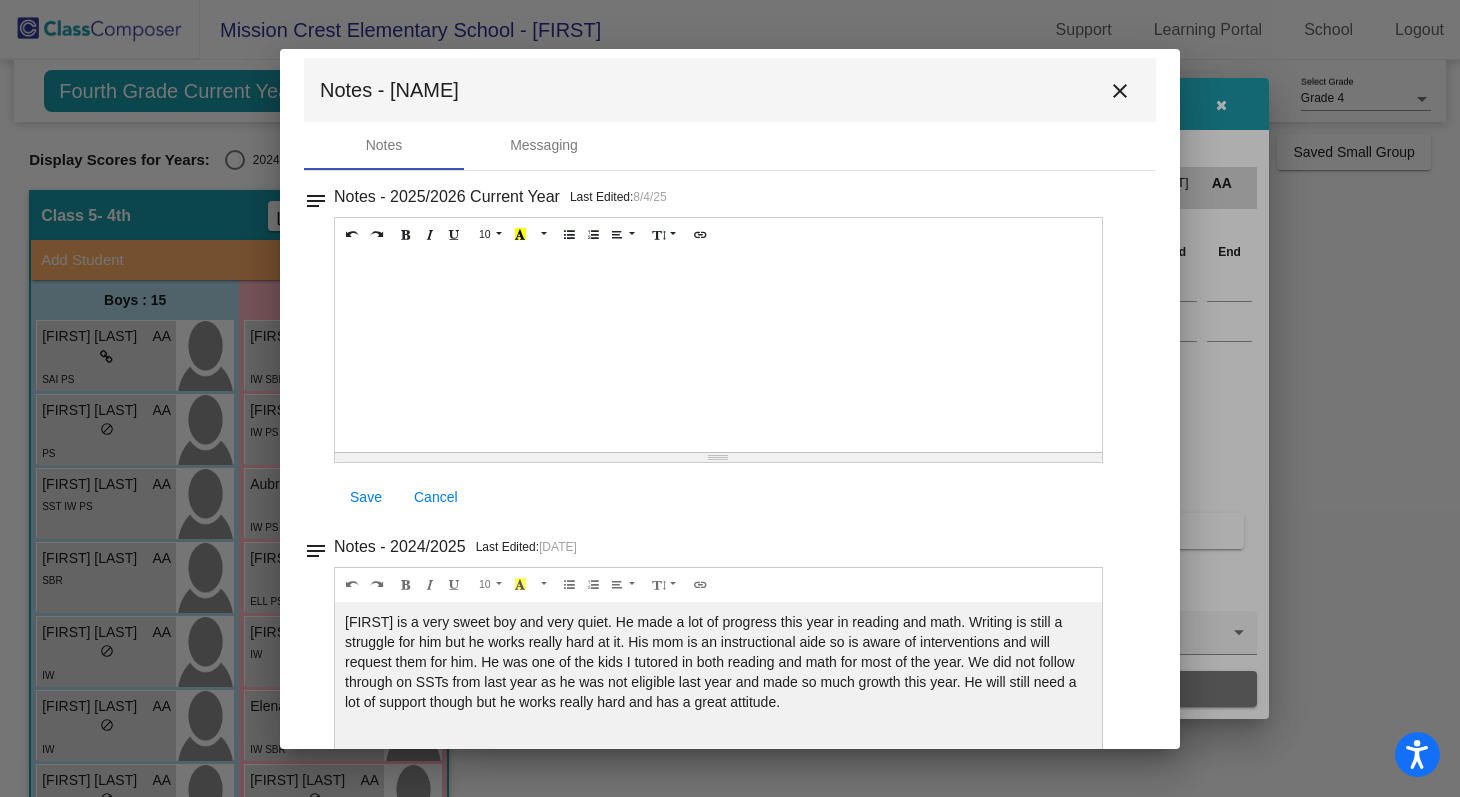 scroll, scrollTop: 14, scrollLeft: 0, axis: vertical 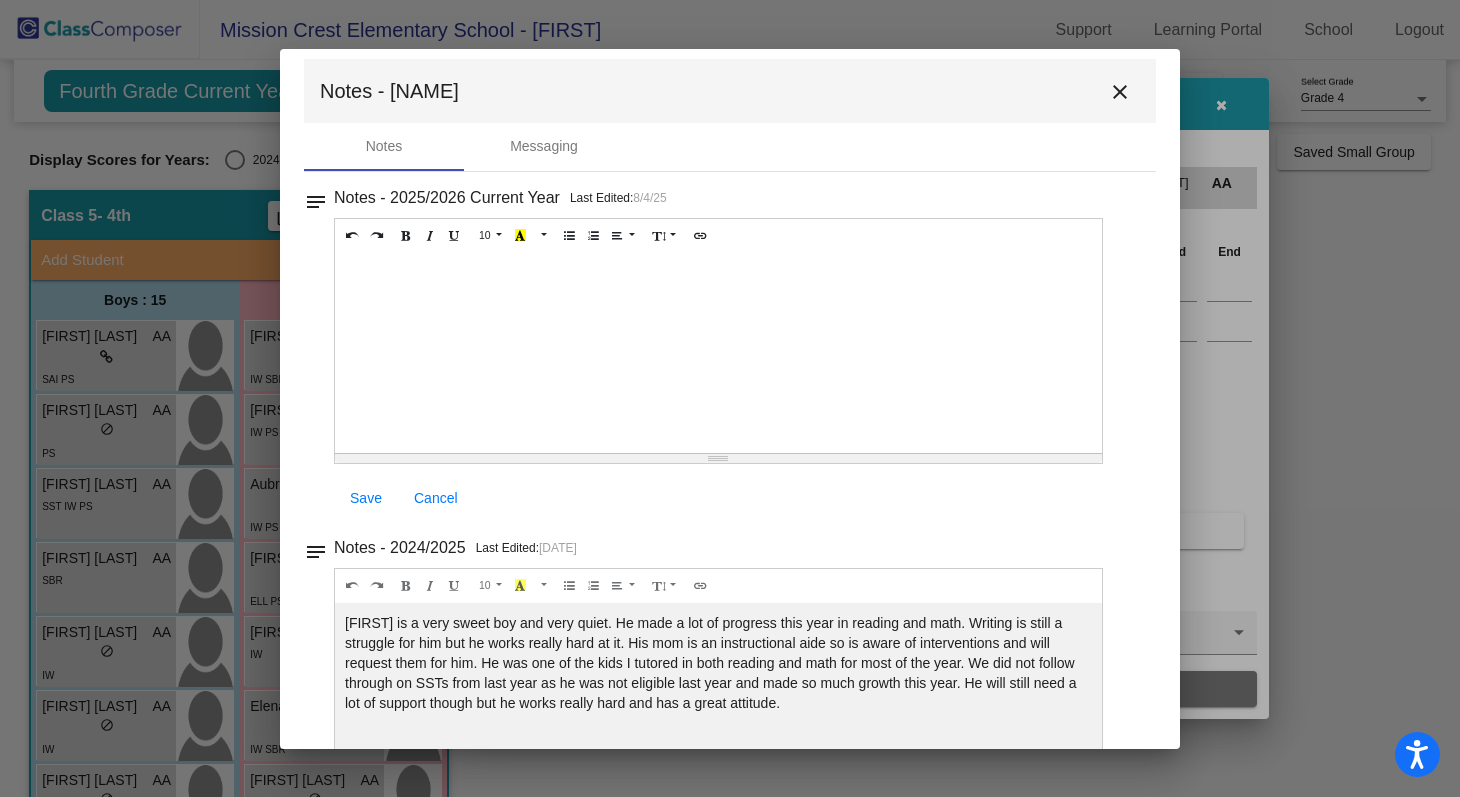 click at bounding box center [730, 398] 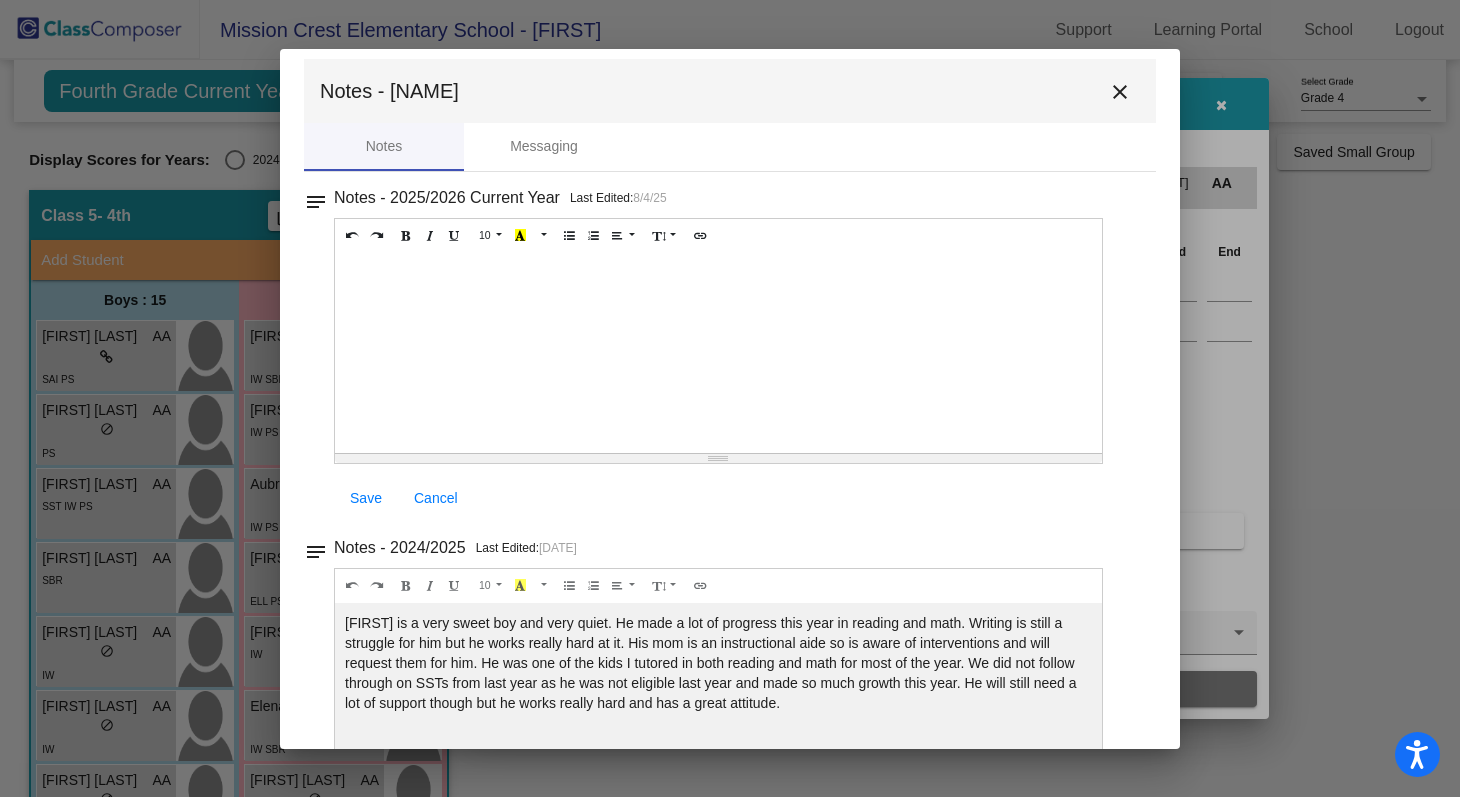 click on "close" at bounding box center (1120, 91) 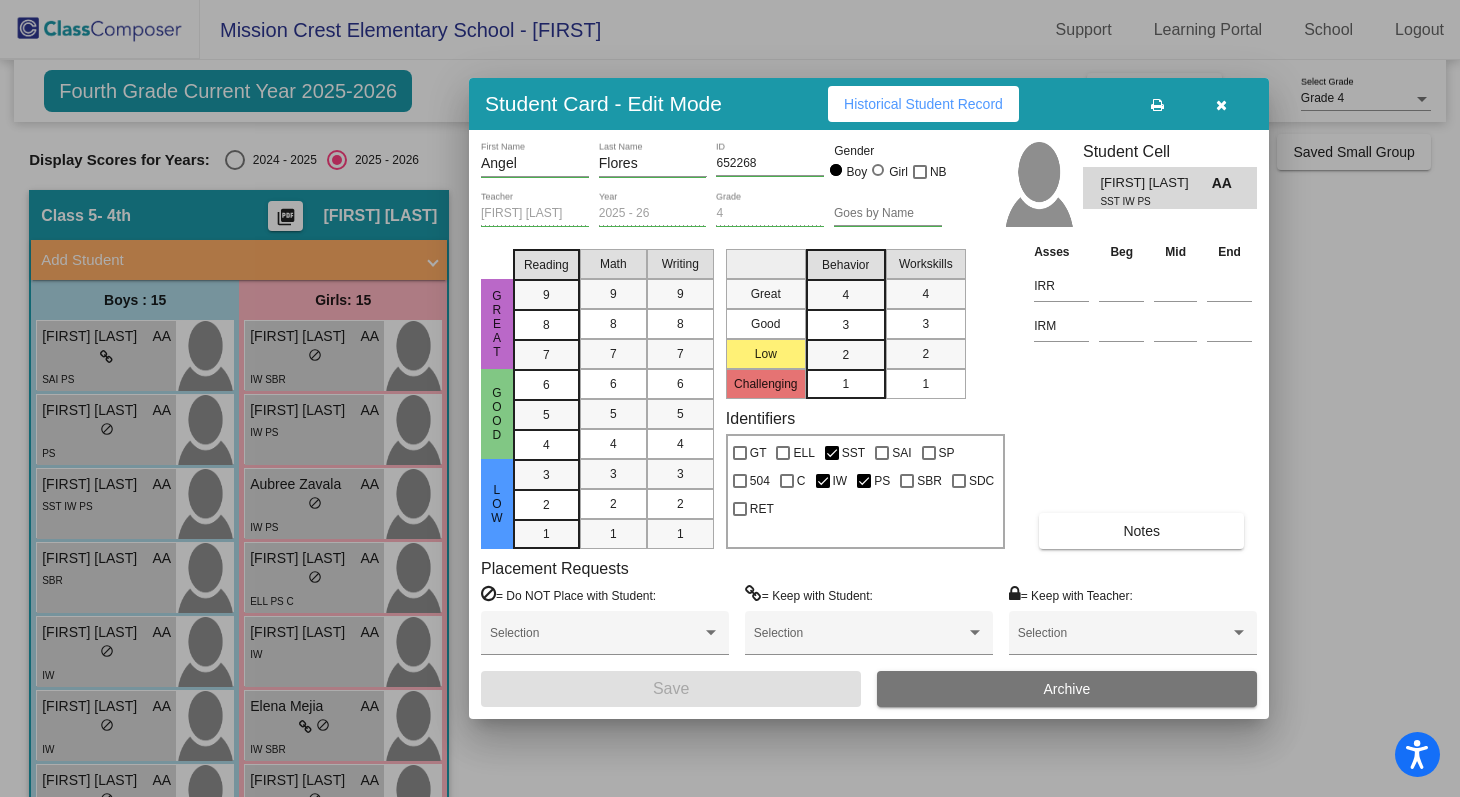 click at bounding box center [730, 398] 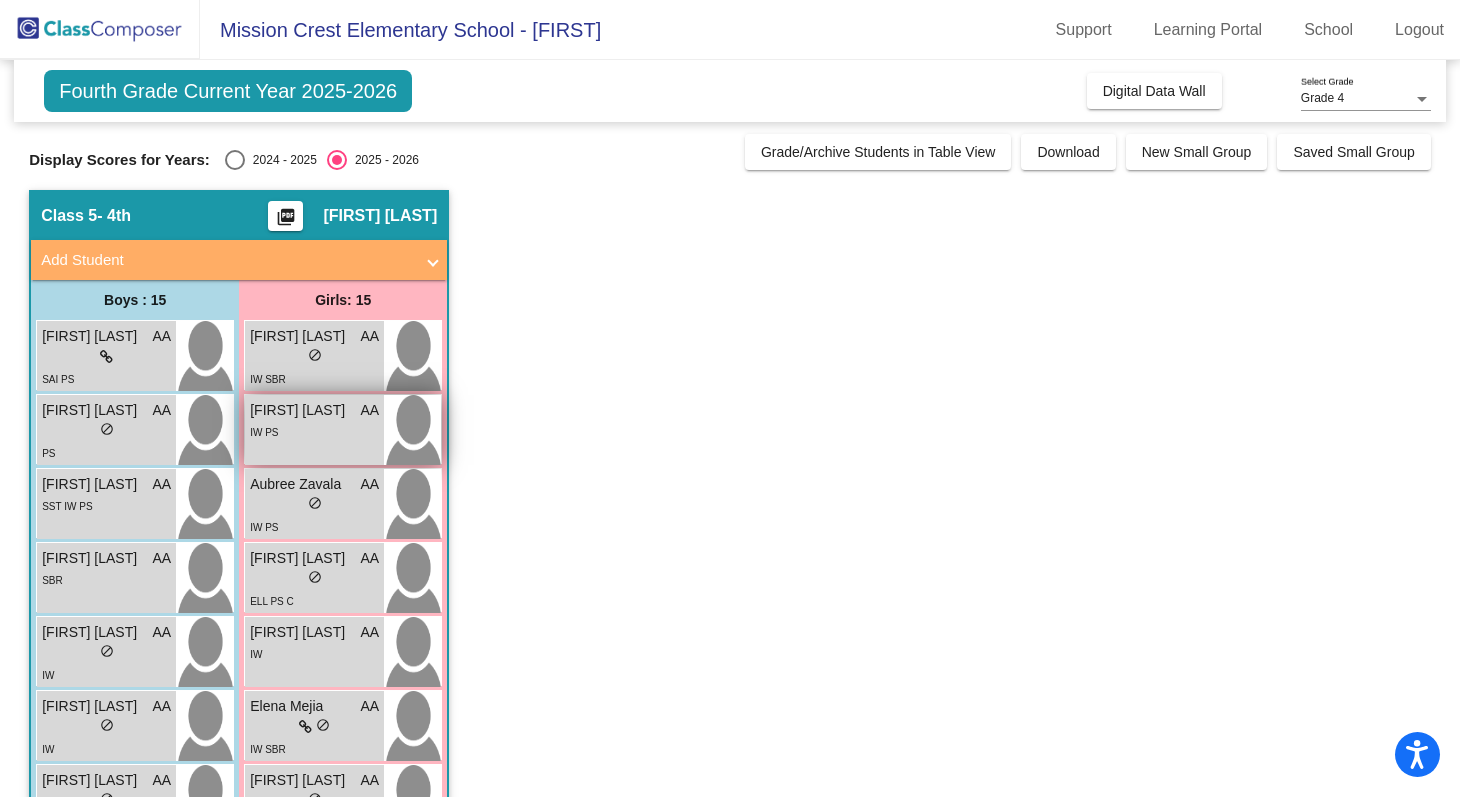 click on "AA" at bounding box center (370, 410) 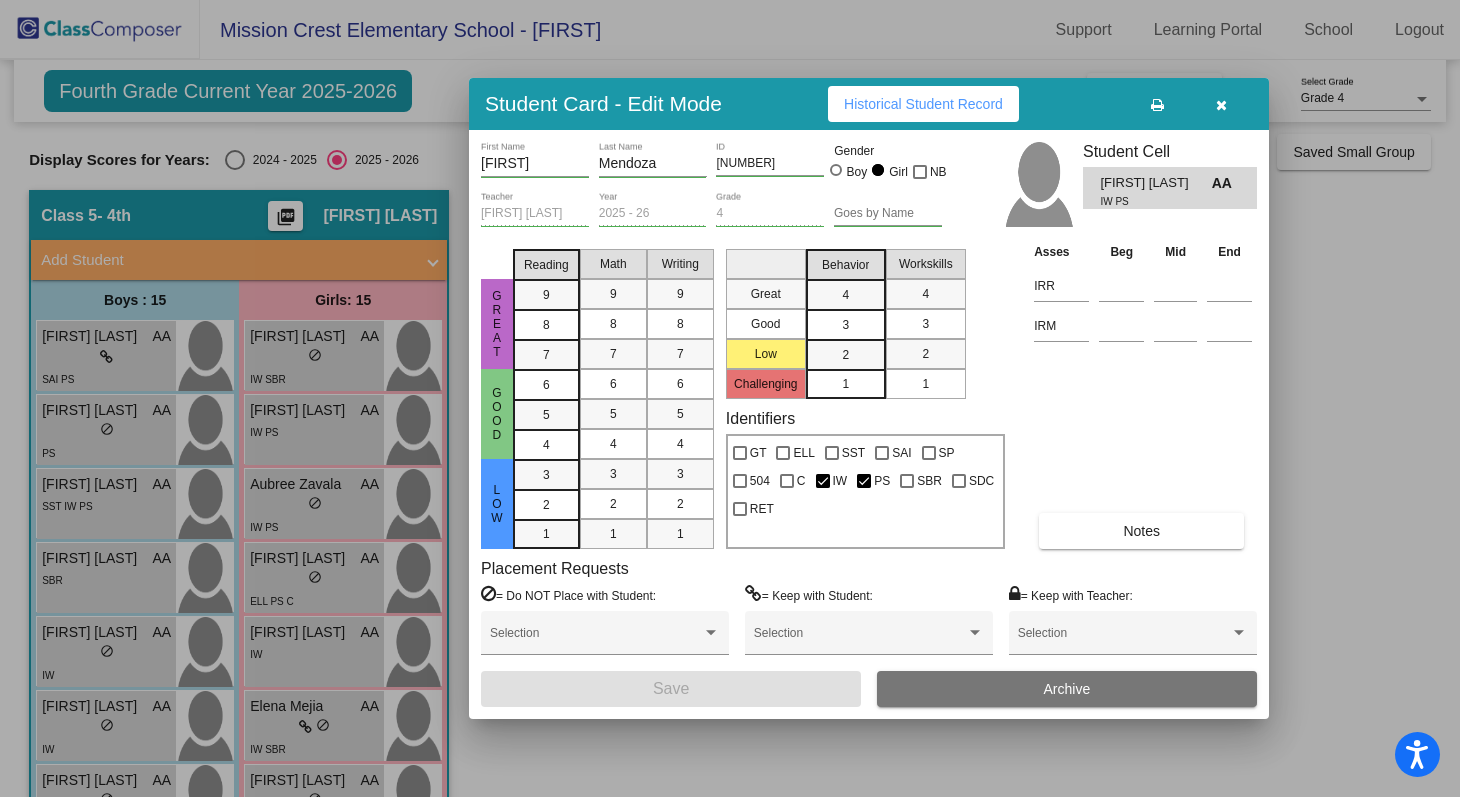 click on "Asses Beg Mid End IRR IRM  Notes" at bounding box center [1143, 395] 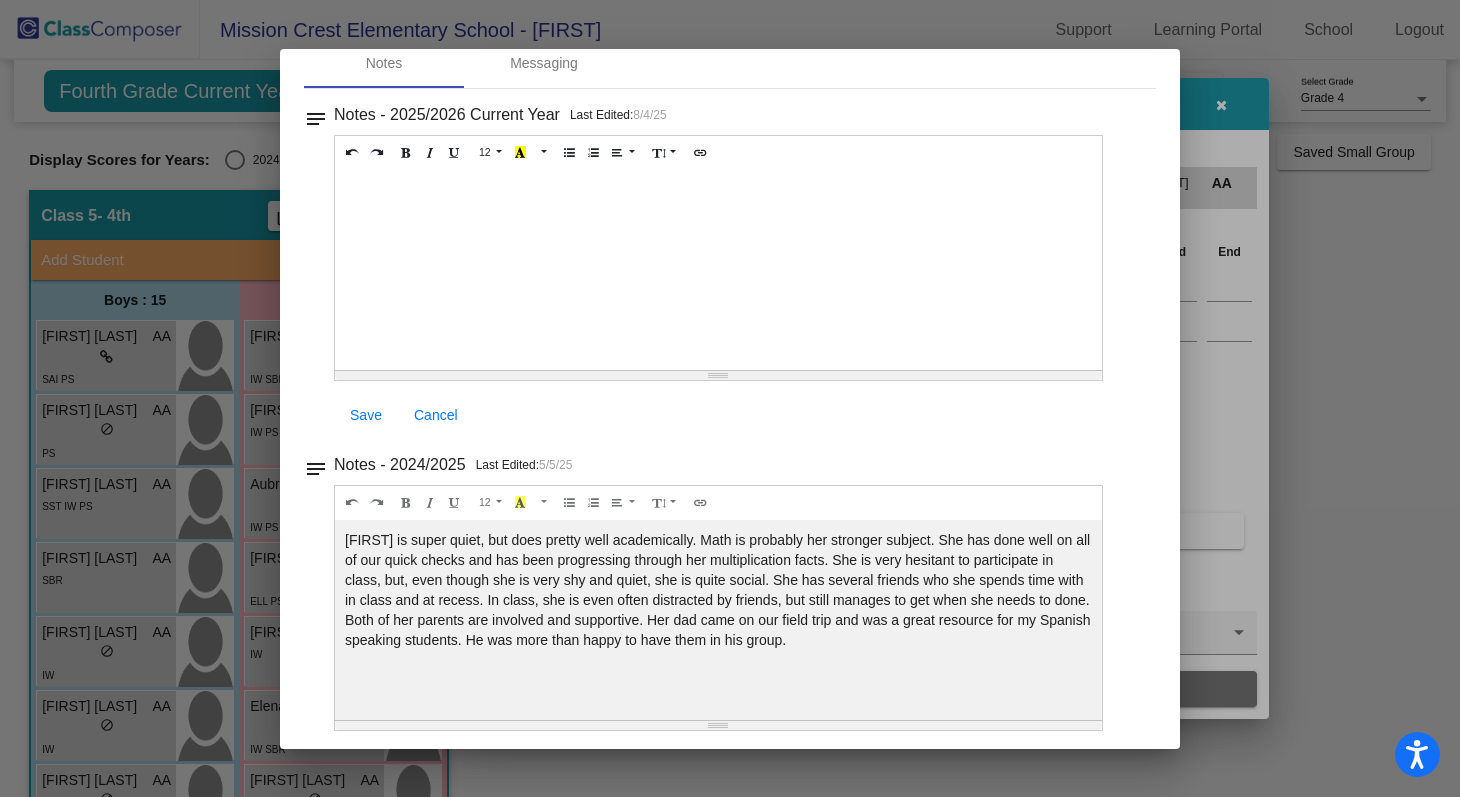 scroll, scrollTop: 0, scrollLeft: 0, axis: both 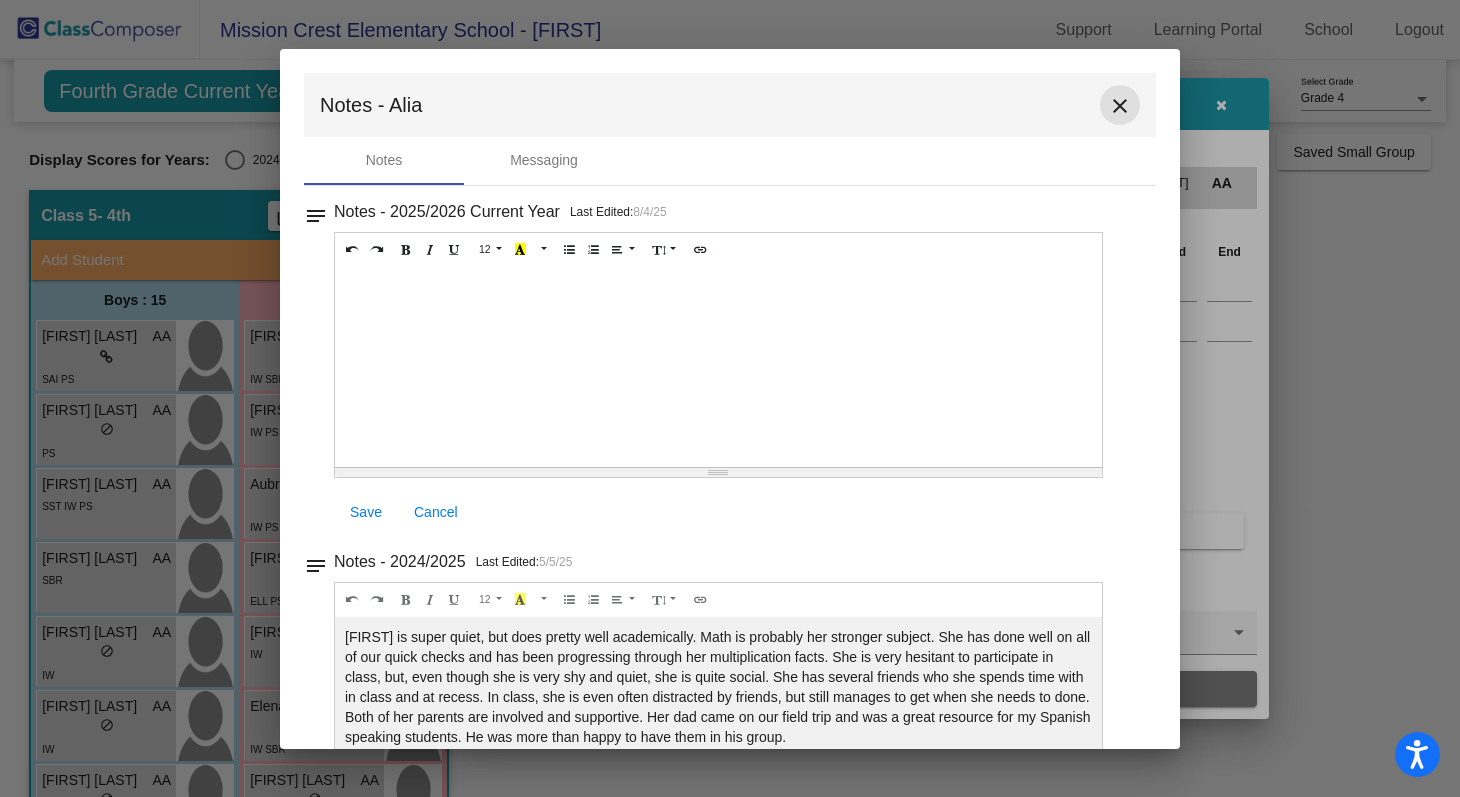 click on "close" at bounding box center [1120, 106] 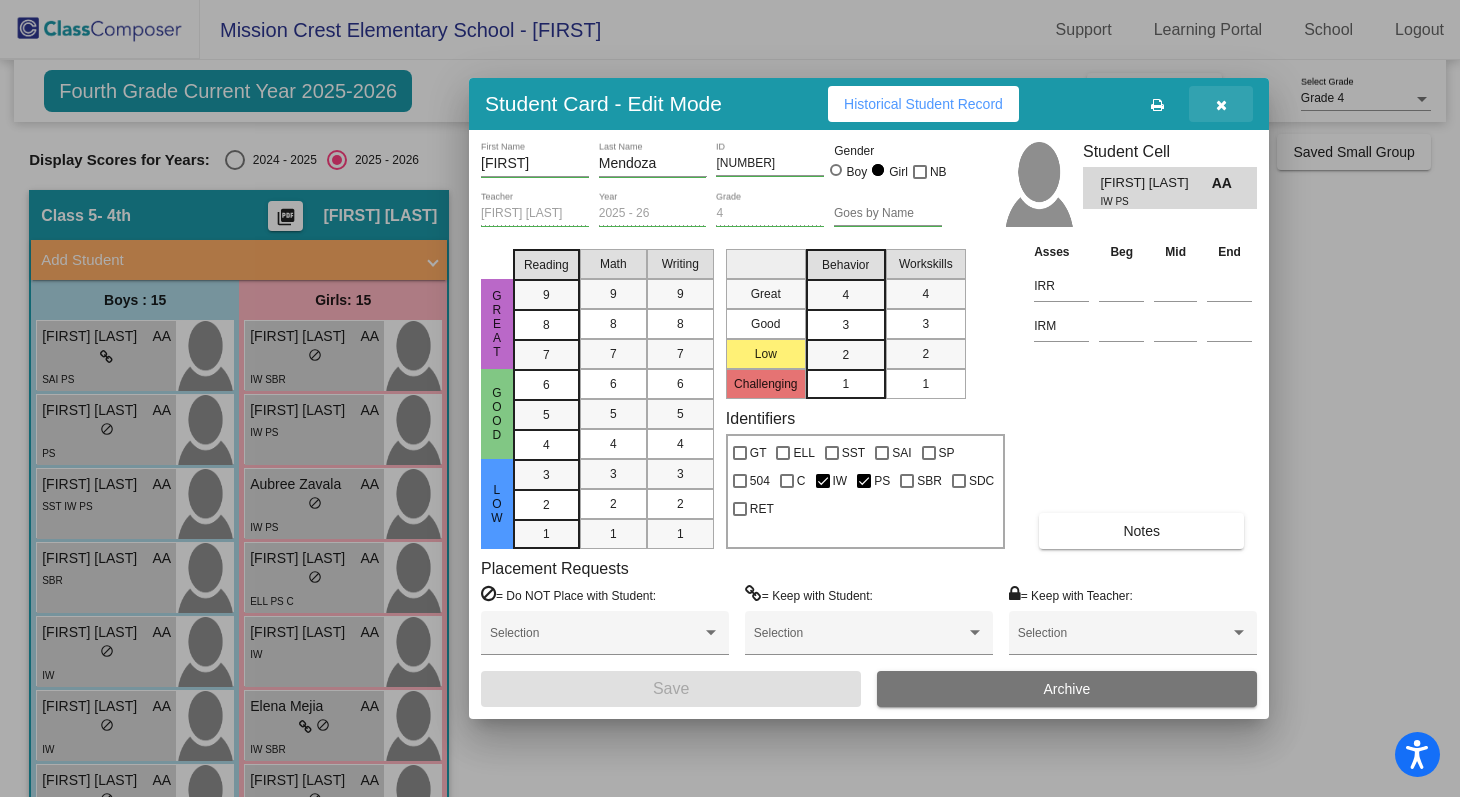 click at bounding box center [1221, 104] 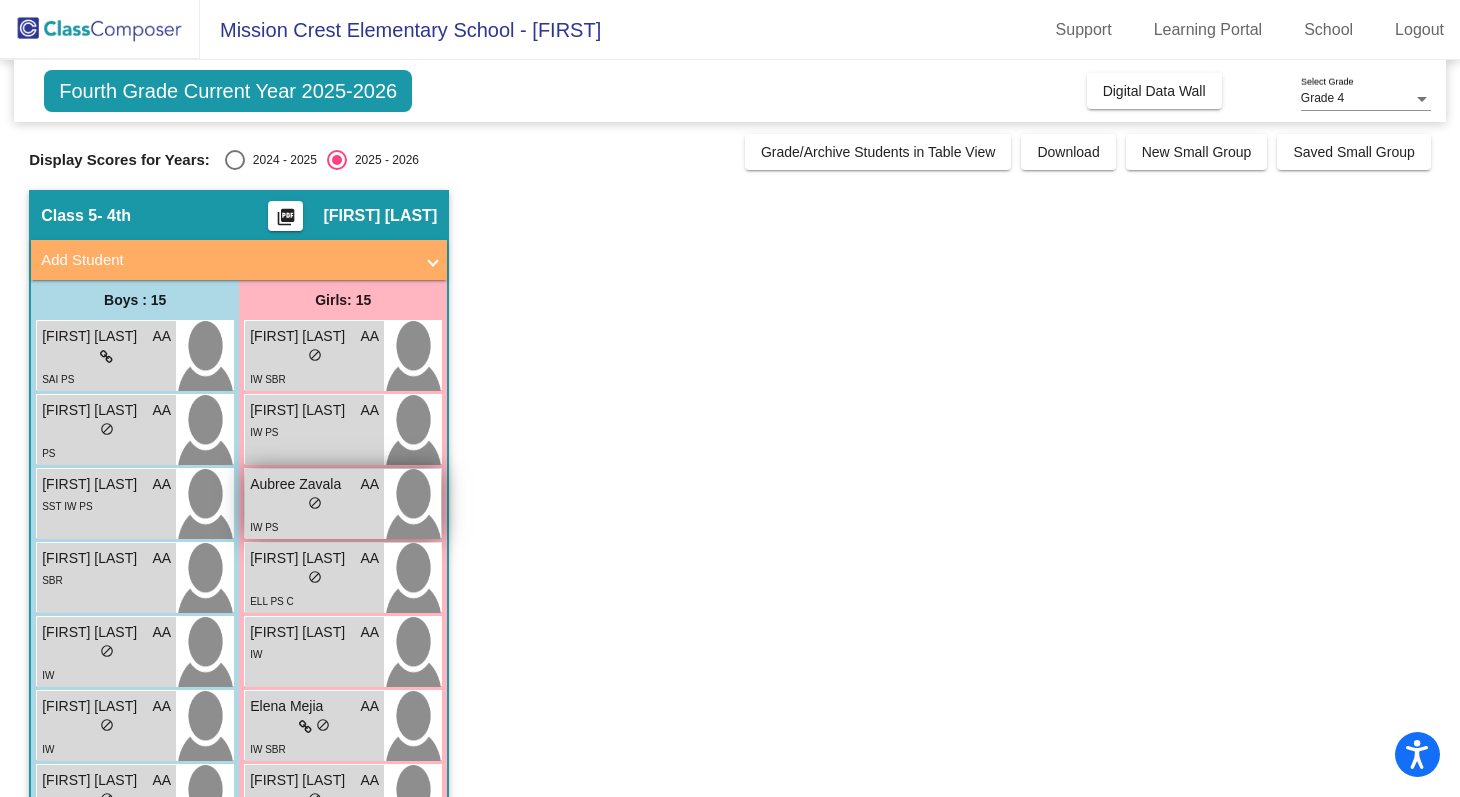 click on "lock do_not_disturb_alt" at bounding box center (314, 505) 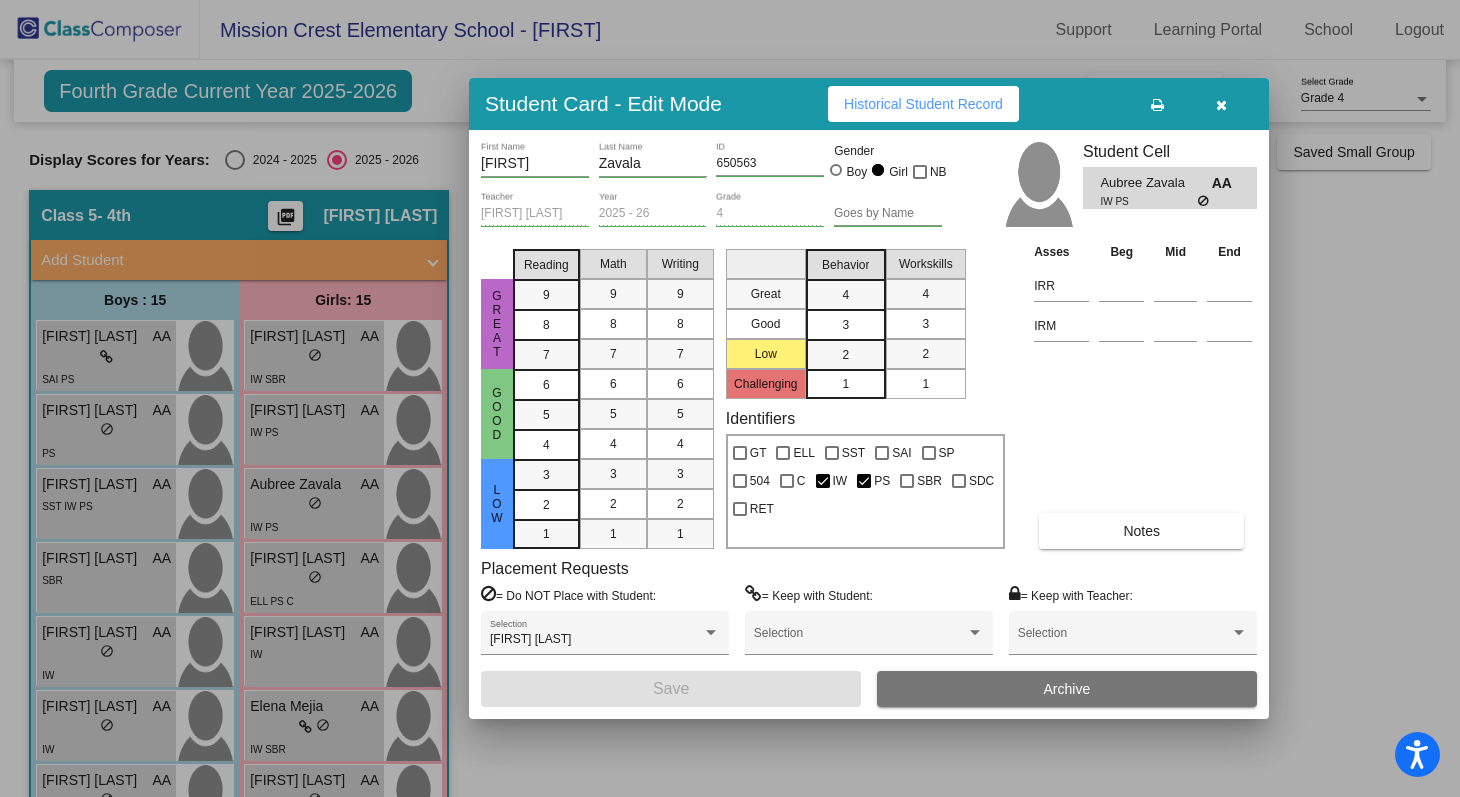click on "Notes" at bounding box center (1143, 531) 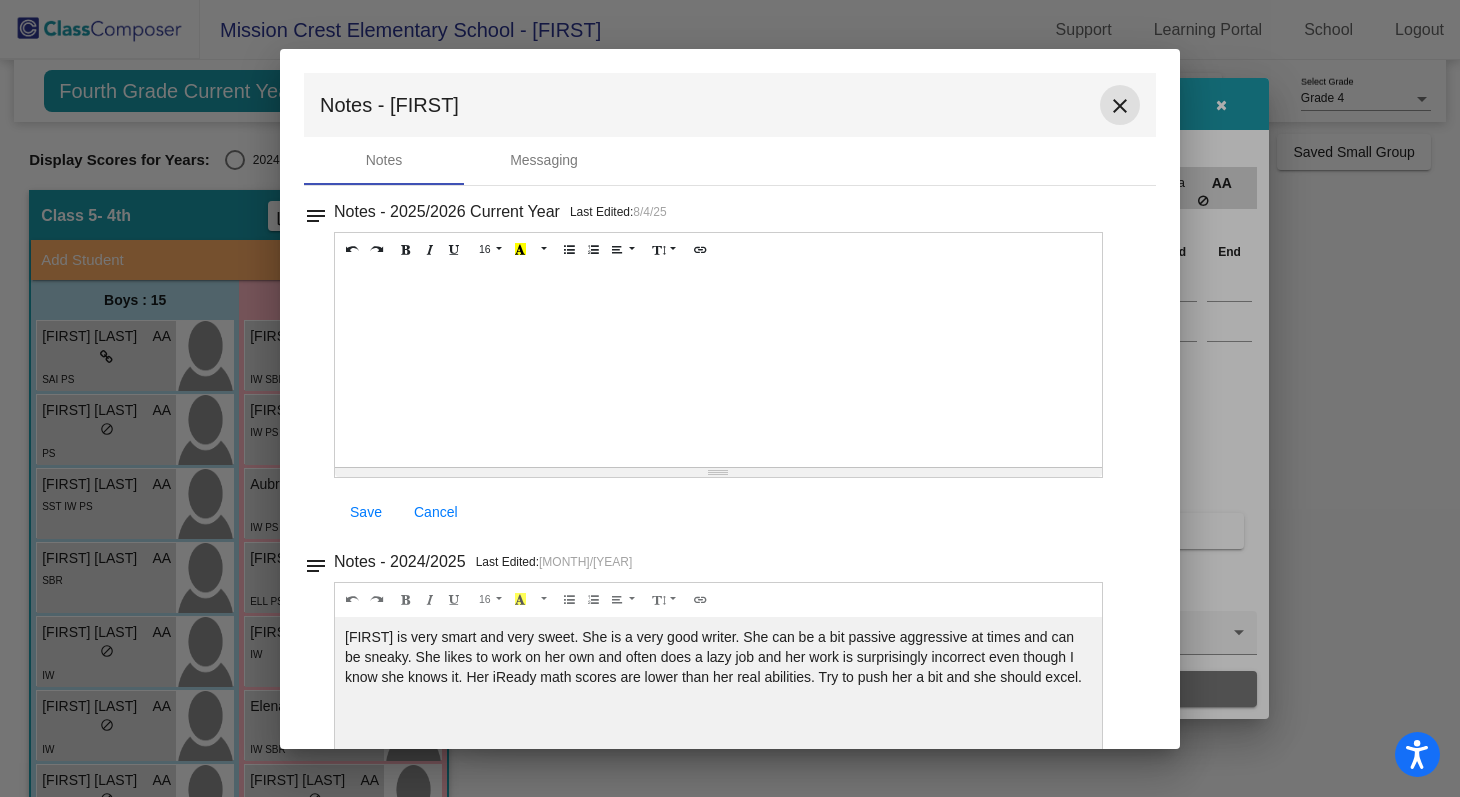 click on "close" at bounding box center (1120, 106) 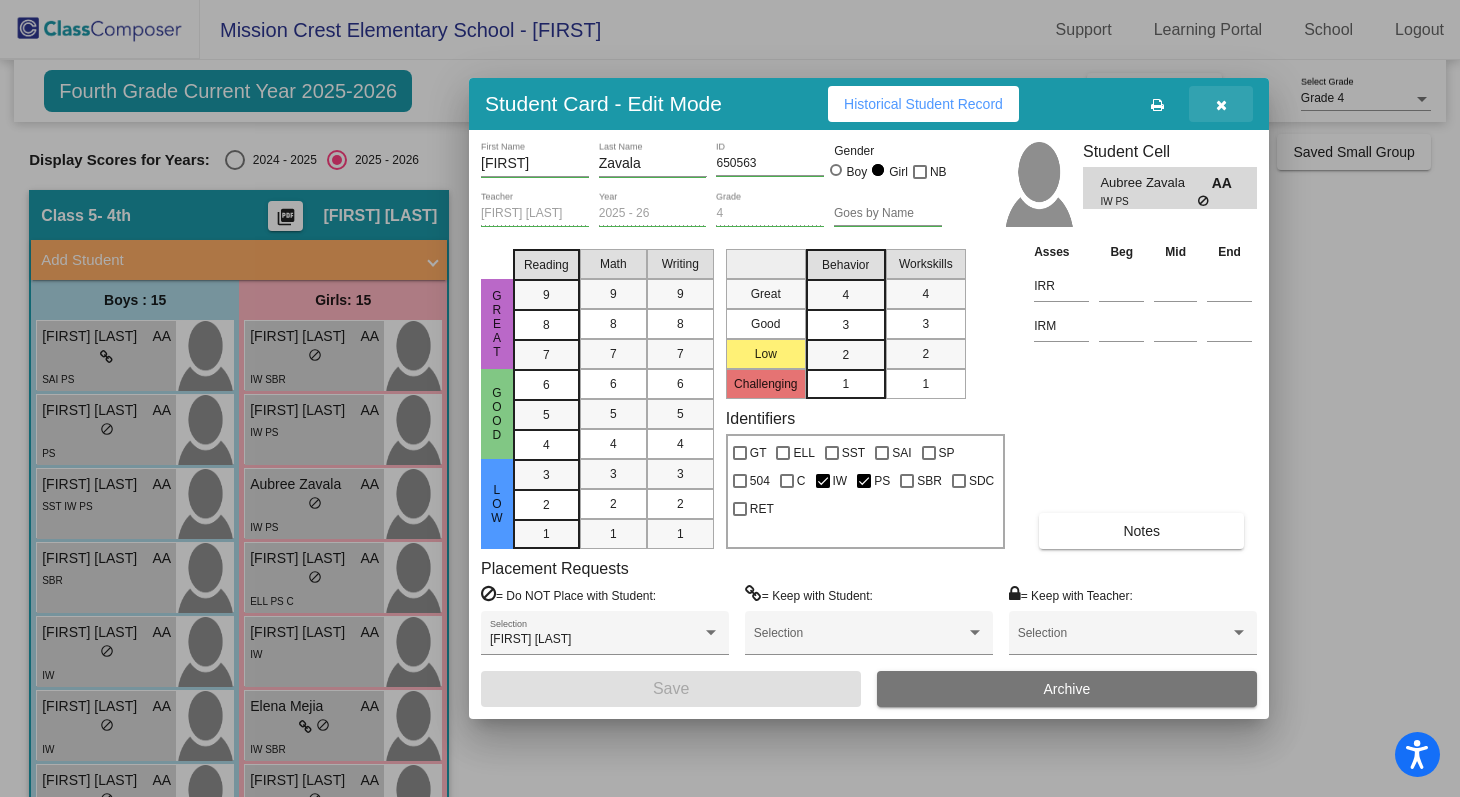 click at bounding box center (1221, 104) 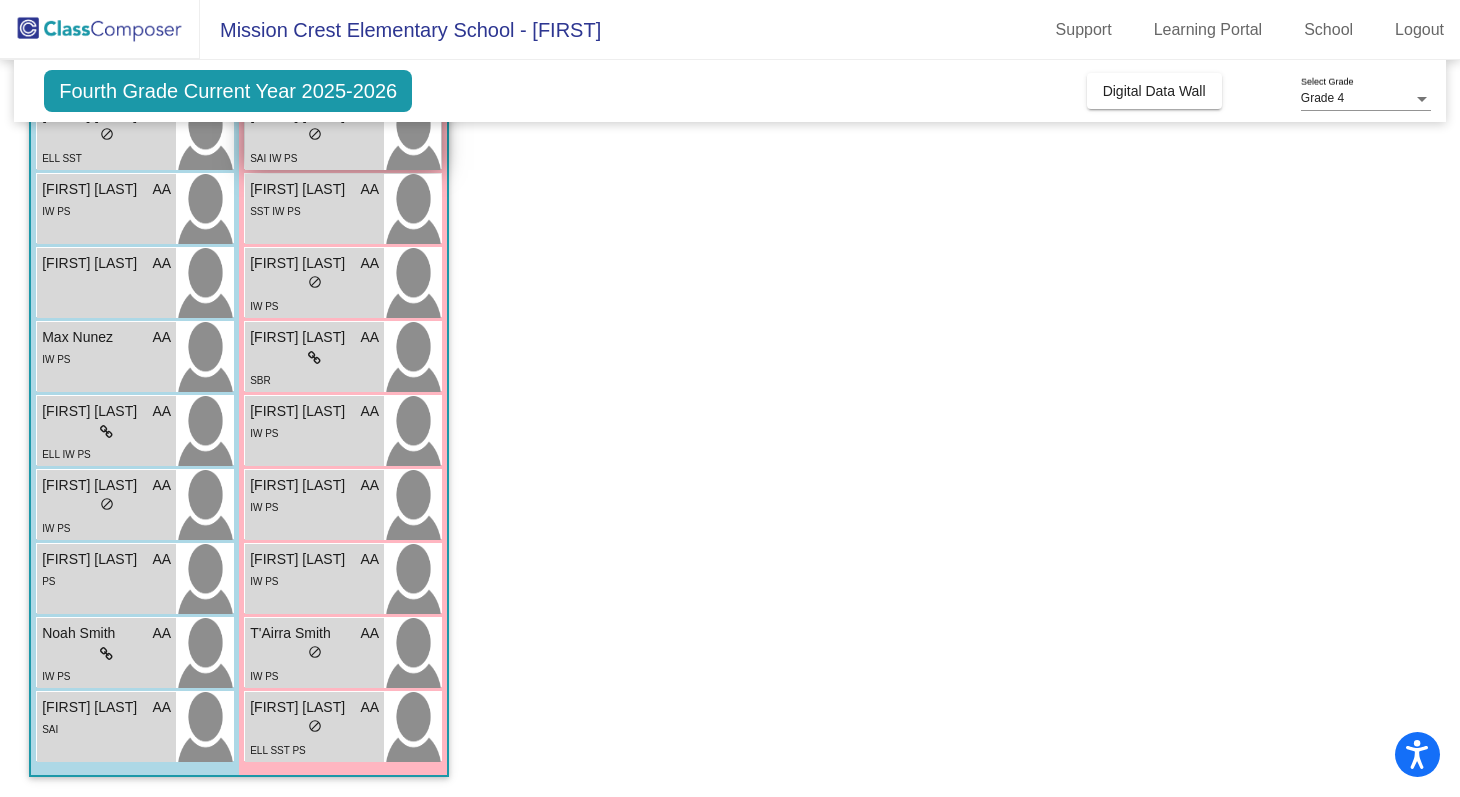 scroll, scrollTop: 662, scrollLeft: 0, axis: vertical 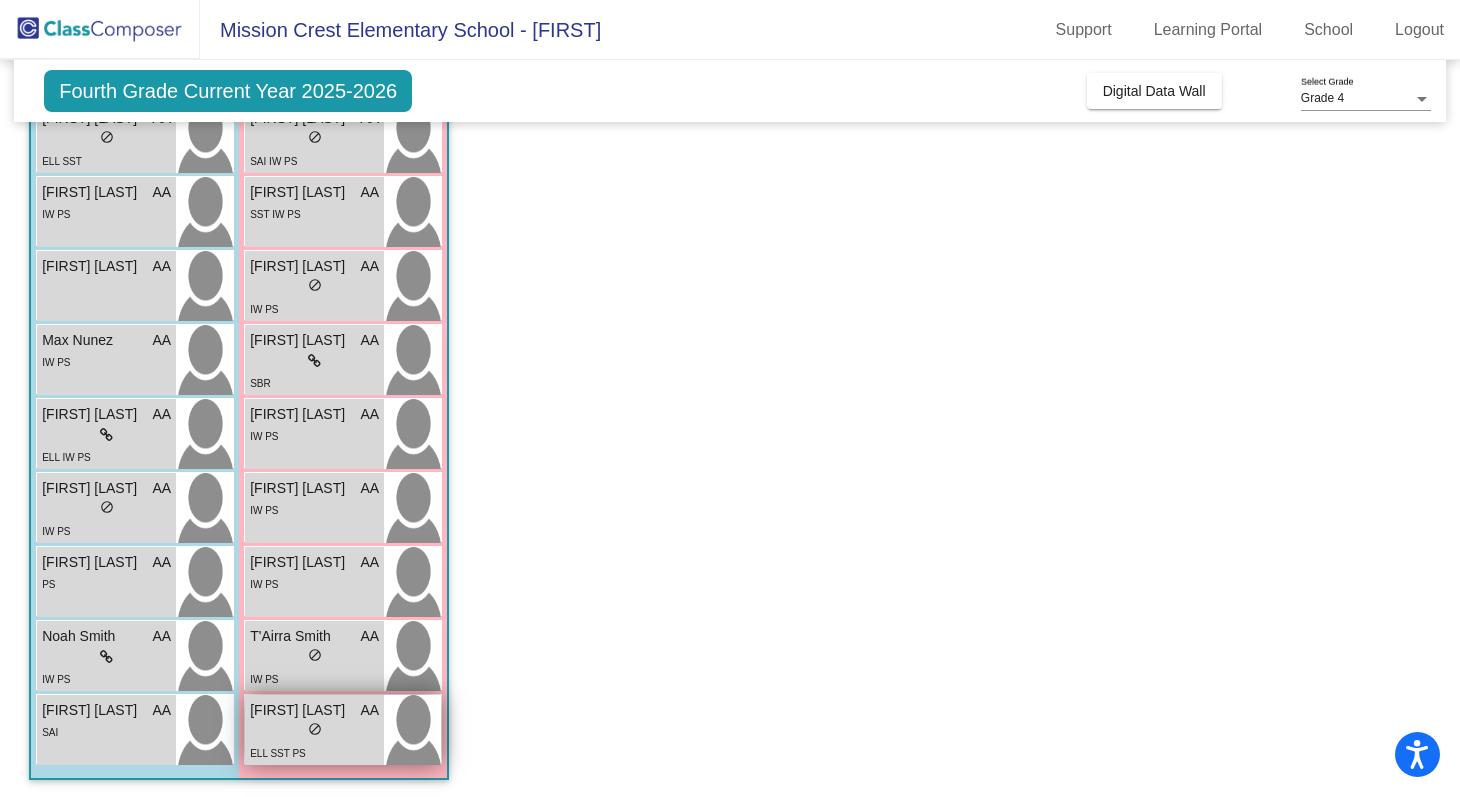 click on "ELL SST PS" at bounding box center [278, 752] 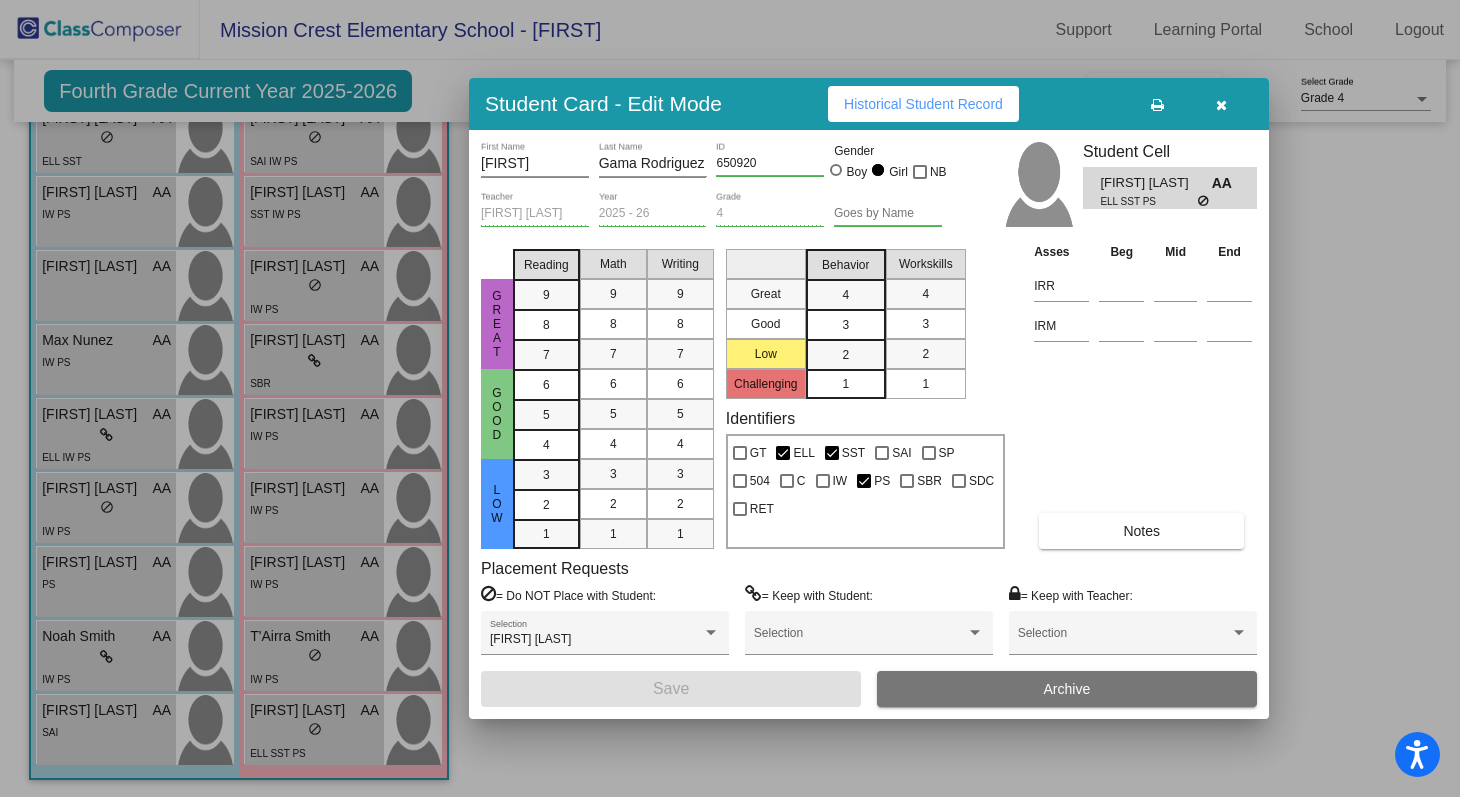 click on "Notes" at bounding box center [1141, 531] 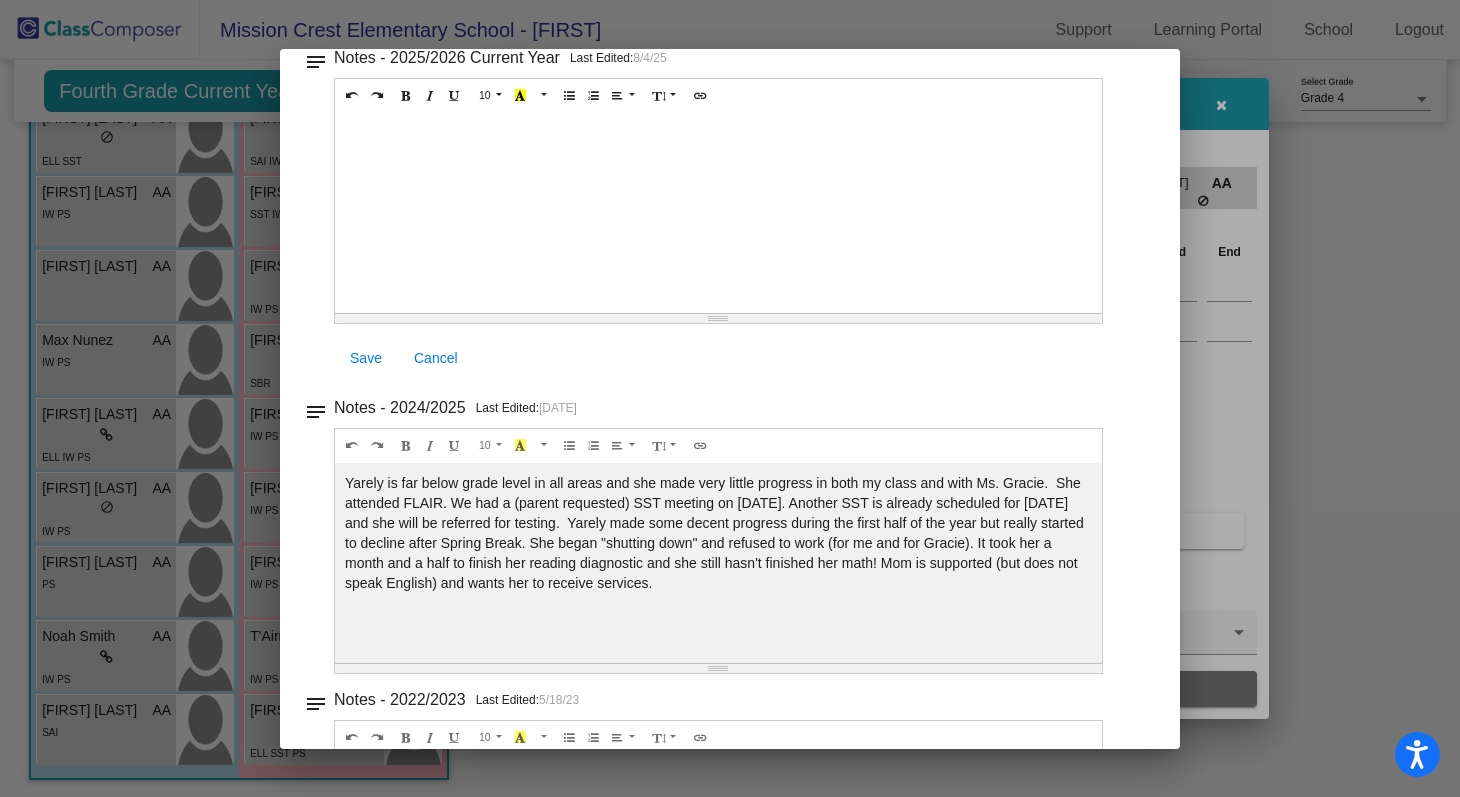 scroll, scrollTop: 0, scrollLeft: 0, axis: both 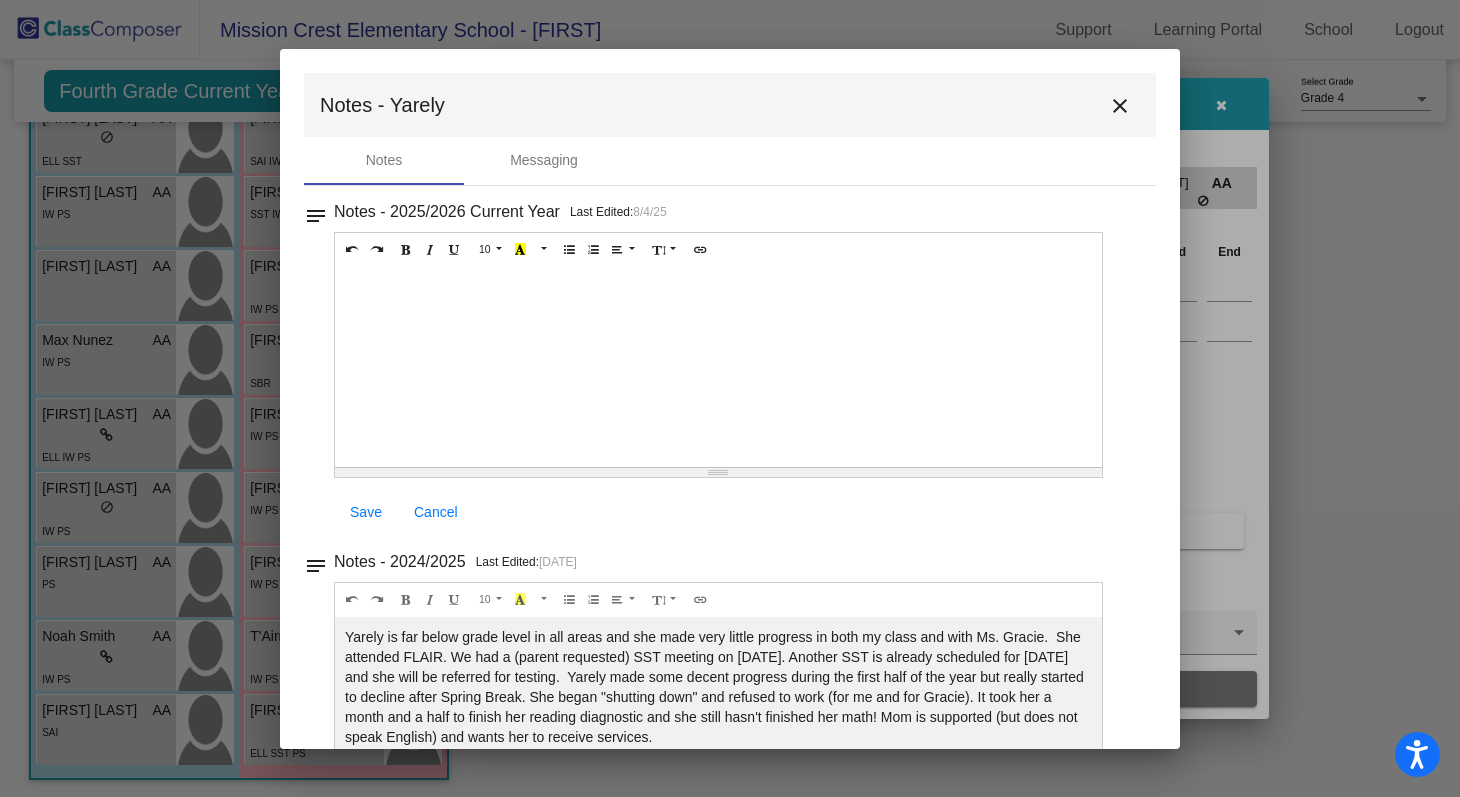 click at bounding box center [730, 398] 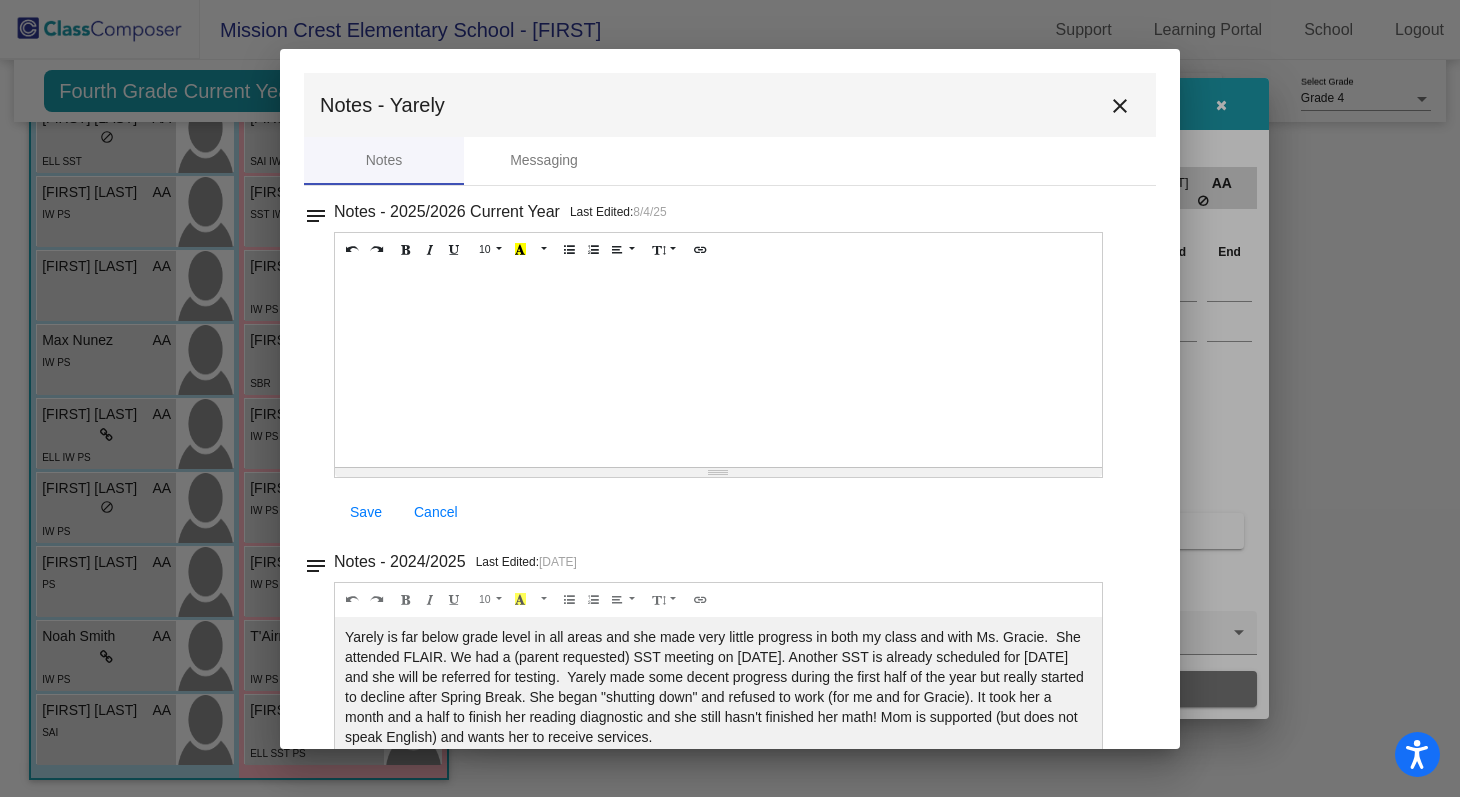 click on "close" at bounding box center [1120, 105] 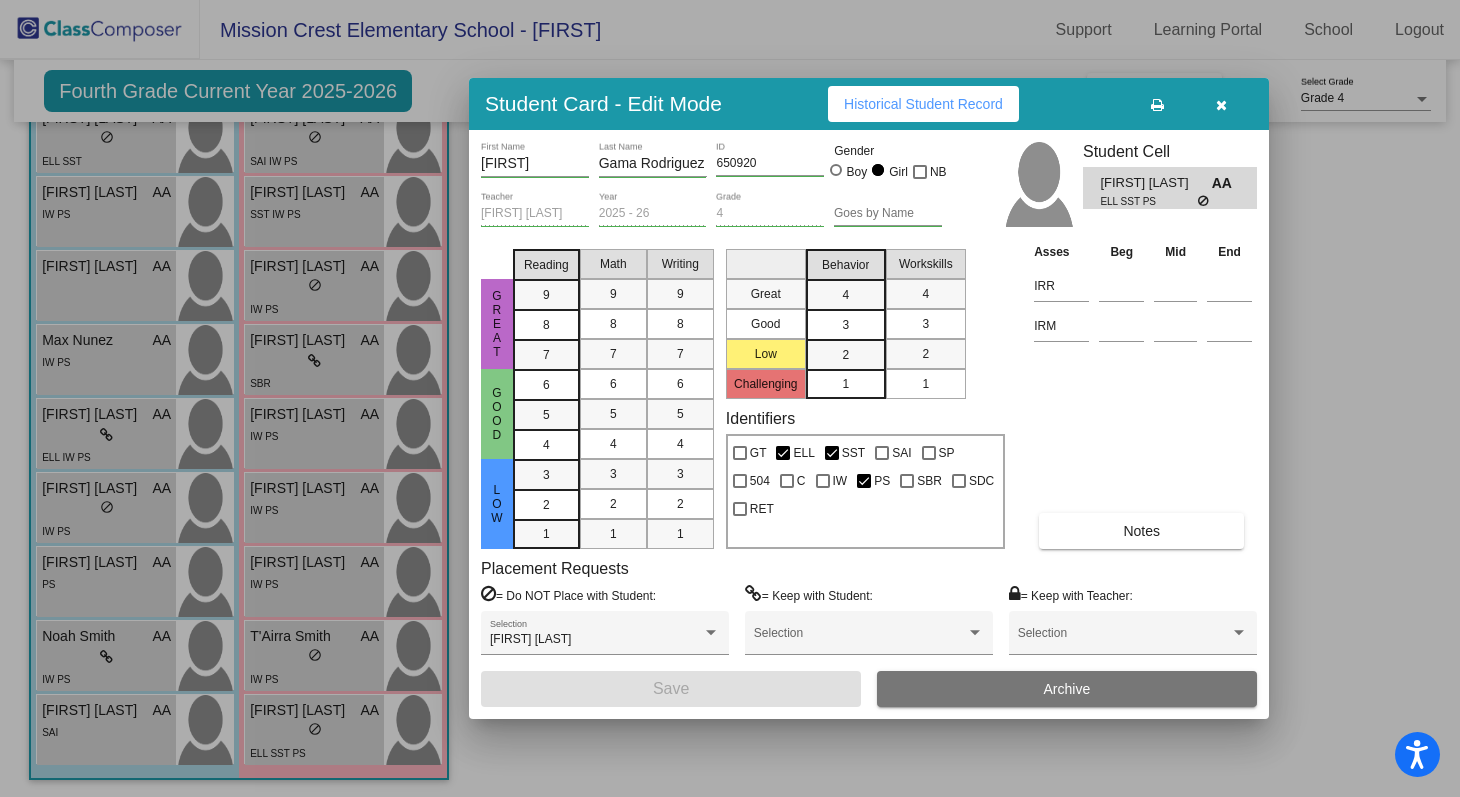 click at bounding box center [730, 398] 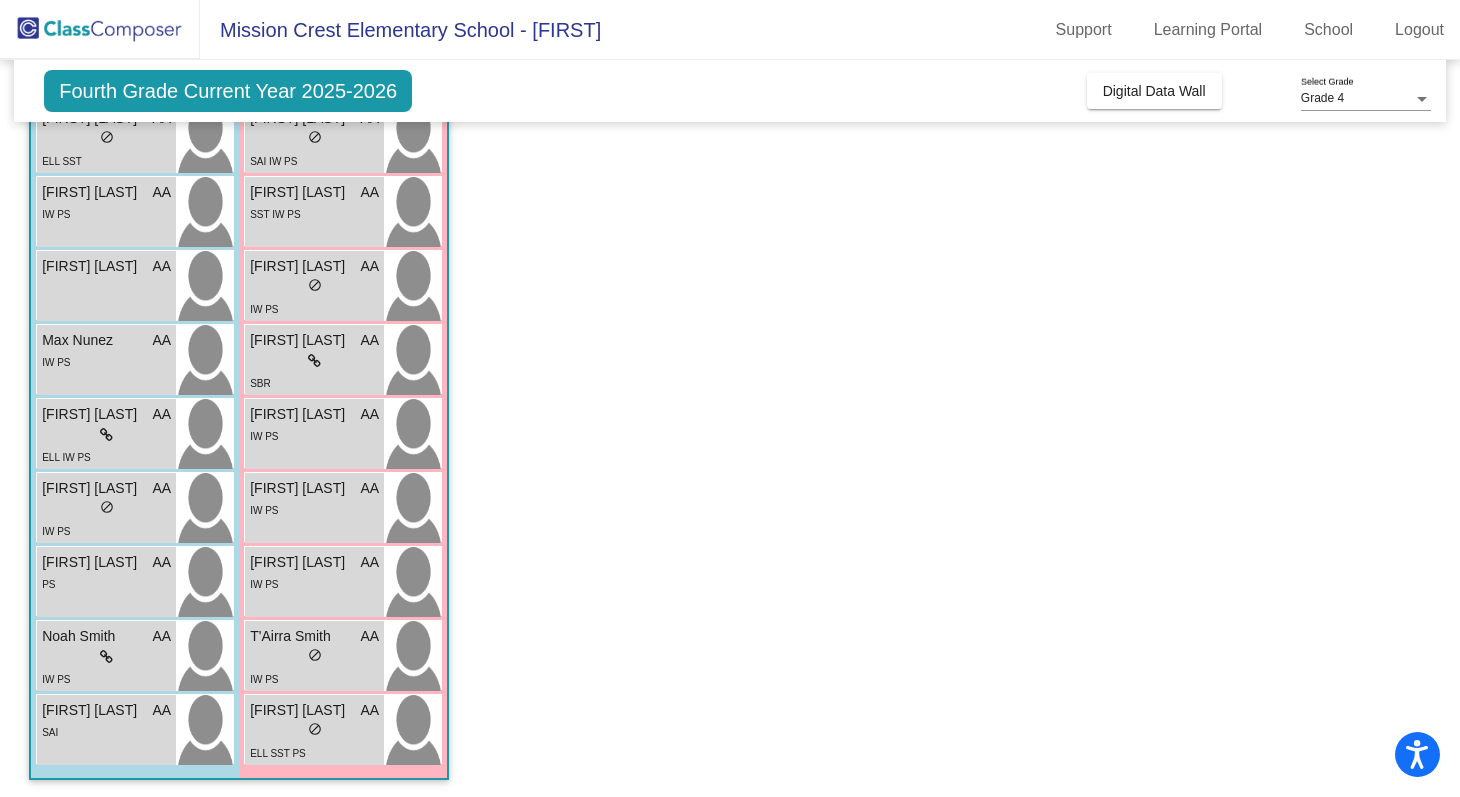 scroll, scrollTop: 528, scrollLeft: 0, axis: vertical 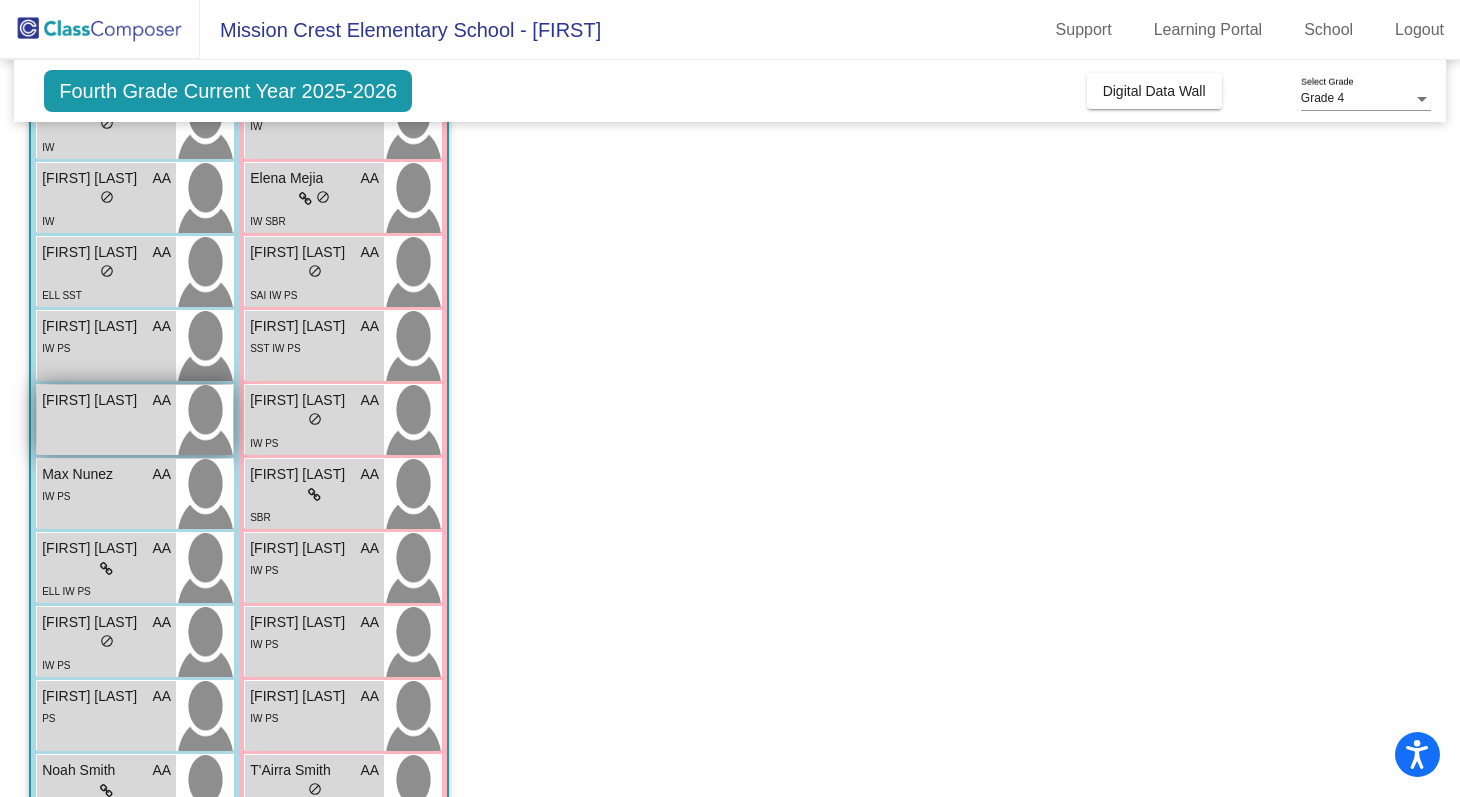 click on "[FIRST] [LAST] AA lock do_not_disturb_alt" at bounding box center (106, 420) 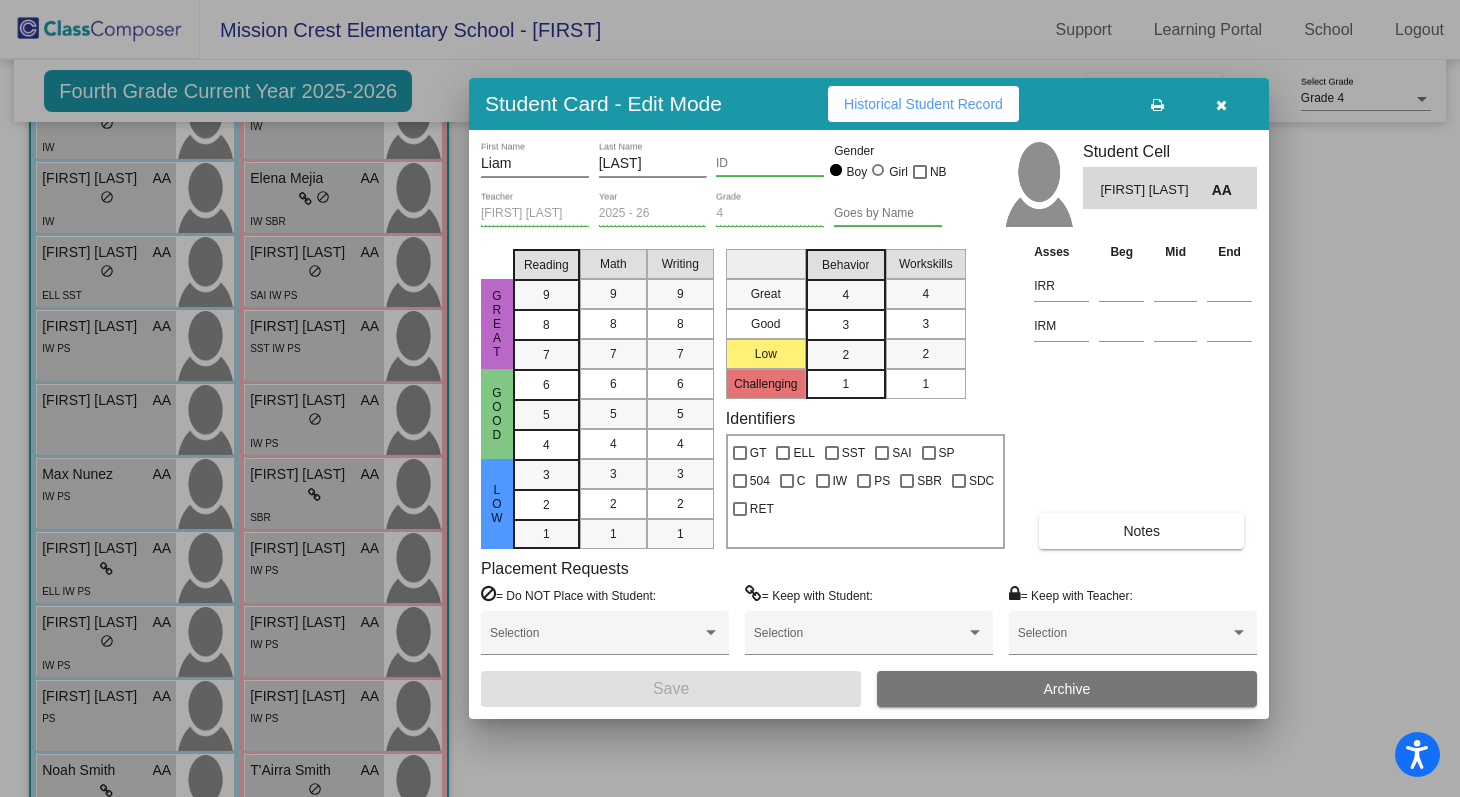 click on "Notes" at bounding box center (1141, 531) 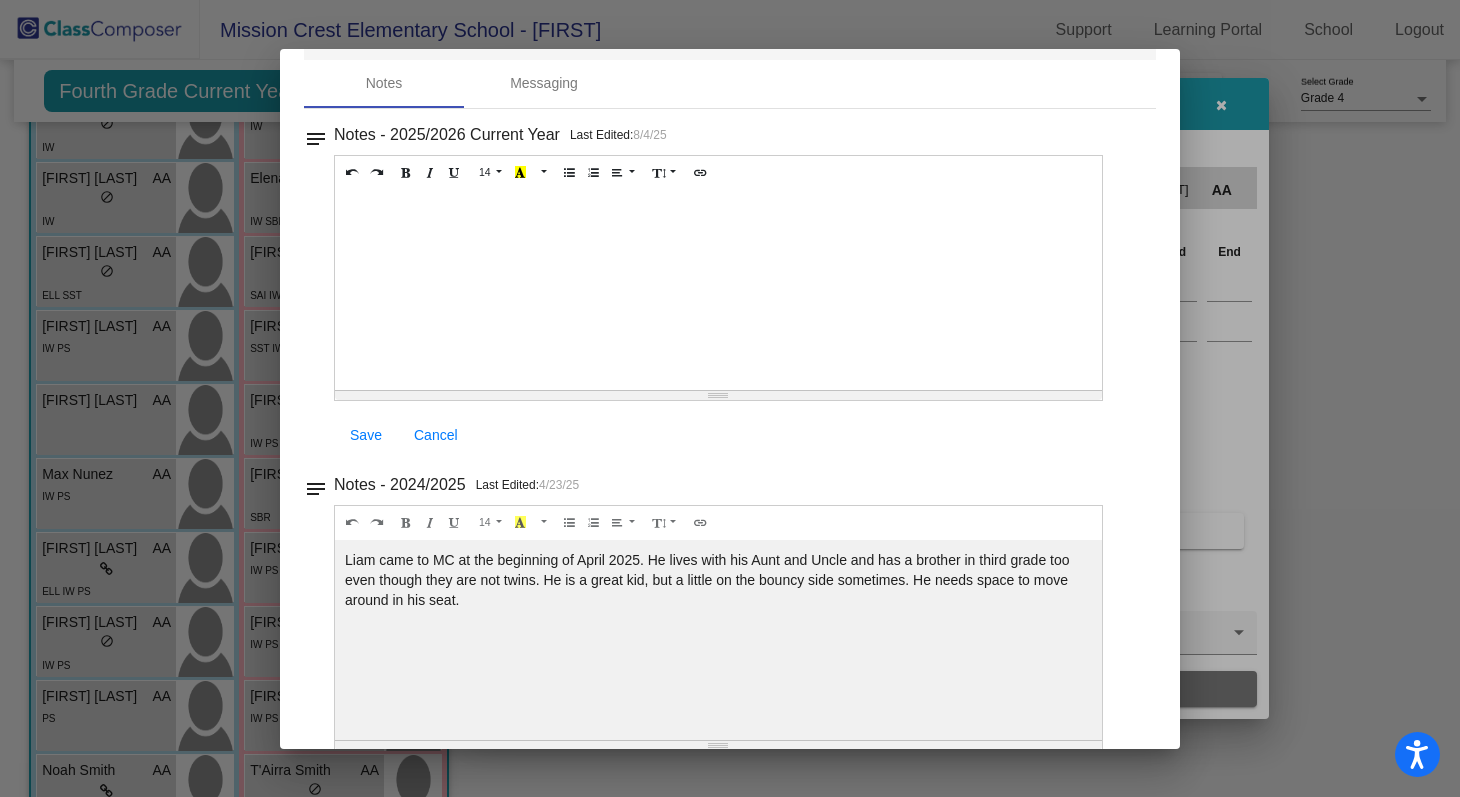 scroll, scrollTop: 78, scrollLeft: 0, axis: vertical 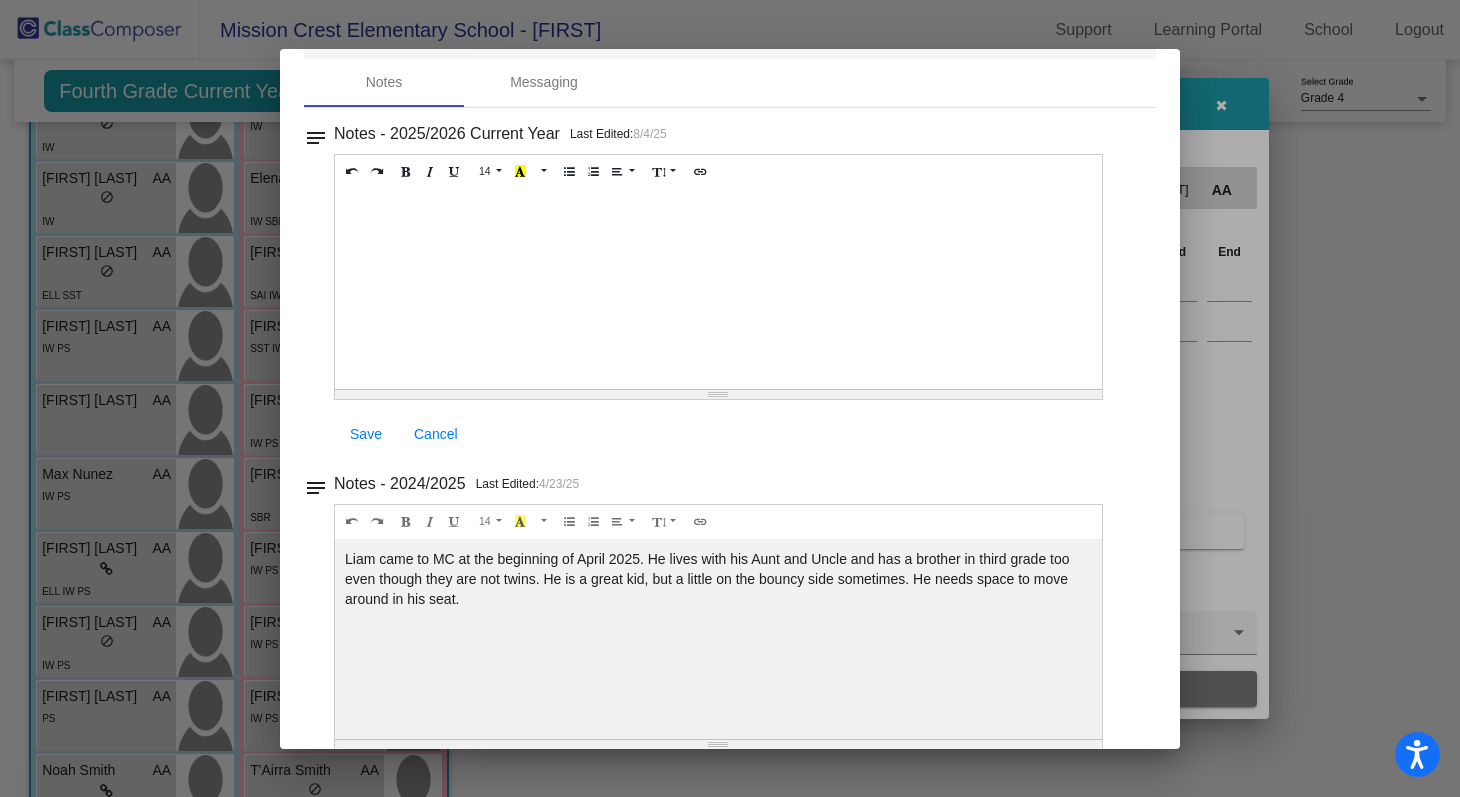 click at bounding box center (730, 398) 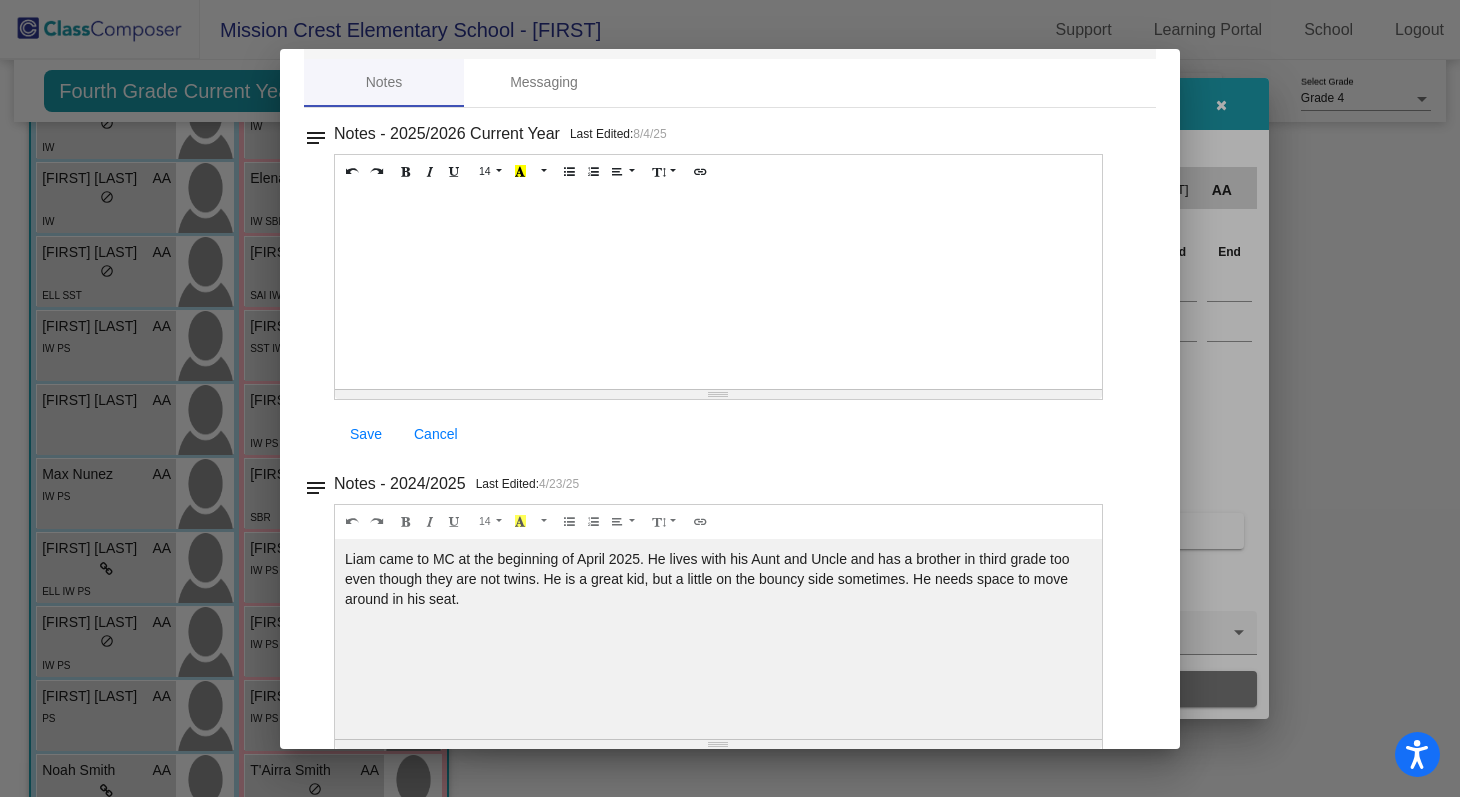 click on "Notes - [FIRST] close Notes Messaging notes Notes - 2025/2026 Current Year Last Edited:   8/4/25 14    8  9  10  11  12  14  18  24  36   Background Color Transparent Select #ffff00 Text Color Reset to default Select #000000      1.0  1.2  1.4  1.5  1.6  1.8  2.0  3.0   100% 50% 25% Save Cancel notes Notes - 2024/2025 Last Edited:   4/23/25 14    8  9  10  11  12  14  18  24  36   Background Color Transparent Select #ffff00 Text Color Reset to default Select #000000      1.0  1.2  1.4  1.5  1.6  1.8  2.0  3.0 [FIRST] came to MC at the beginning of April 2025. He lives with his Aunt and Uncle and has a brother in third grade too even though they are not twins. He is a great kid, but a little on the bouncy side sometimes. He needs space to move around in his seat.   100% 50% 25%" at bounding box center [730, 399] 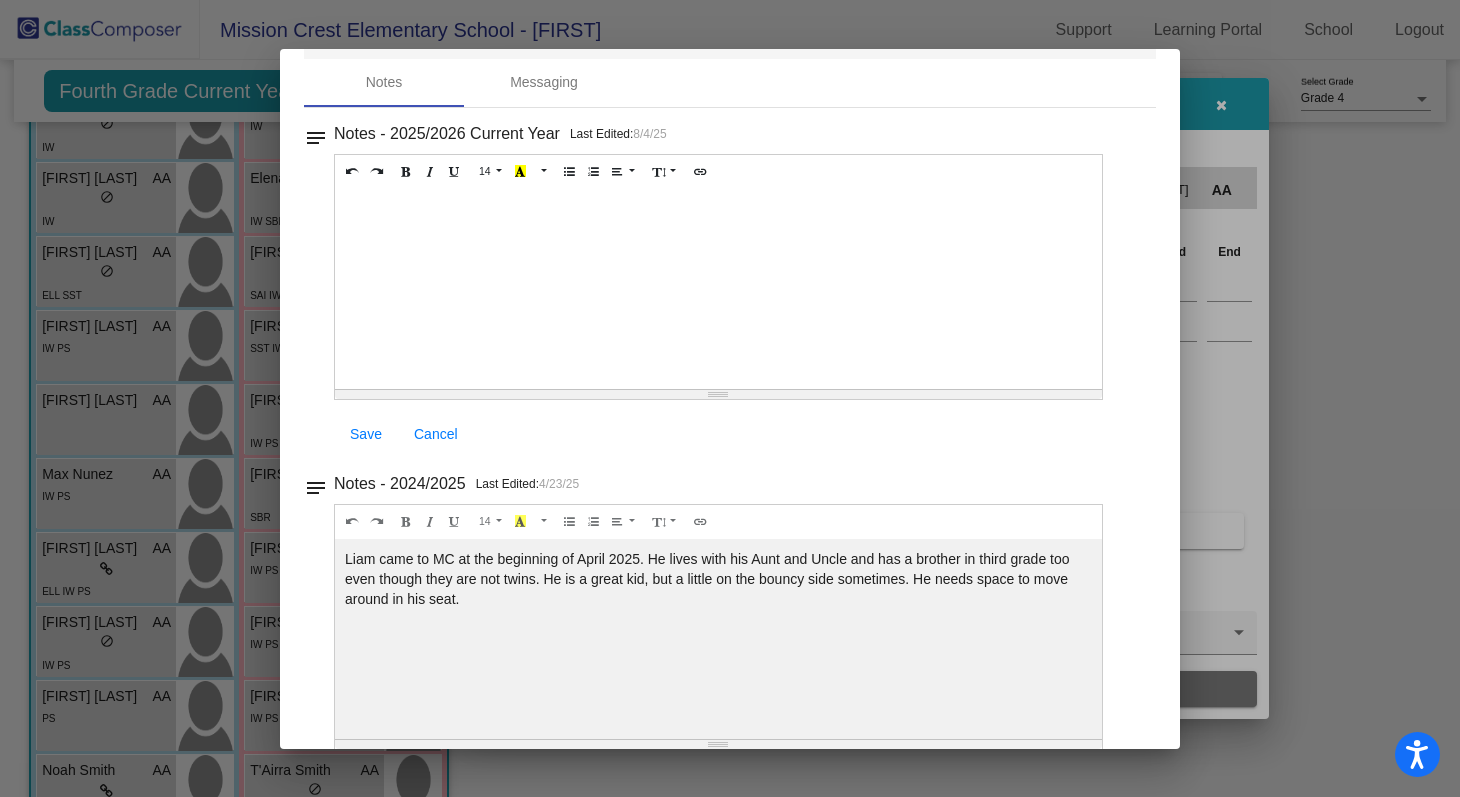 scroll, scrollTop: 0, scrollLeft: 0, axis: both 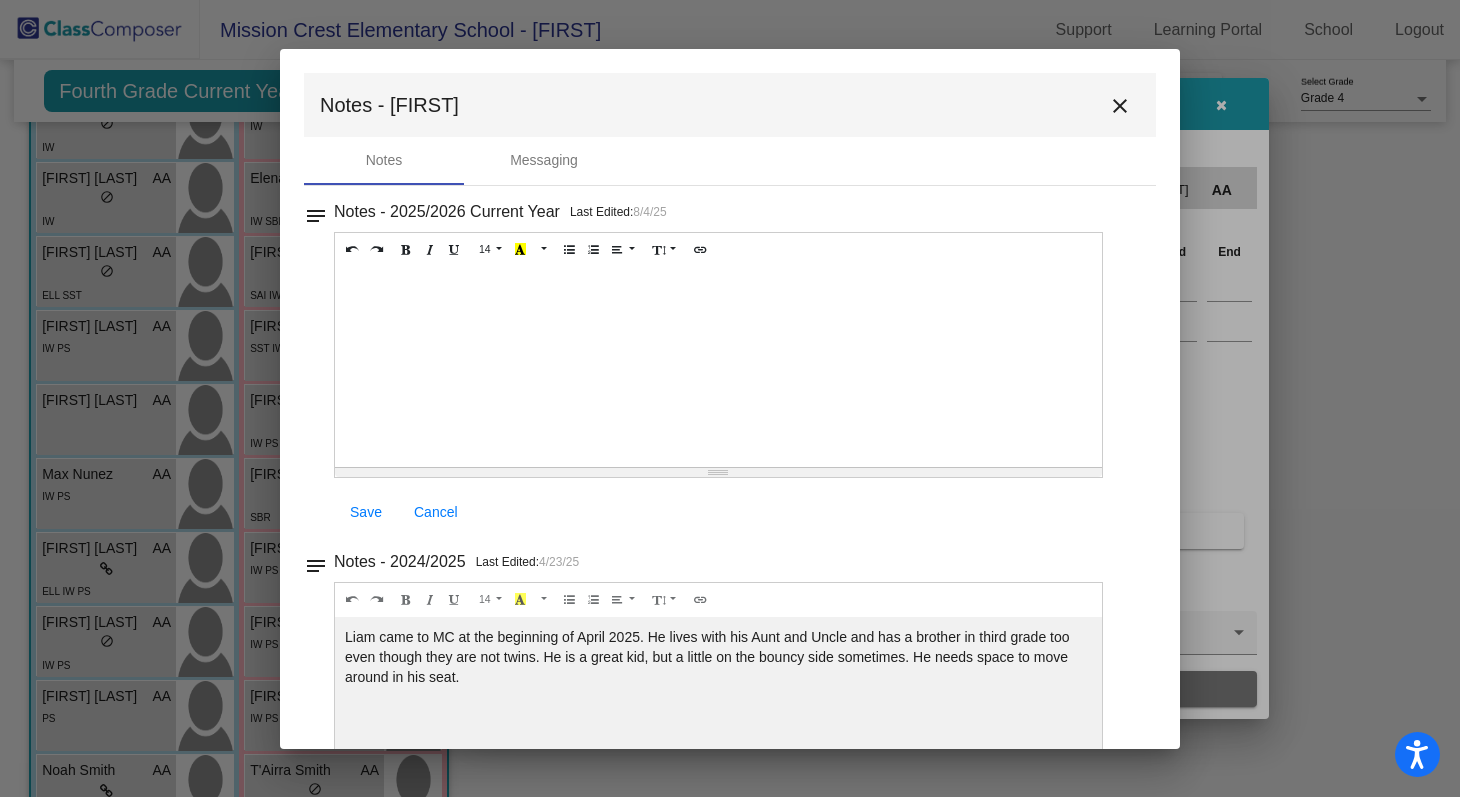 click on "Notes - [FIRST] close" at bounding box center (730, 105) 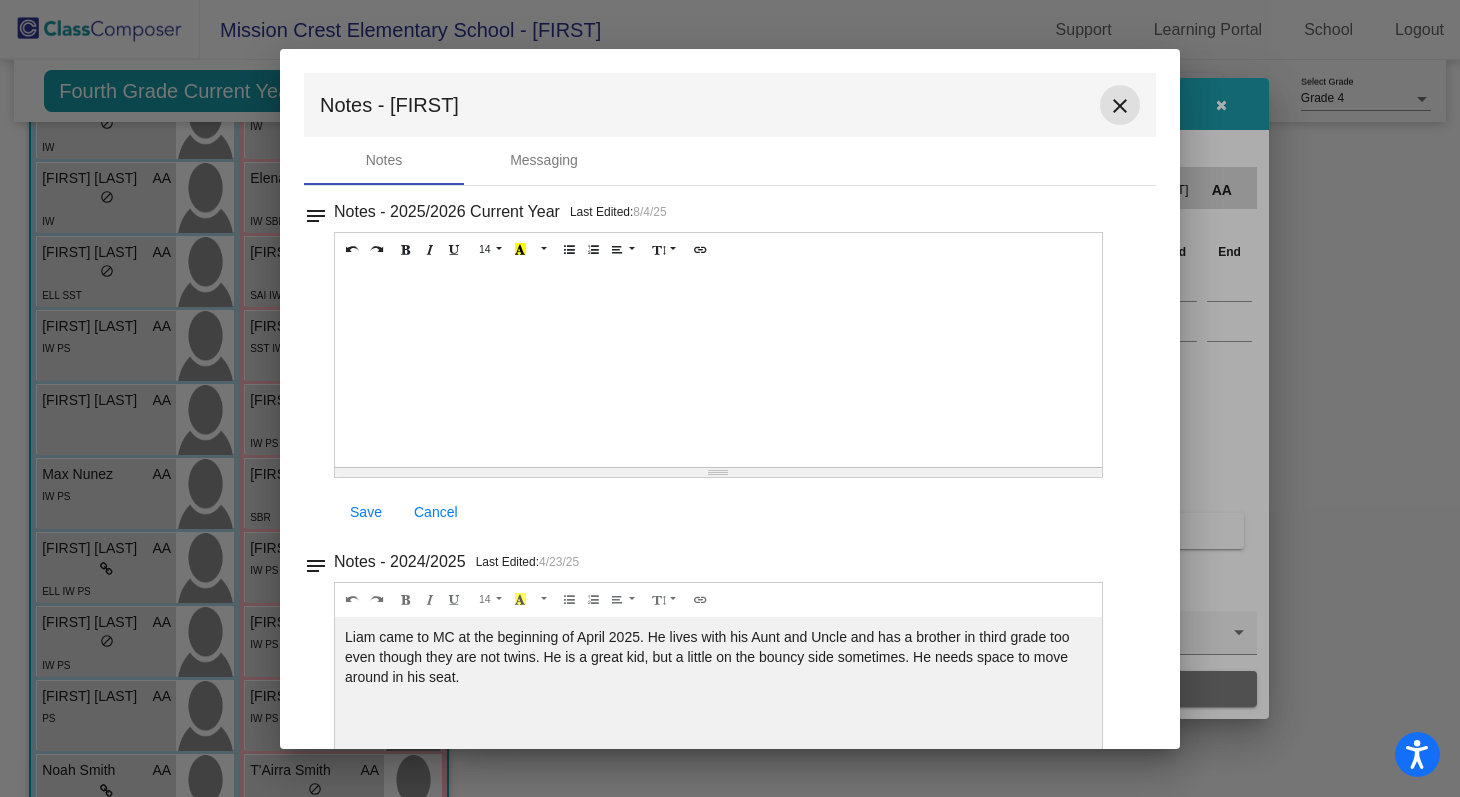 click on "close" at bounding box center [1120, 106] 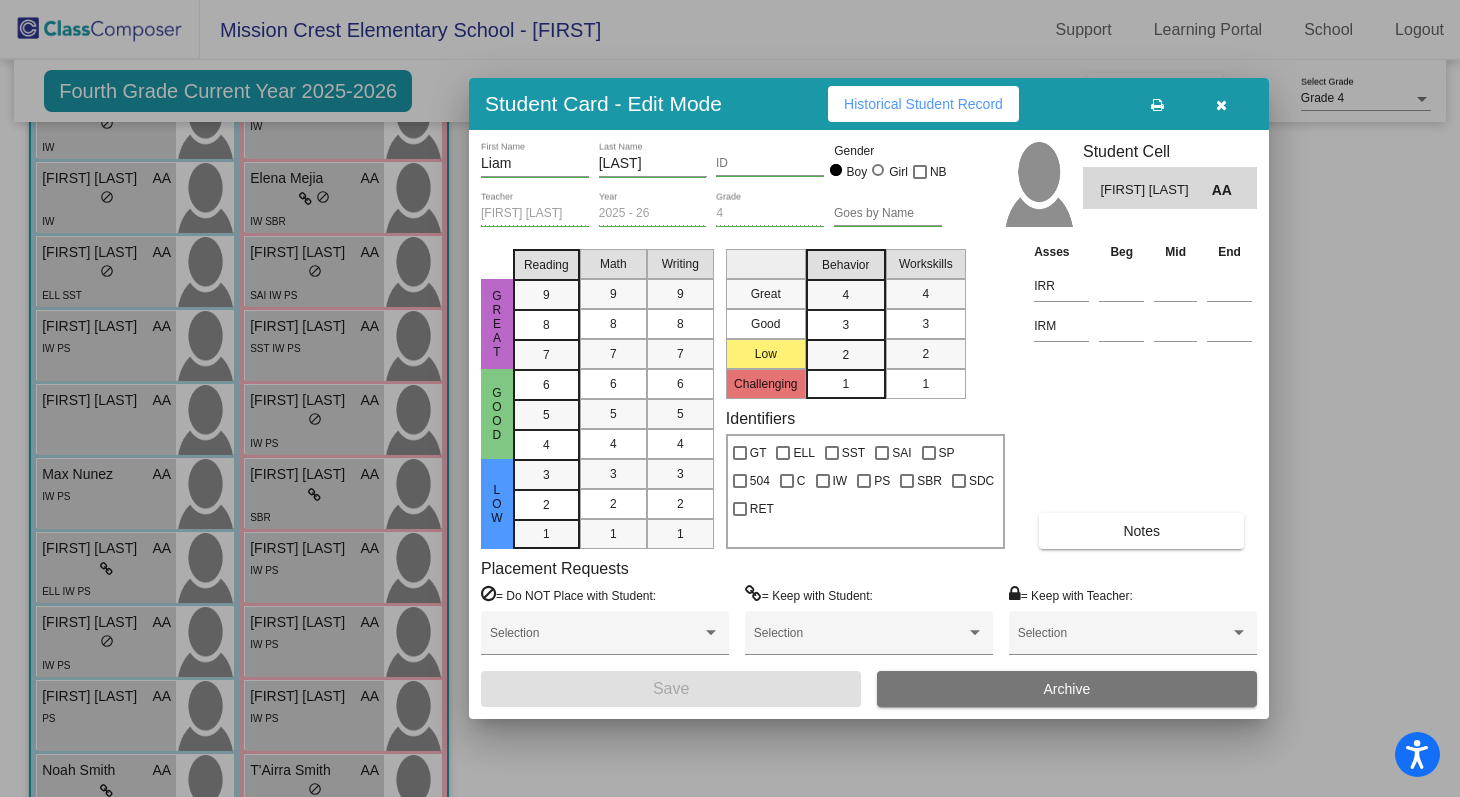 click at bounding box center [730, 398] 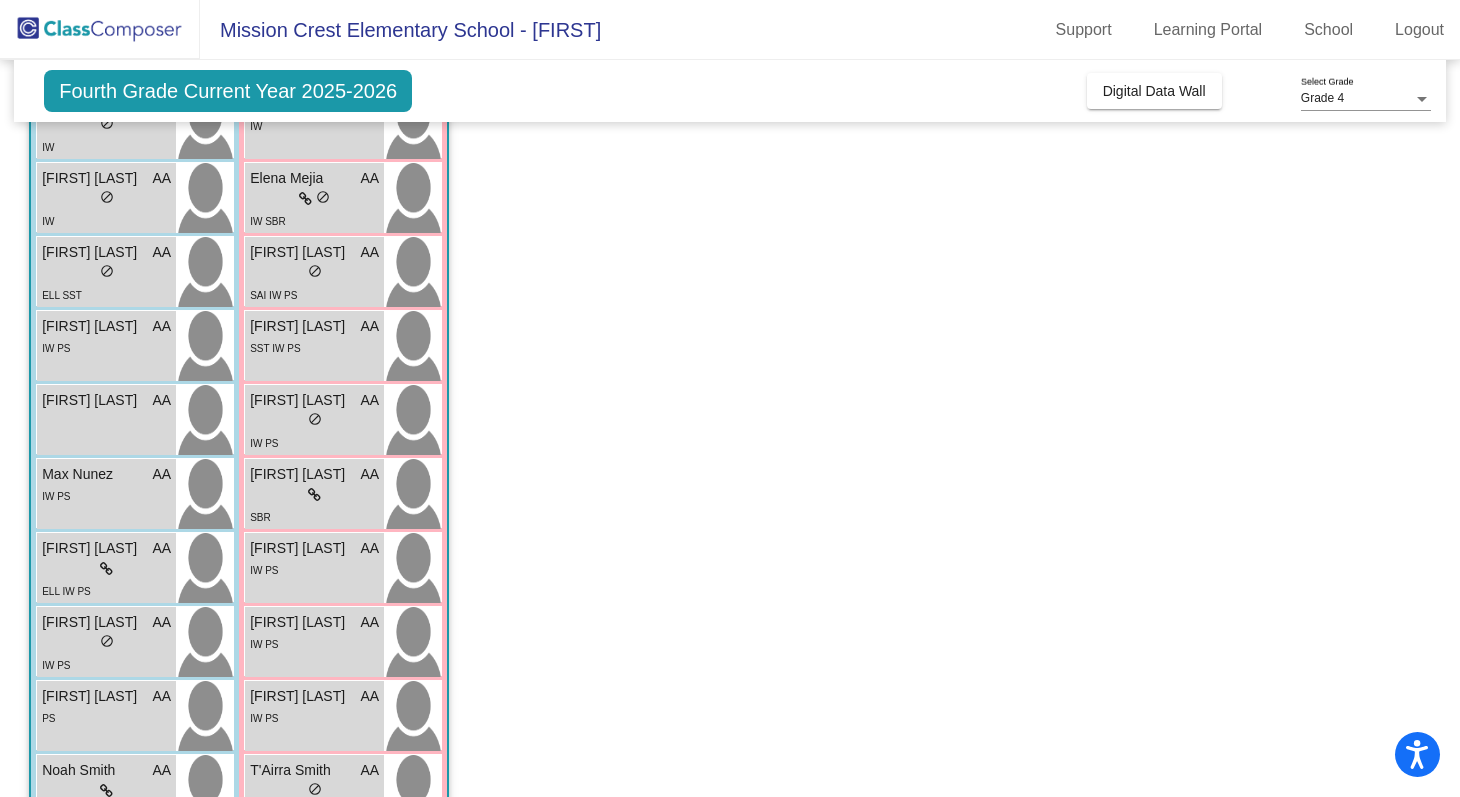 scroll, scrollTop: 0, scrollLeft: 0, axis: both 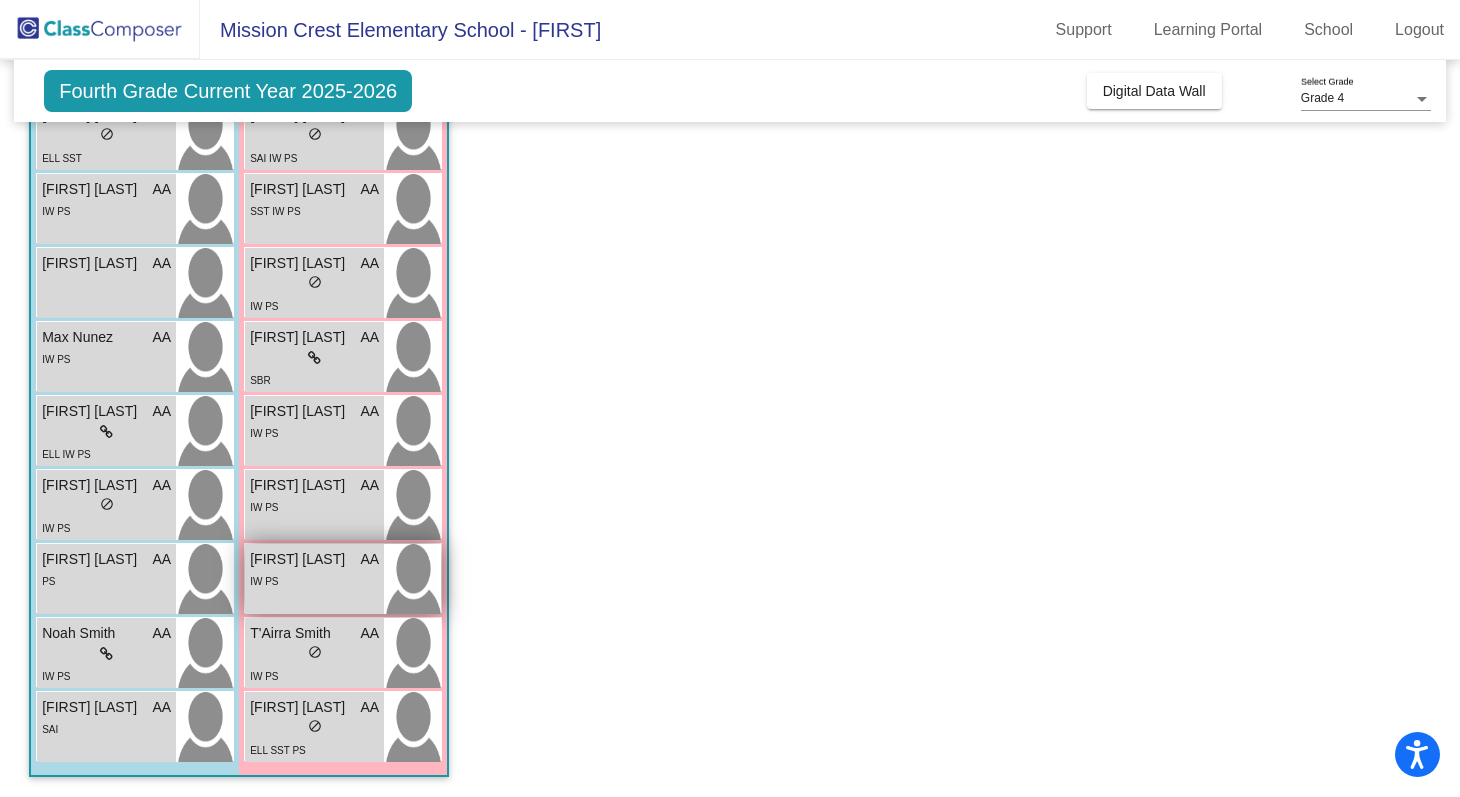 click on "[FIRST] [LAST] AA lock do_not_disturb_alt IW PS" at bounding box center (314, 579) 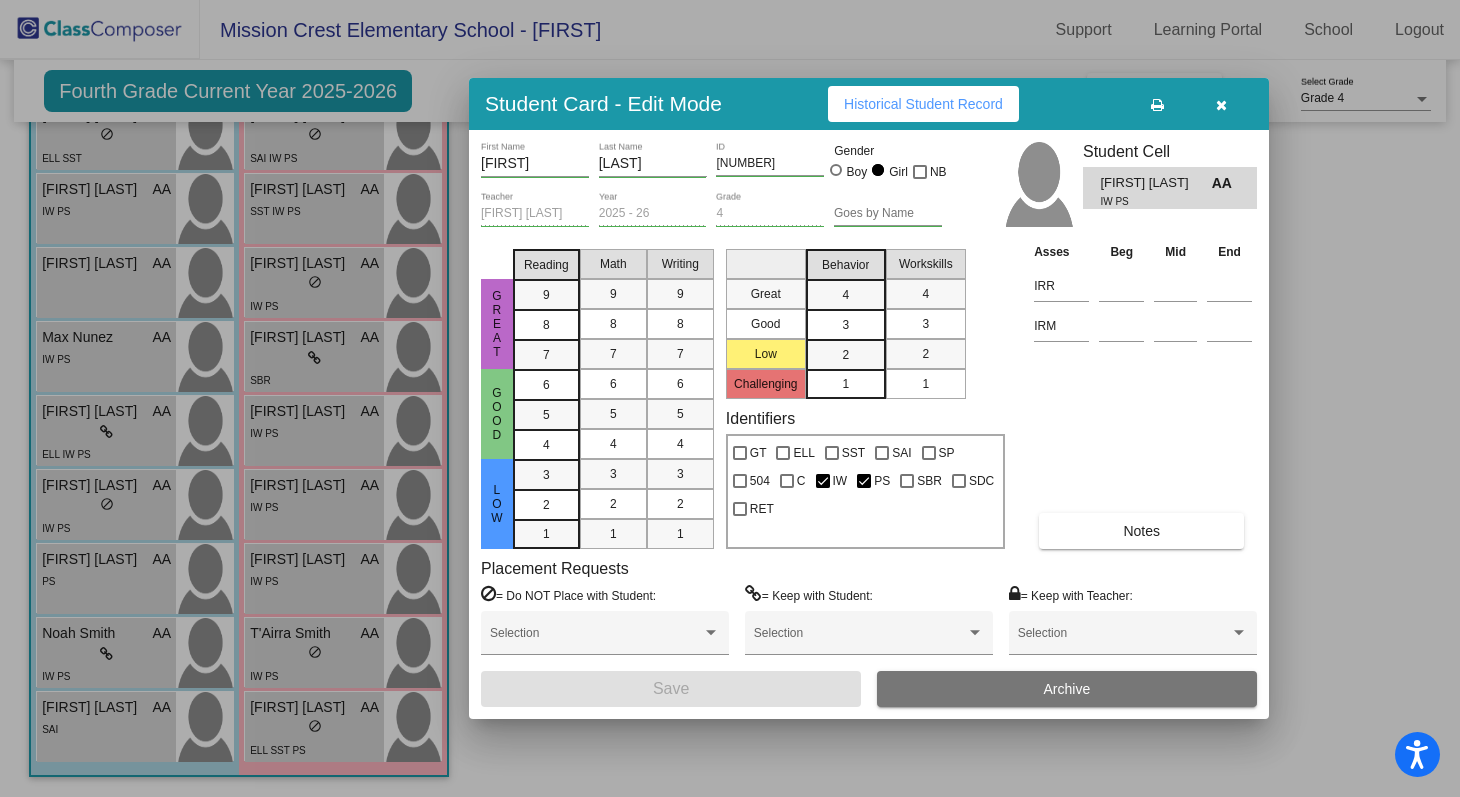 click on "Notes" at bounding box center (1141, 531) 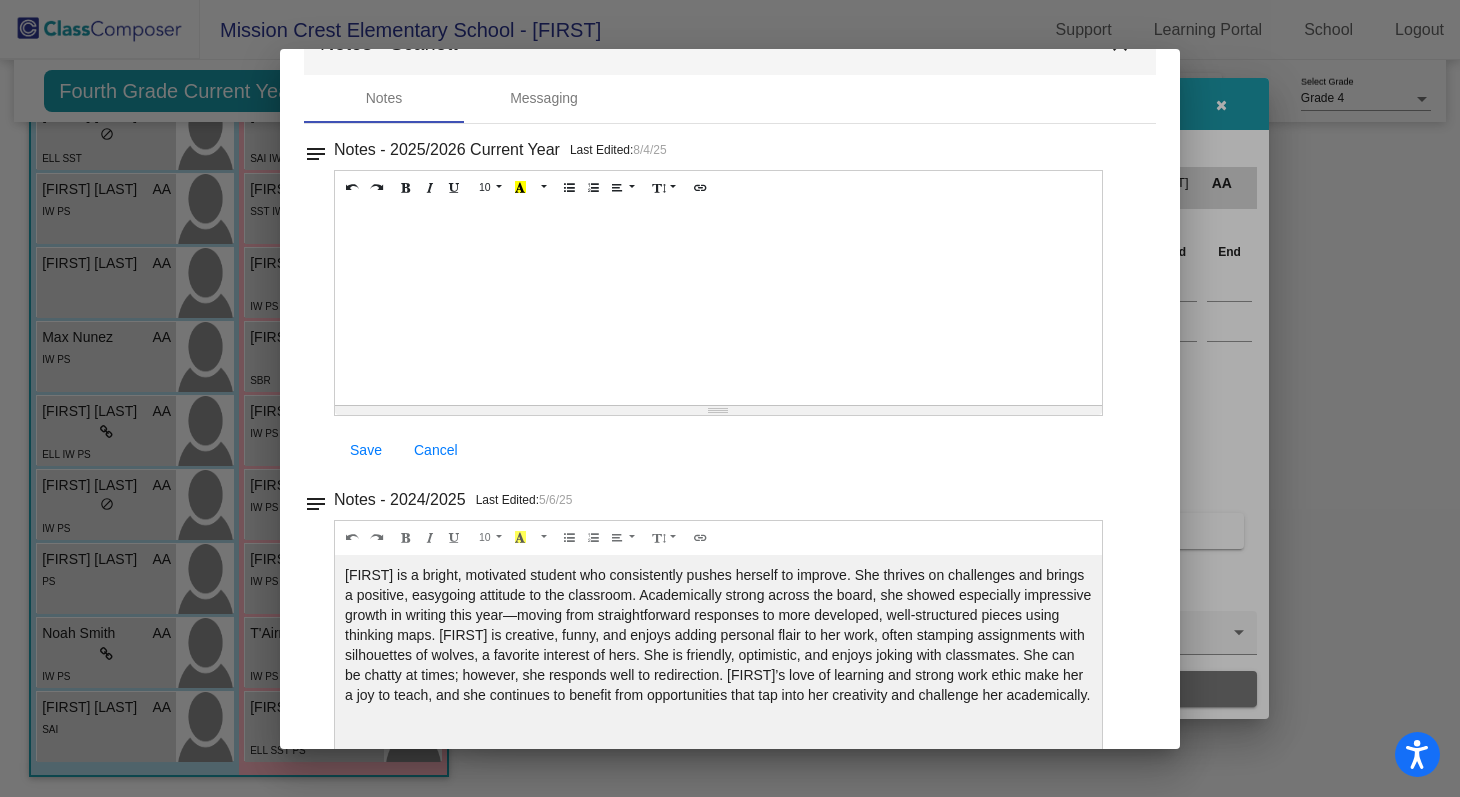 scroll, scrollTop: 0, scrollLeft: 0, axis: both 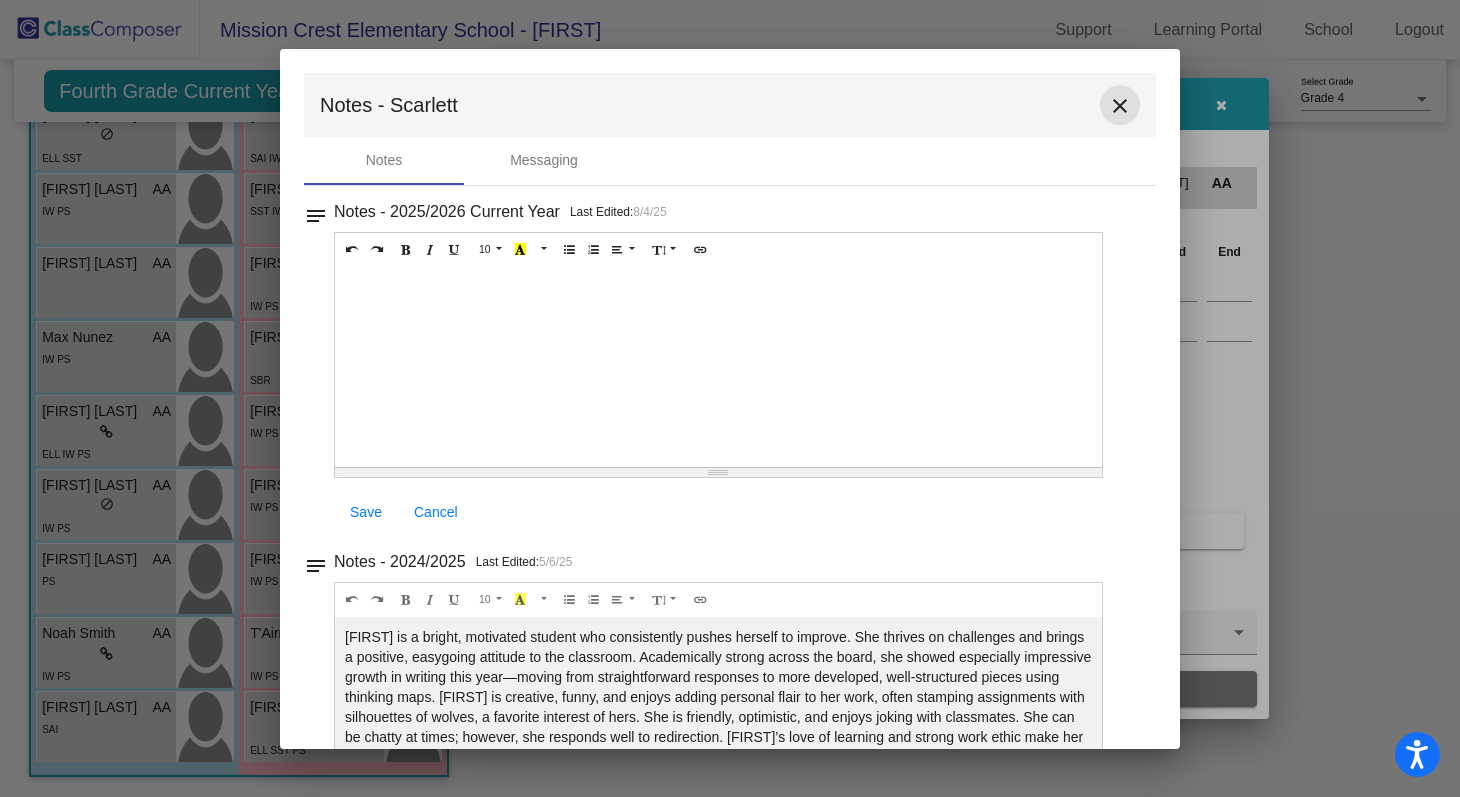 click on "close" at bounding box center (1120, 106) 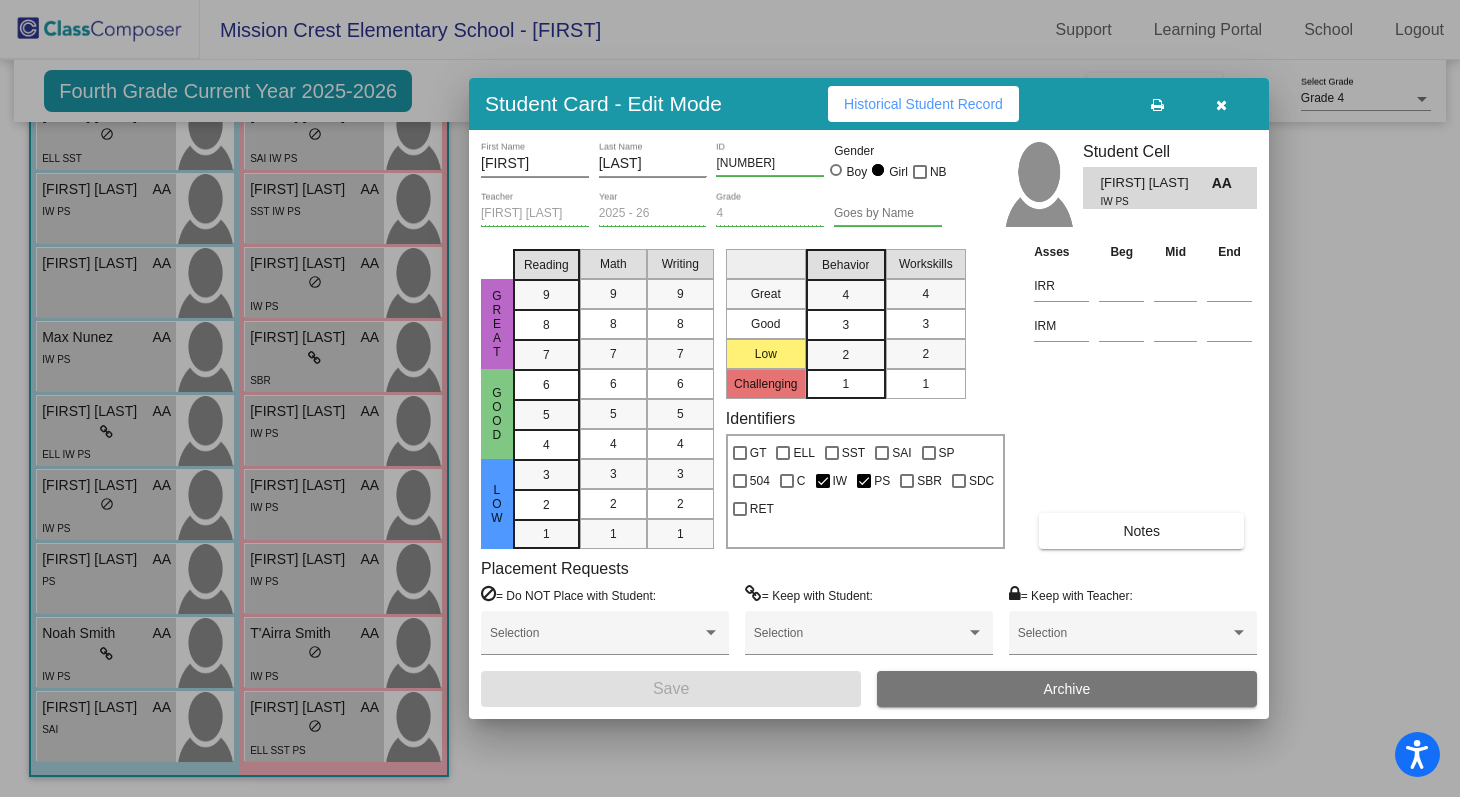 click at bounding box center [730, 398] 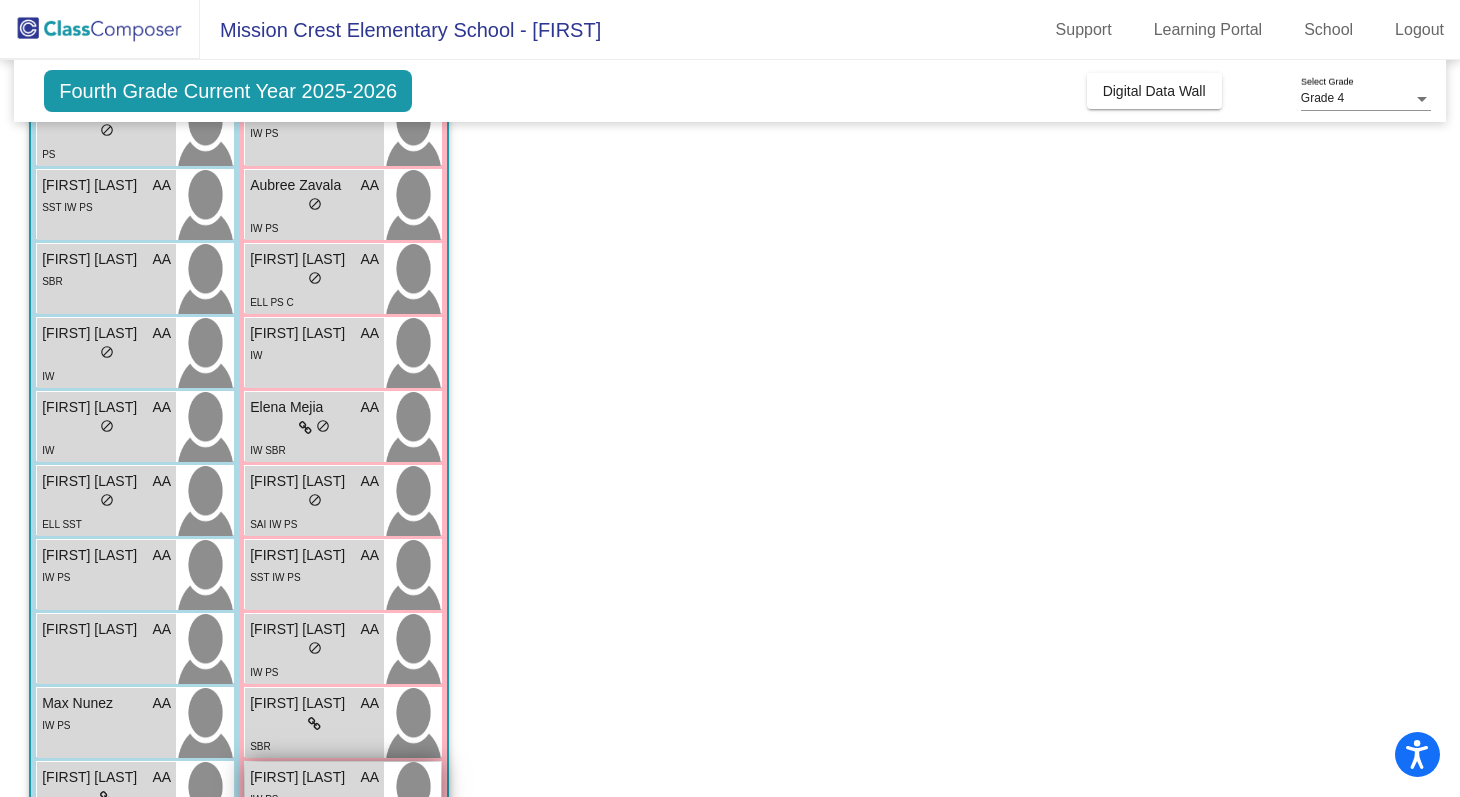 scroll, scrollTop: 279, scrollLeft: 0, axis: vertical 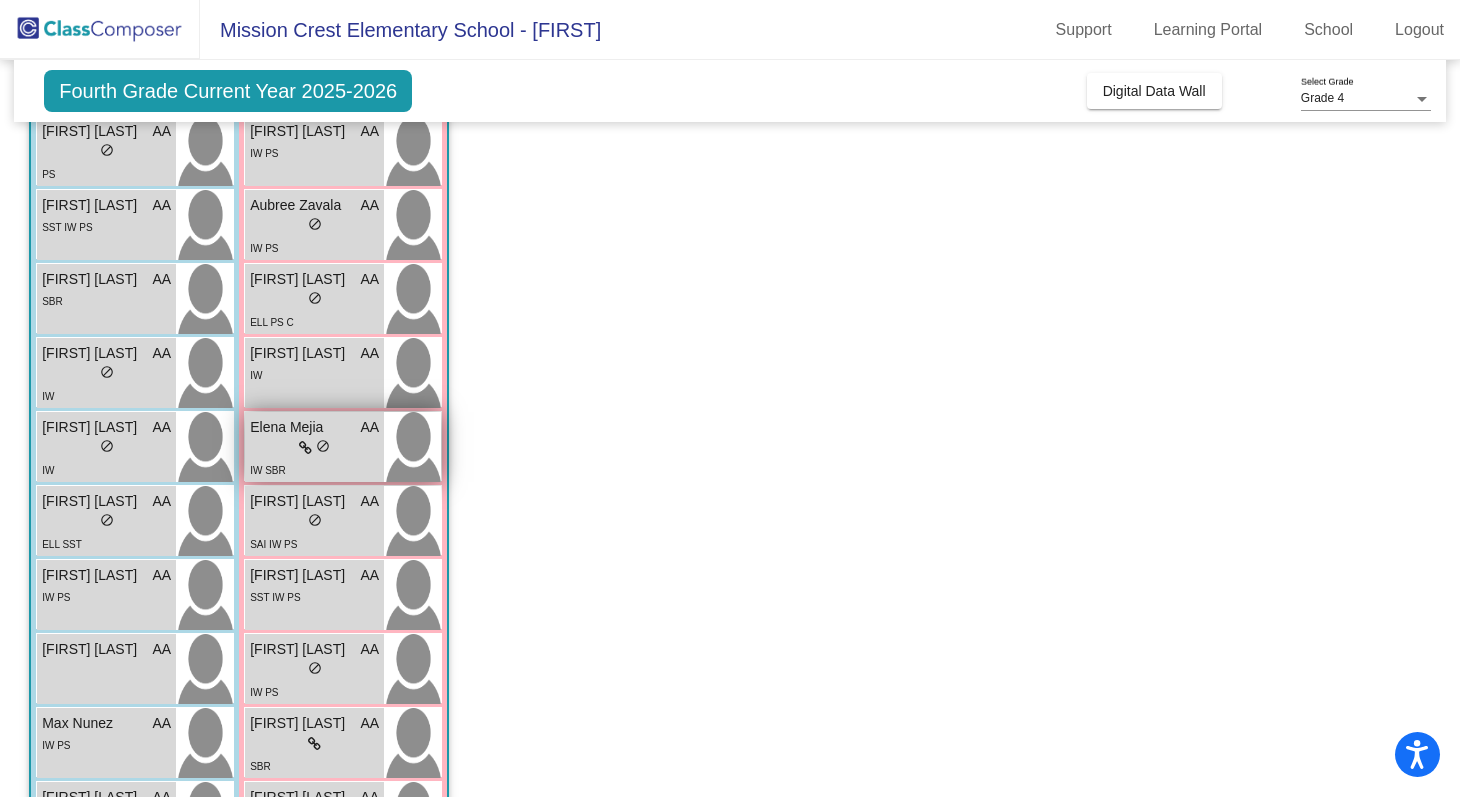 click on "lock do_not_disturb_alt" at bounding box center [314, 448] 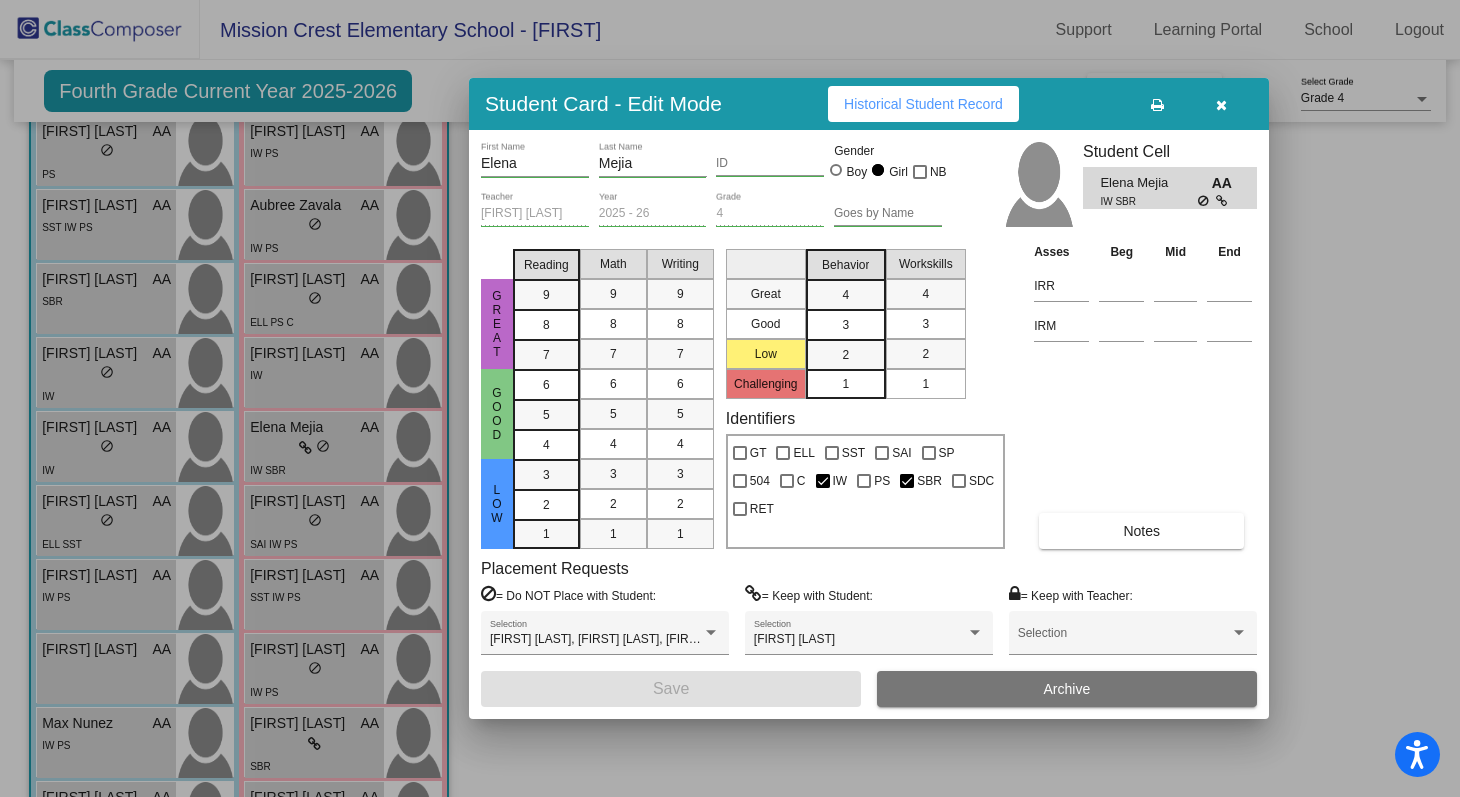 click on "Notes" at bounding box center [1141, 531] 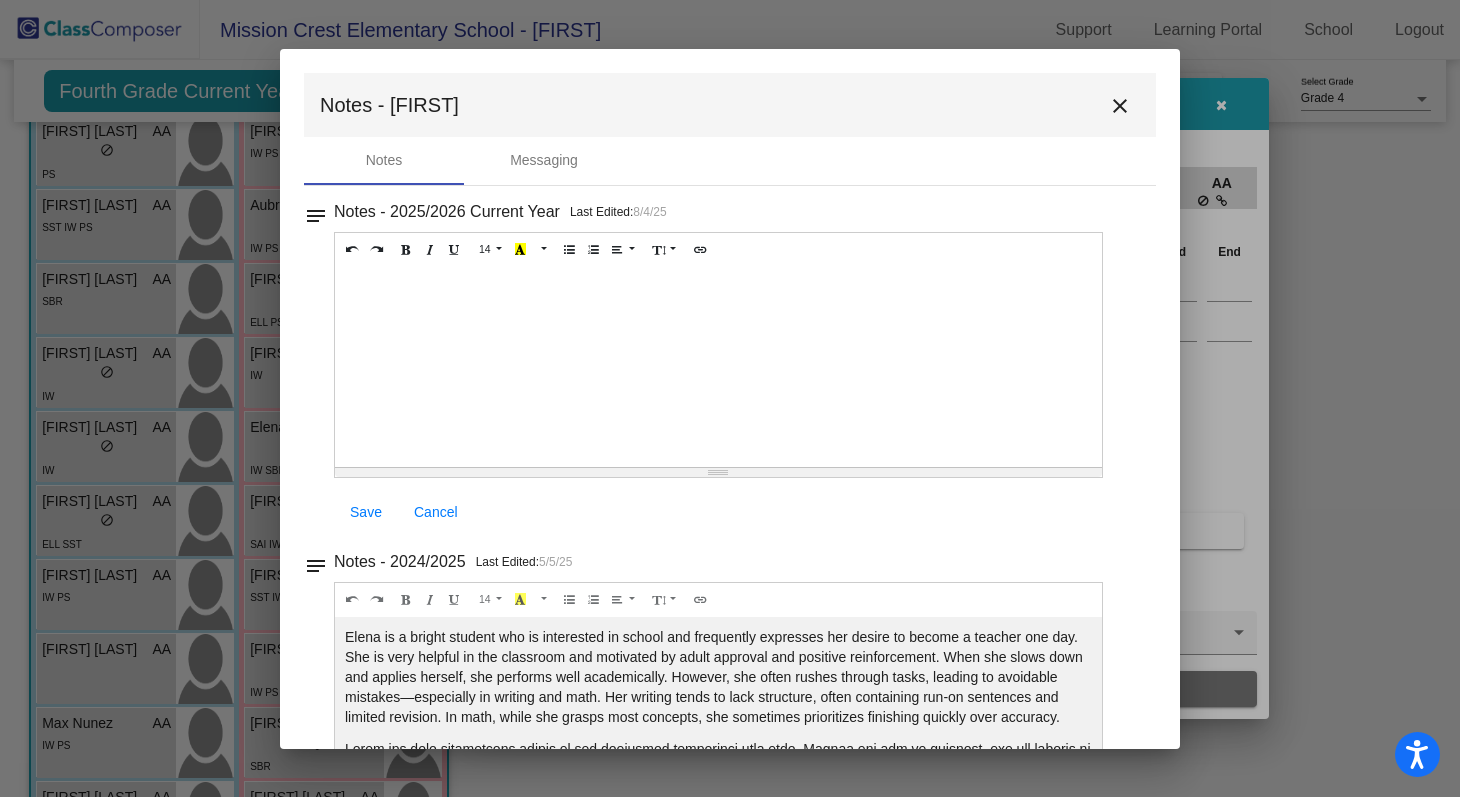 scroll, scrollTop: 125, scrollLeft: 0, axis: vertical 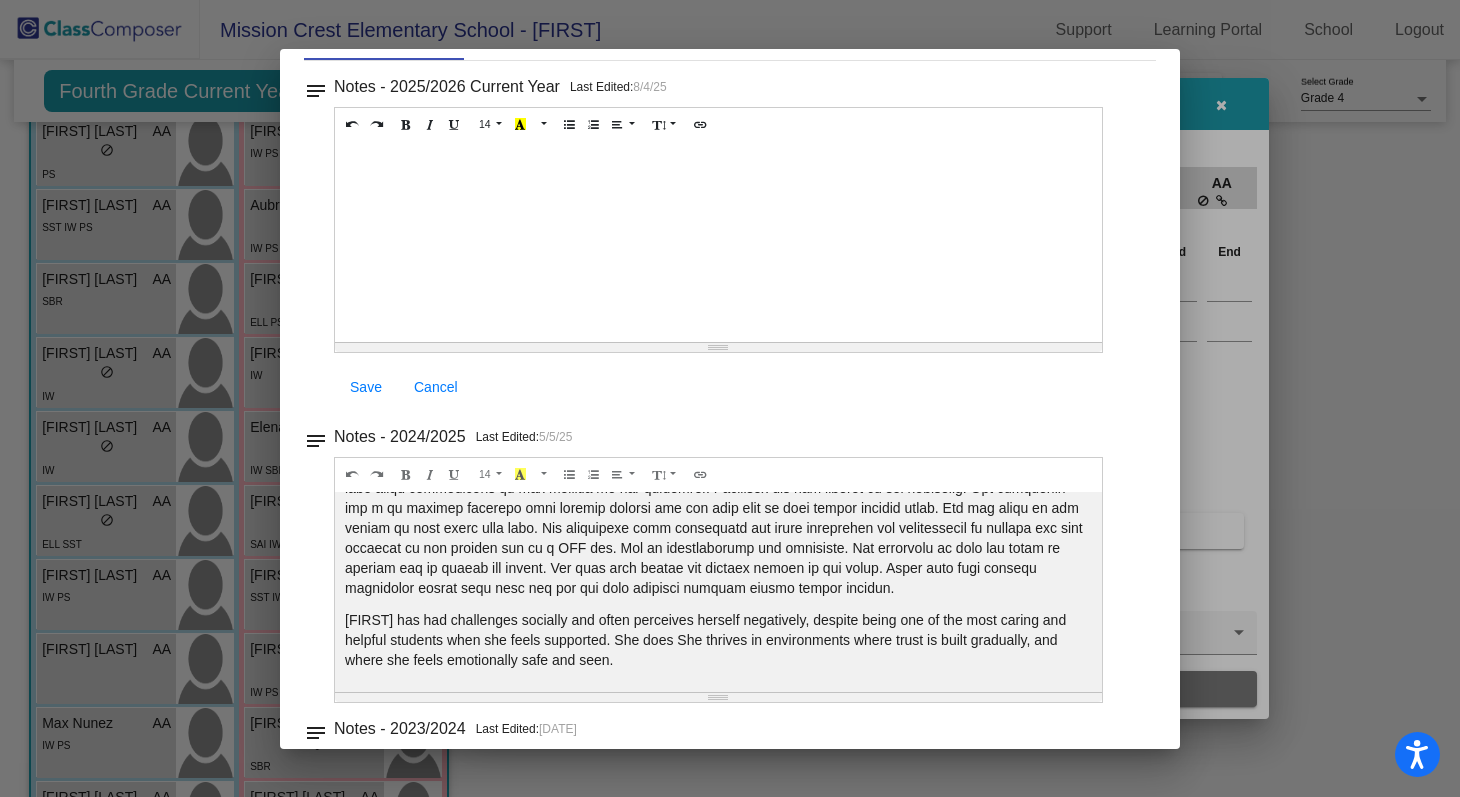 click at bounding box center (730, 398) 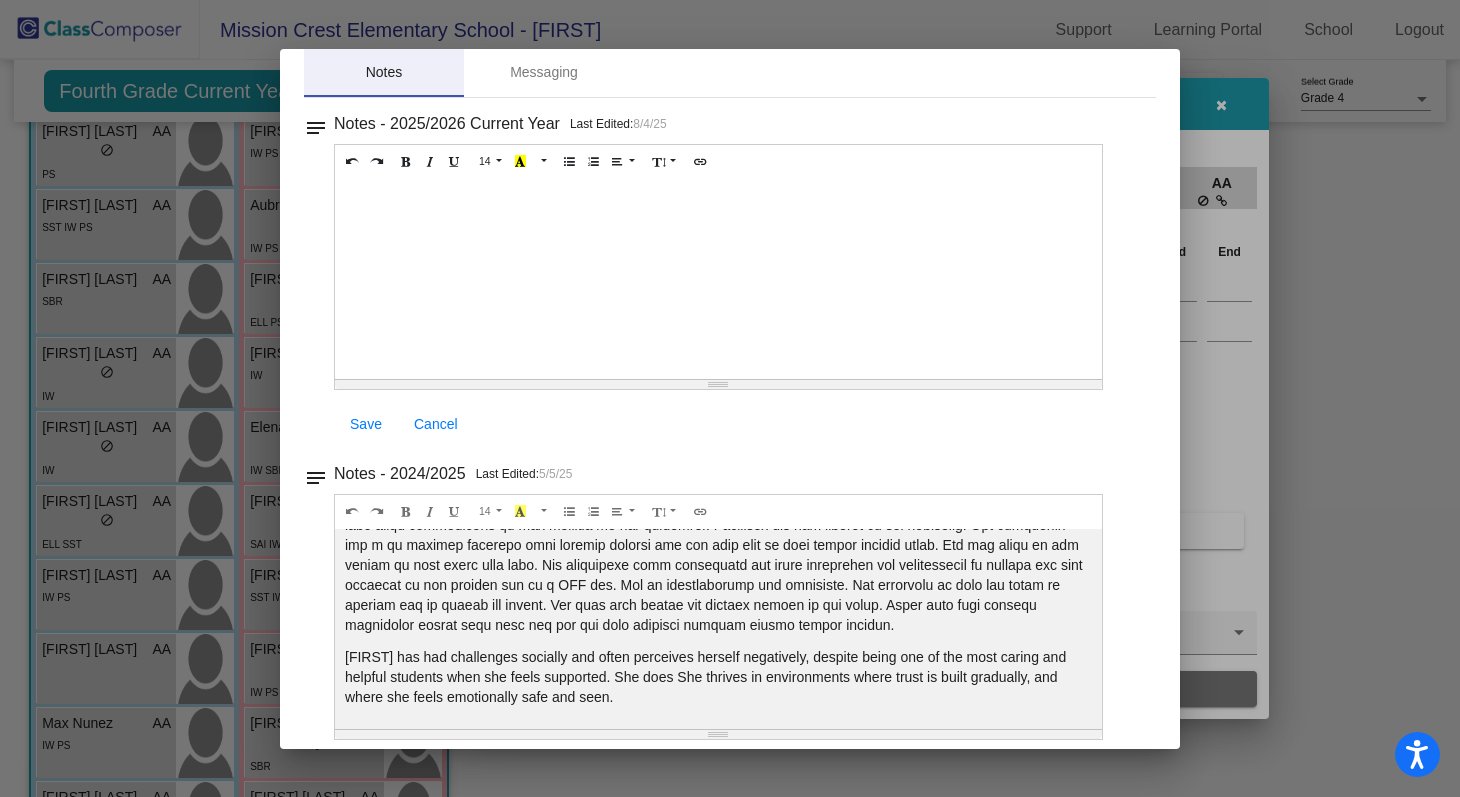 scroll, scrollTop: 0, scrollLeft: 0, axis: both 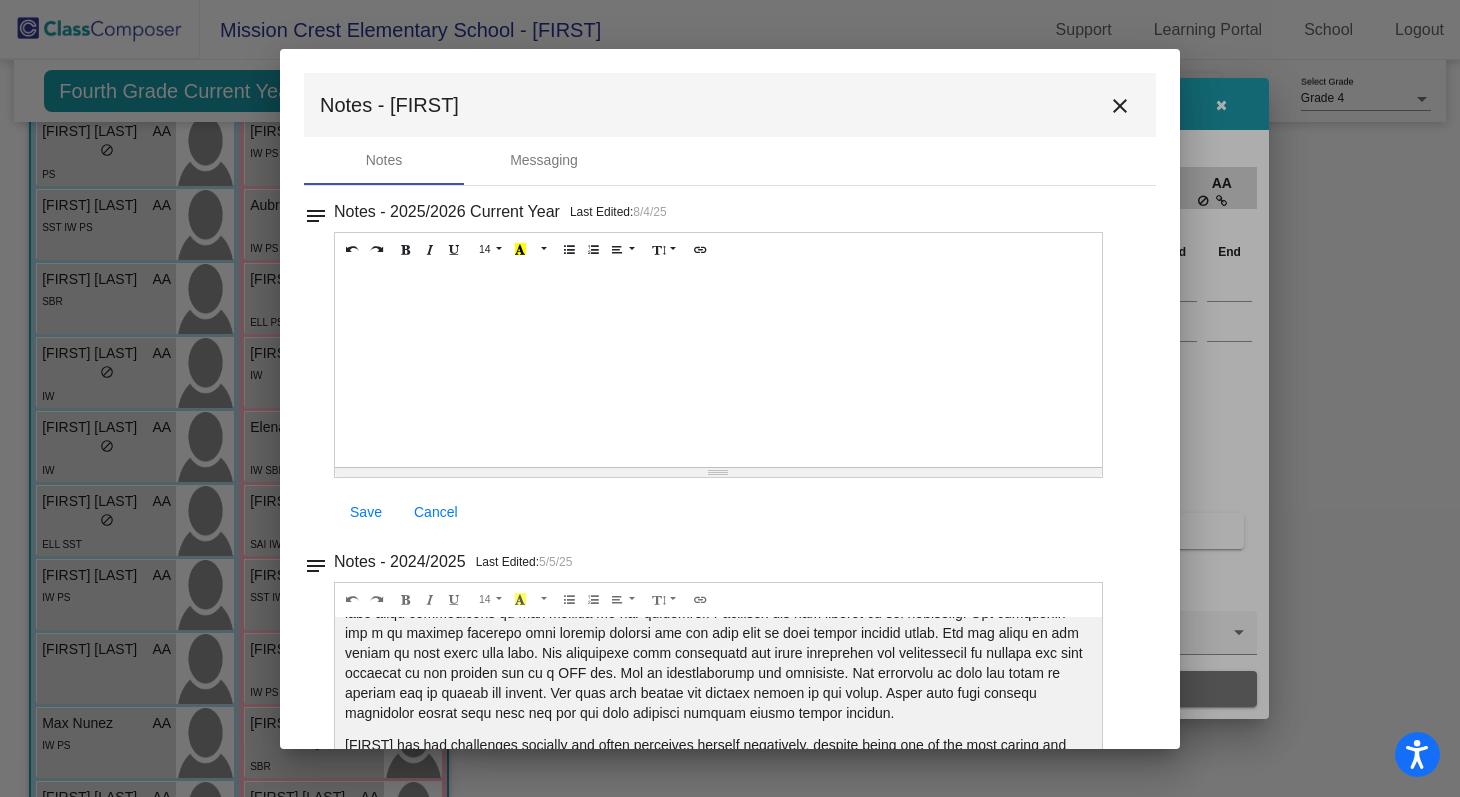 click on "Notes - [FIRST] close" at bounding box center (730, 105) 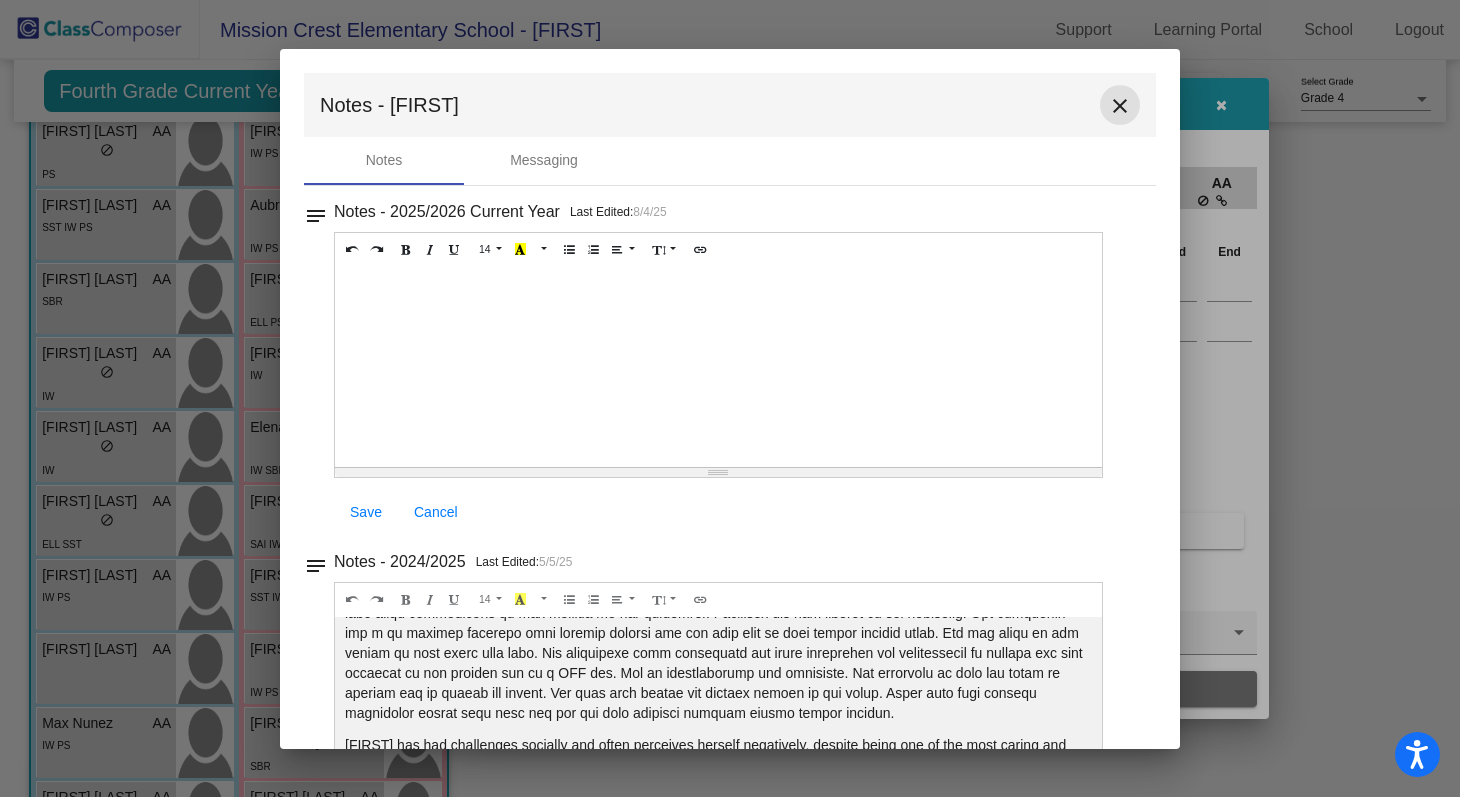 click on "close" at bounding box center [1120, 106] 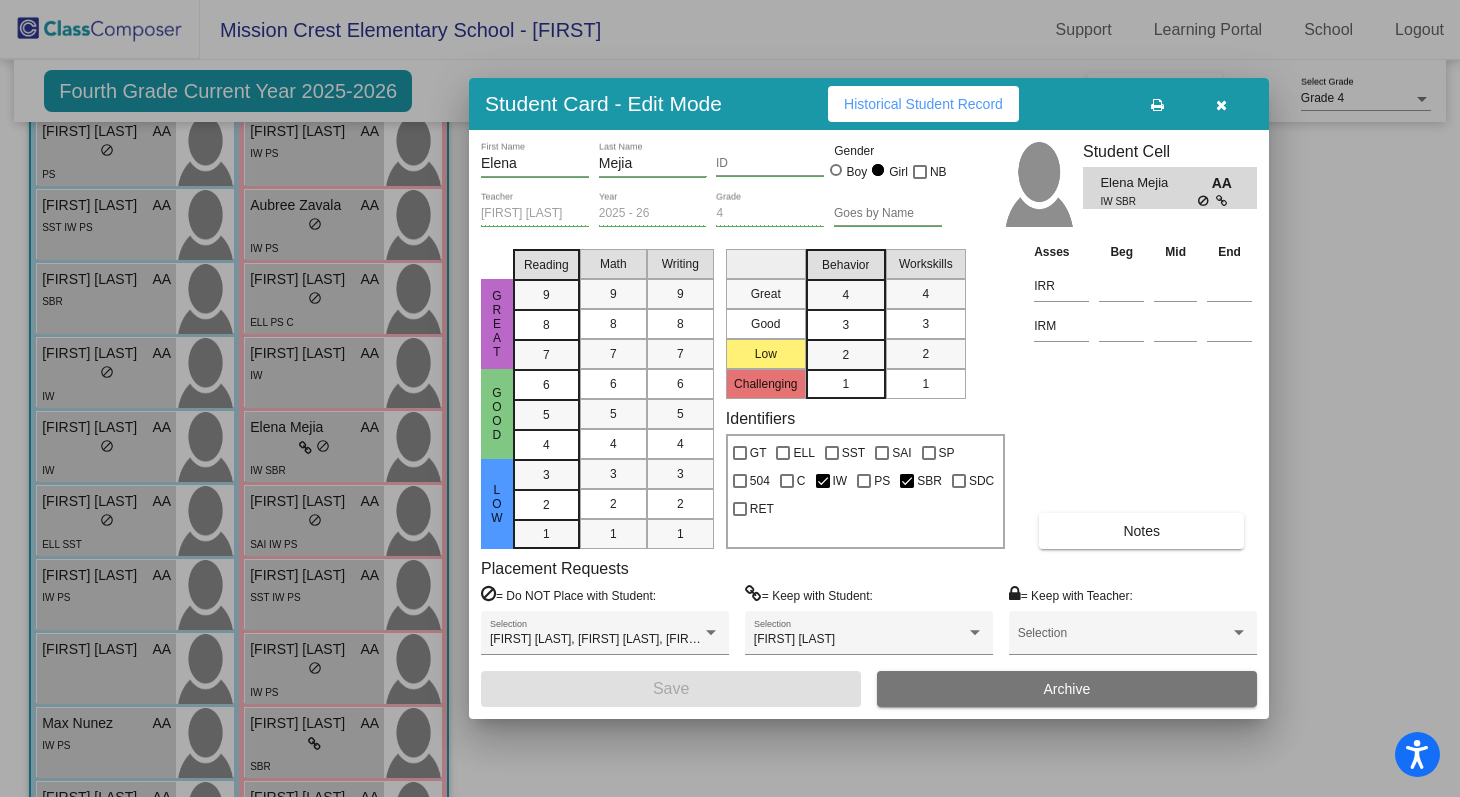 click at bounding box center (730, 398) 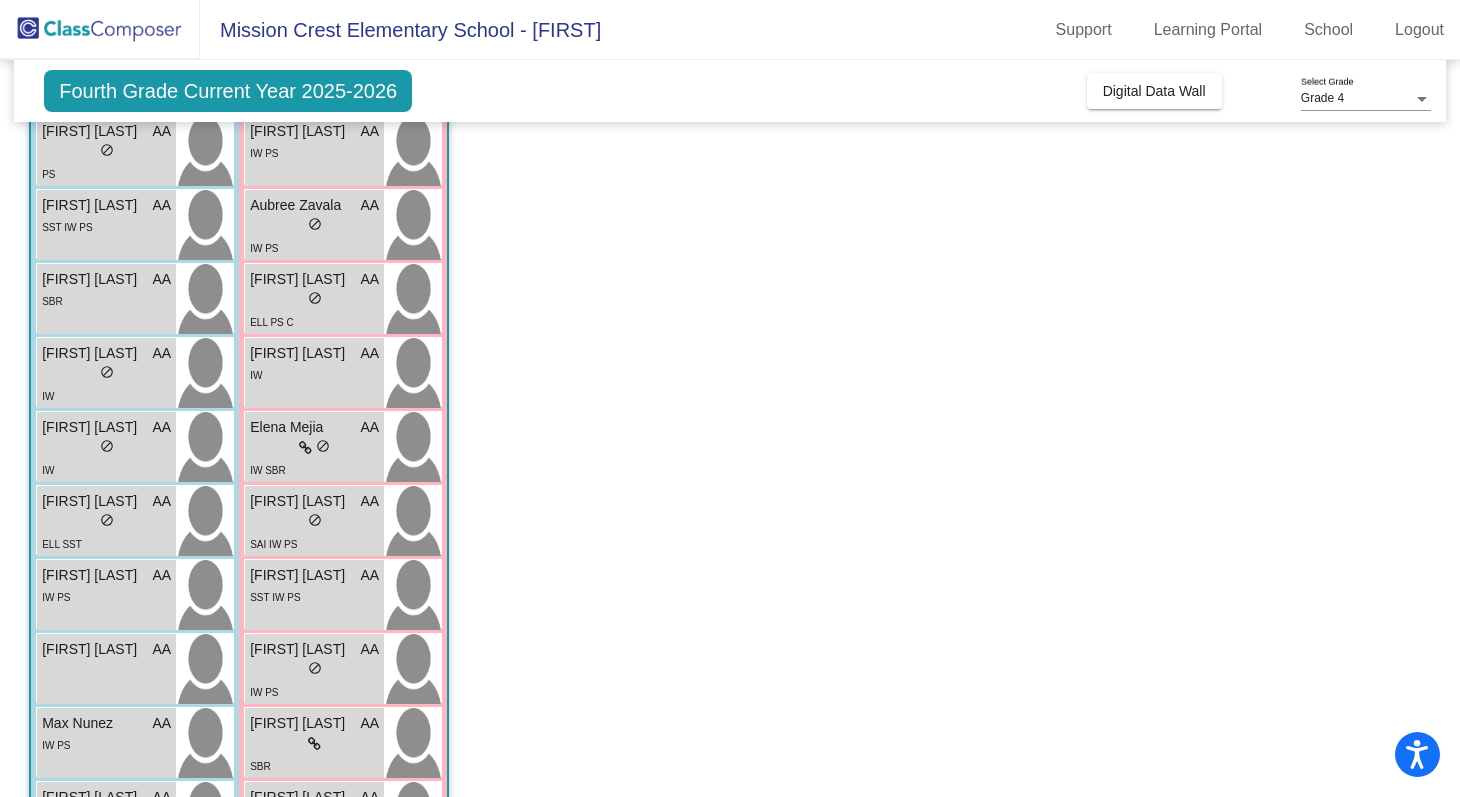 click on "ELL SST" at bounding box center [106, 543] 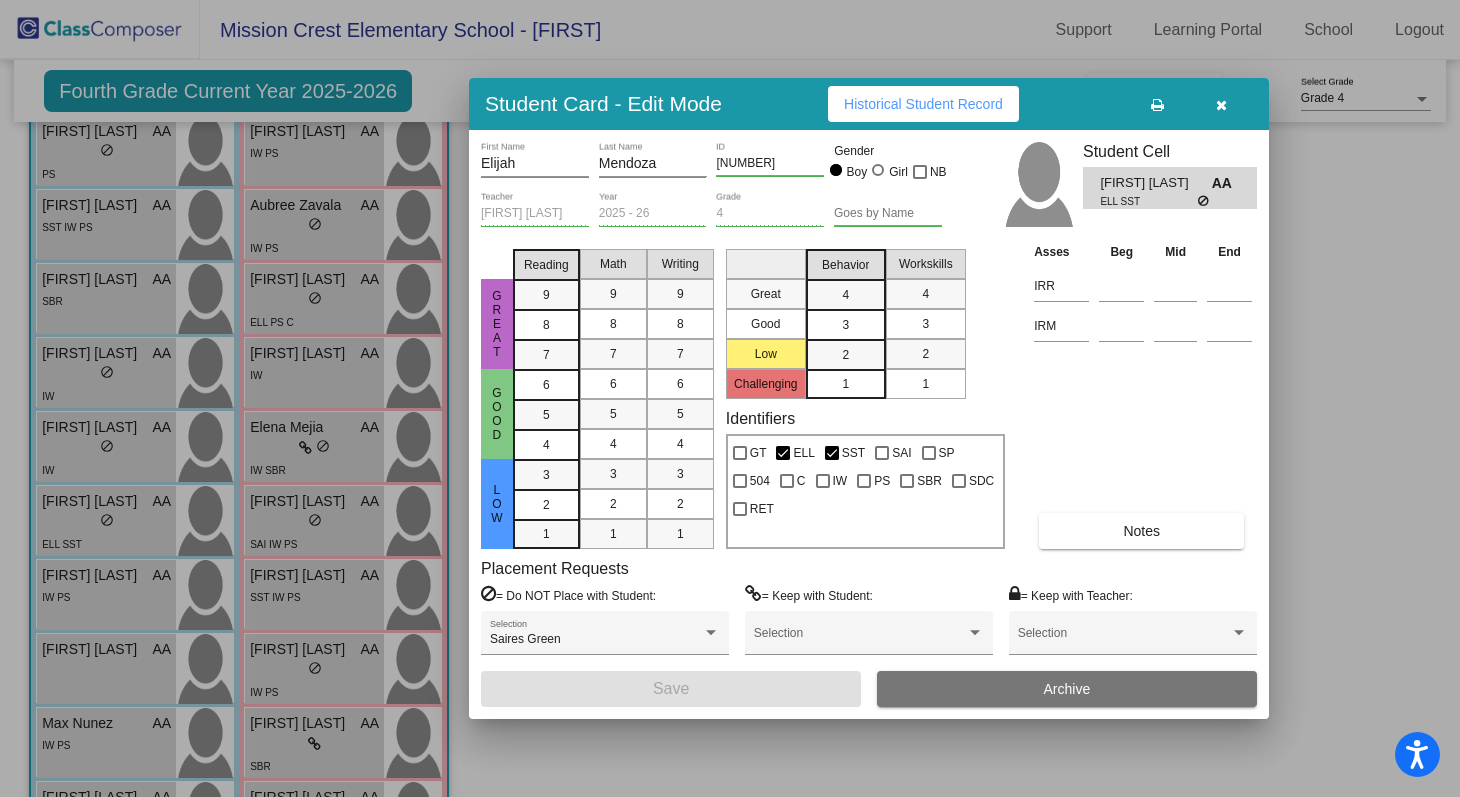 click on "Elijah First Name Mendoza Last Name 654310 ID Gender   Boy   Girl   NB Angela Aguirre Teacher 2025 - 26 Year 4 Grade Goes by Name Student Cell Elijah Mendoza AA ELL SST  Great   Good   Low  Reading 9 8 7 6 5 4 3 2 1 Math 9 8 7 6 5 4 3 2 1 Writing 9 8 7 6 5 4 3 2 1 Great Good Low Challenging Behavior 4 3 2 1 Workskills 4 3 2 1 Identifiers   GT   ELL   SST   SAI   SP   504   C   IW   PS   SBR   SDC   RET Asses Beg Mid End IRR IRM  Notes  Placement Requests  = Do NOT Place with Student: Saires Green Selection  = Keep with Student:   Selection  = Keep with Teacher:   Selection  Save   Archive" at bounding box center (869, 424) 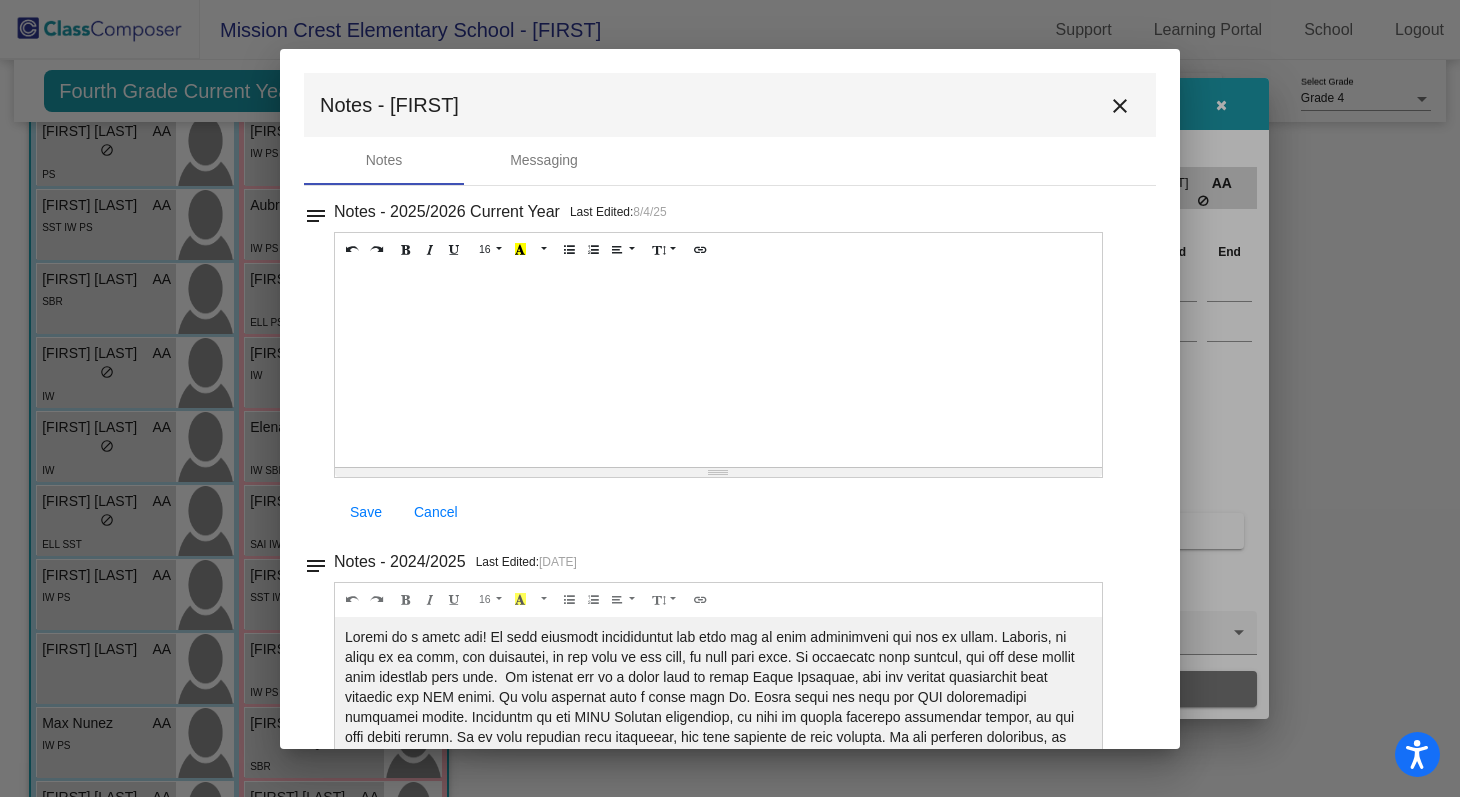 scroll, scrollTop: 227, scrollLeft: 0, axis: vertical 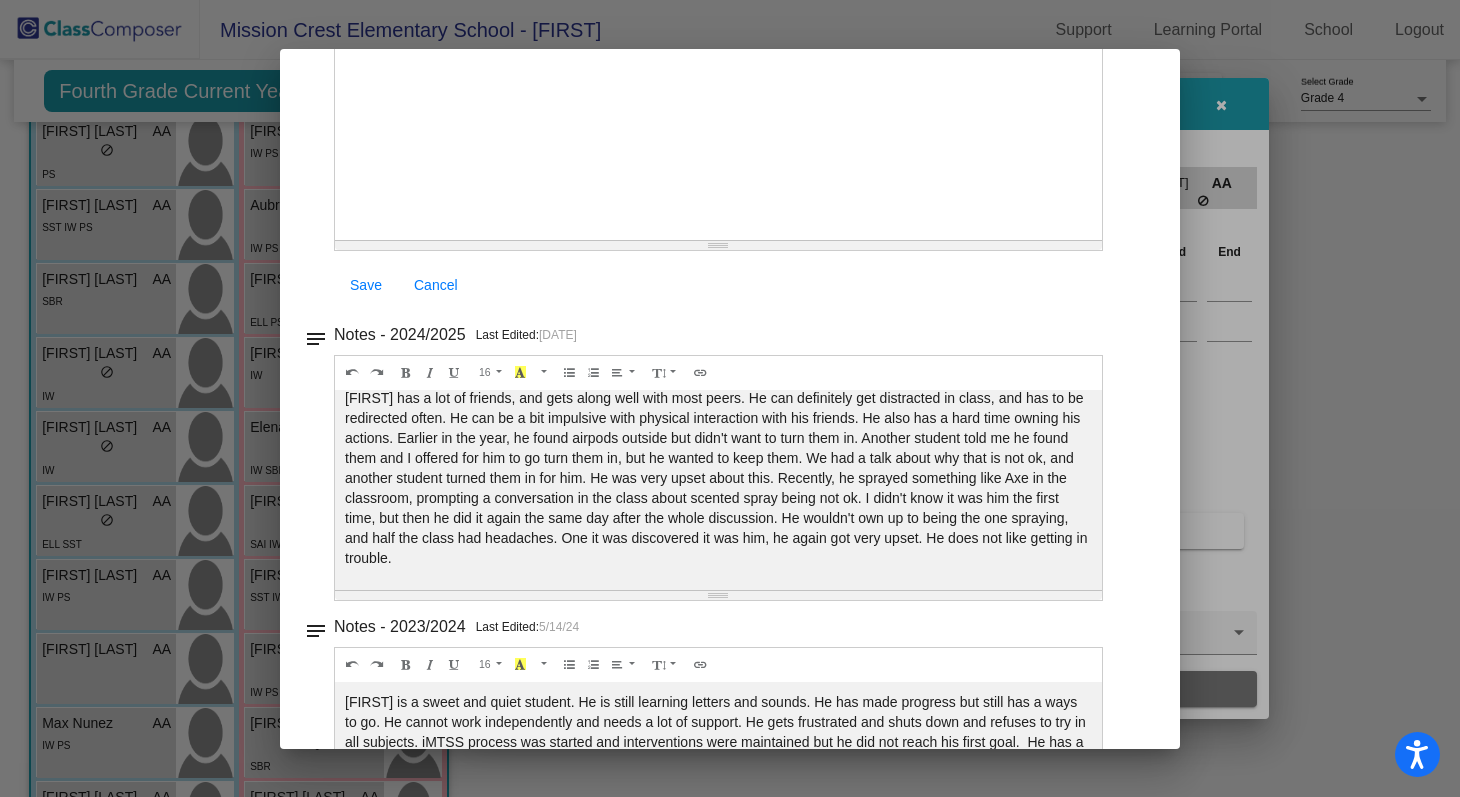 click at bounding box center (730, 398) 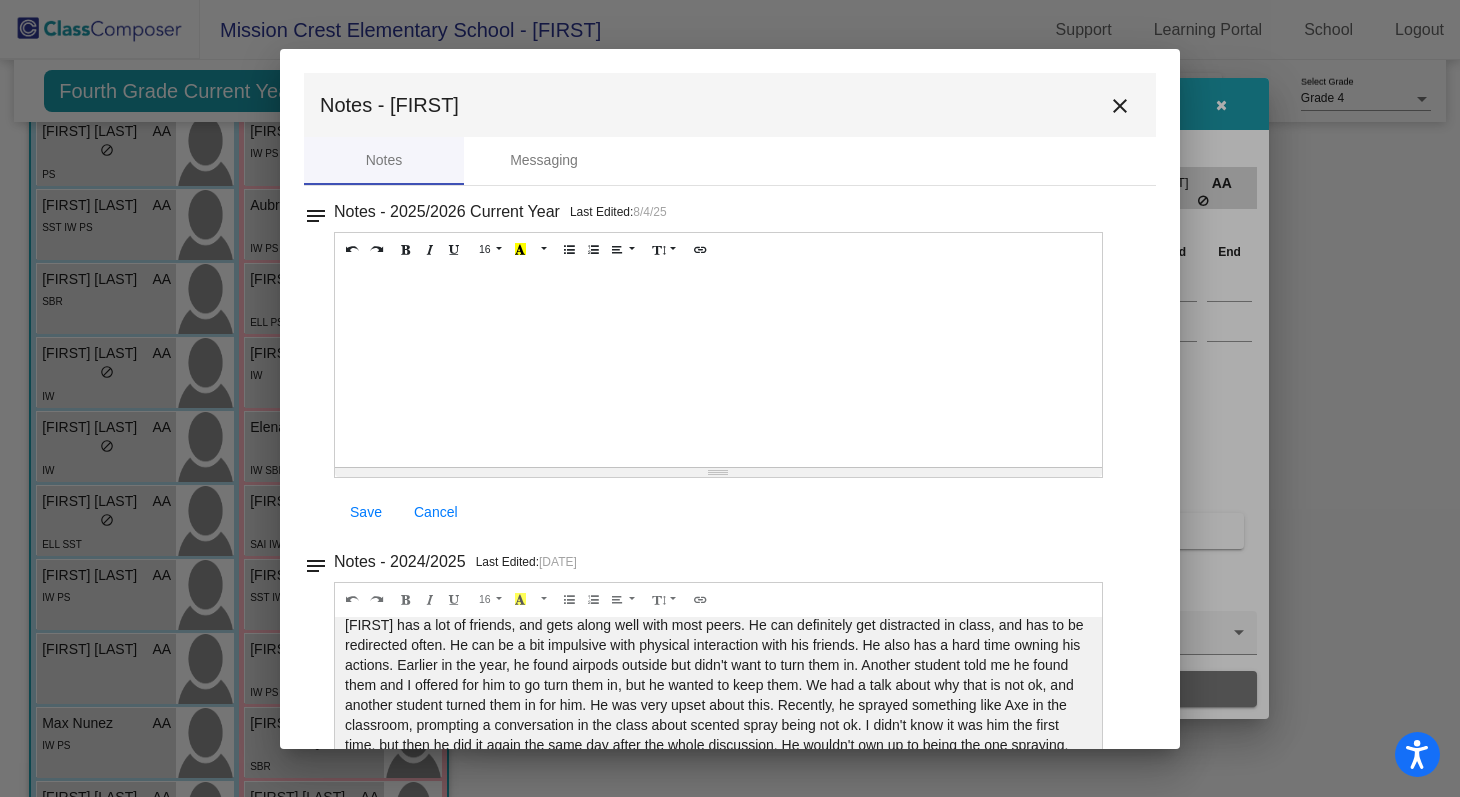 click on "close" at bounding box center (1120, 106) 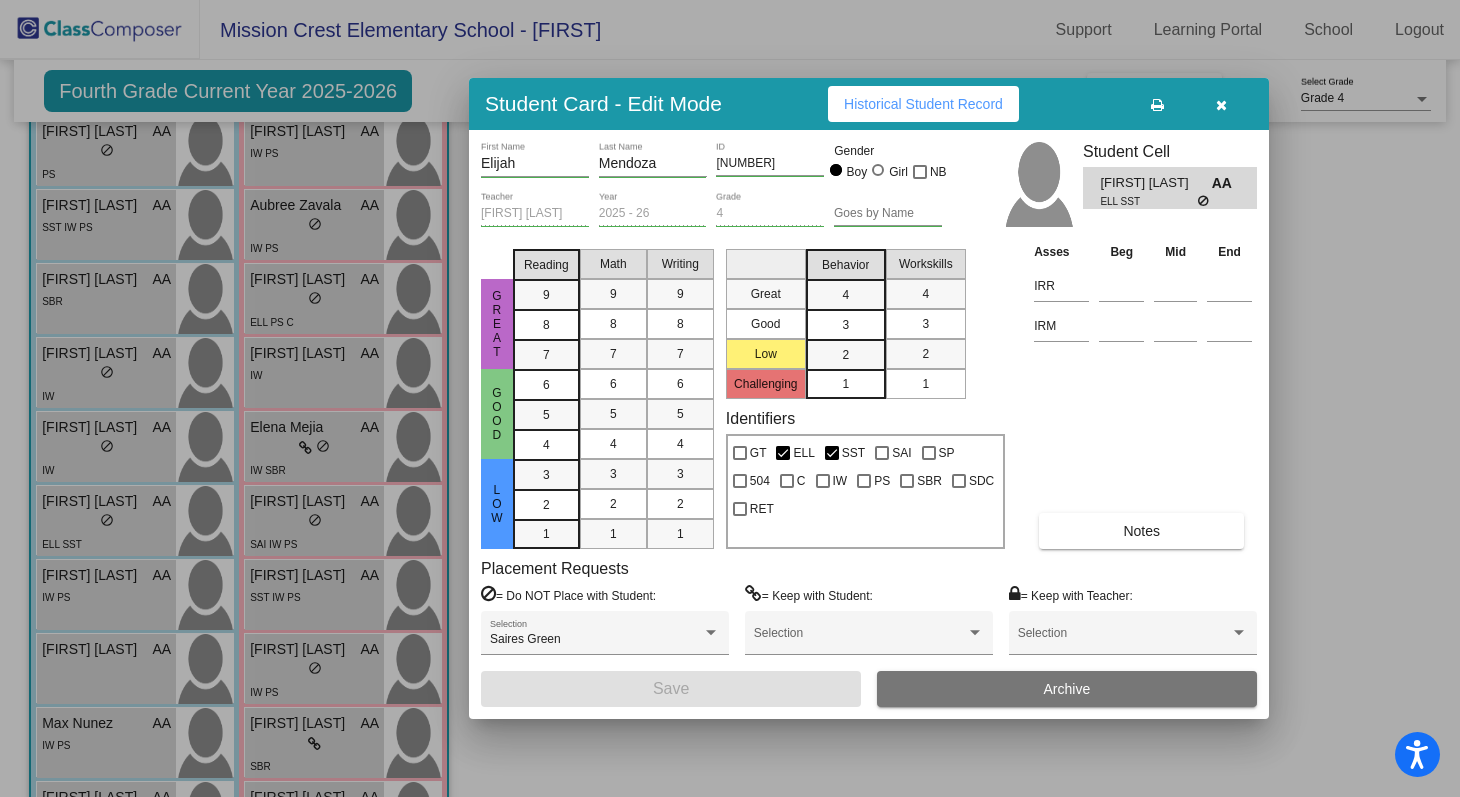 click at bounding box center [730, 398] 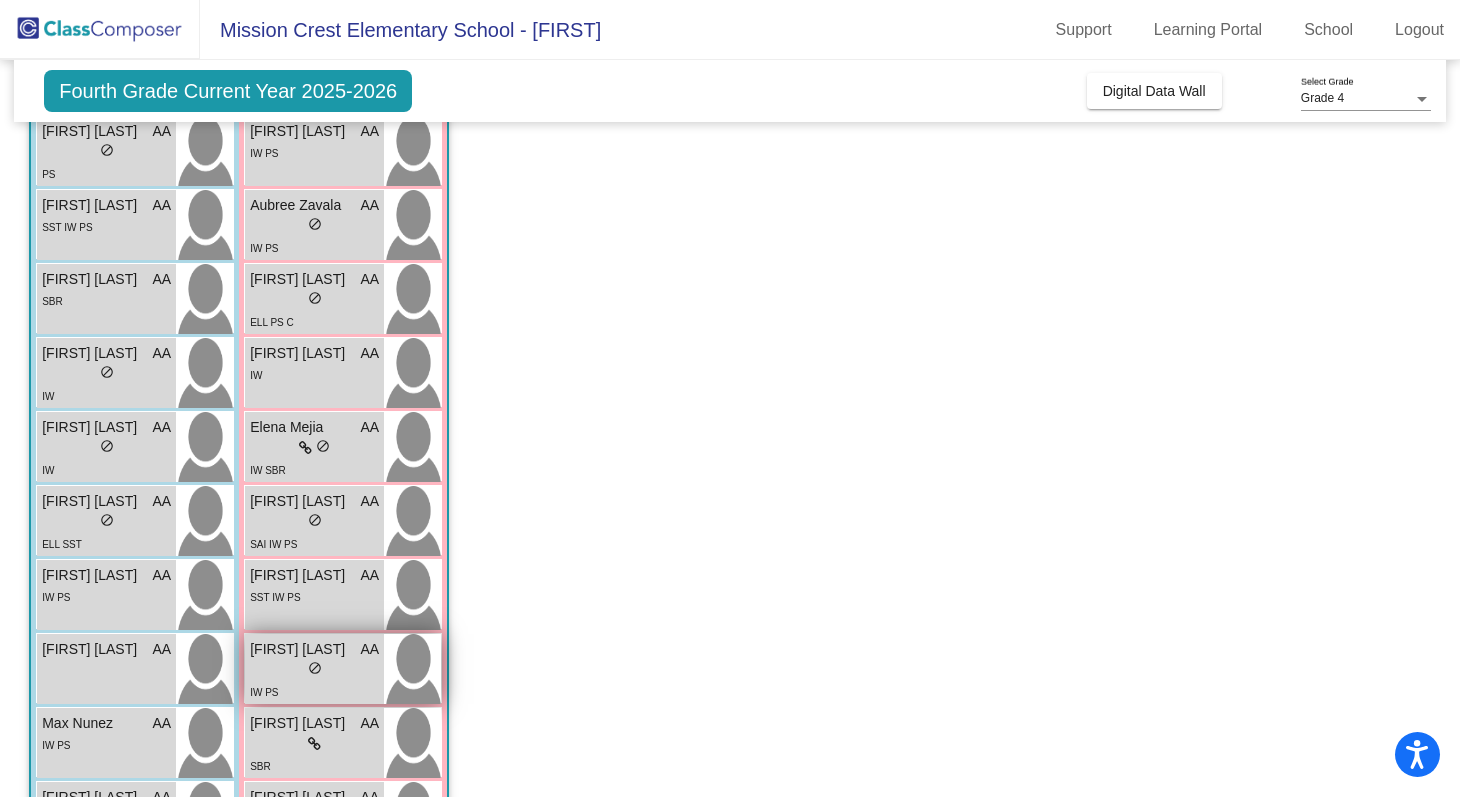 click on "[FIRST] [LAST] AA lock do_not_disturb_alt IW PS" at bounding box center [314, 669] 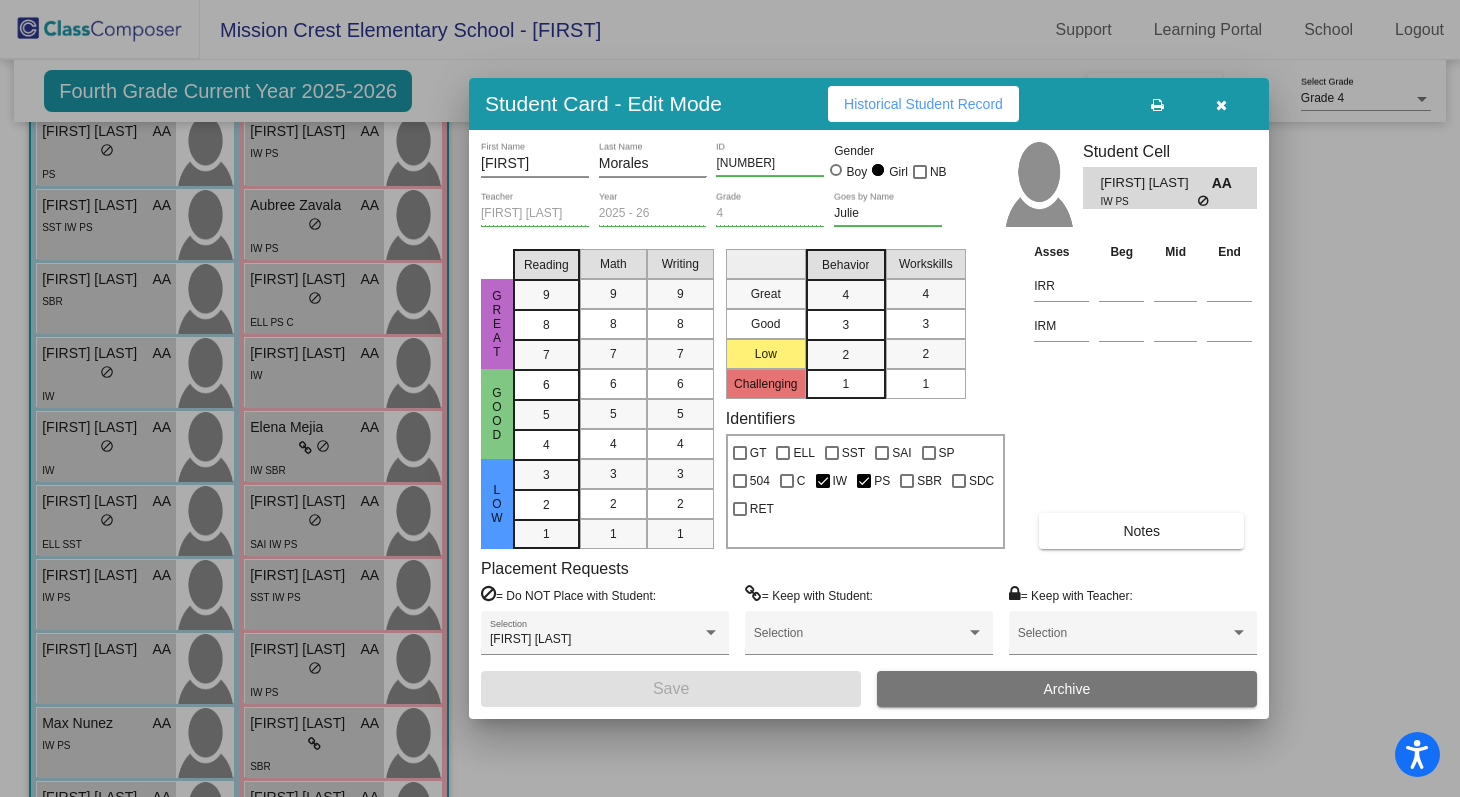 click on "Notes" at bounding box center [1141, 531] 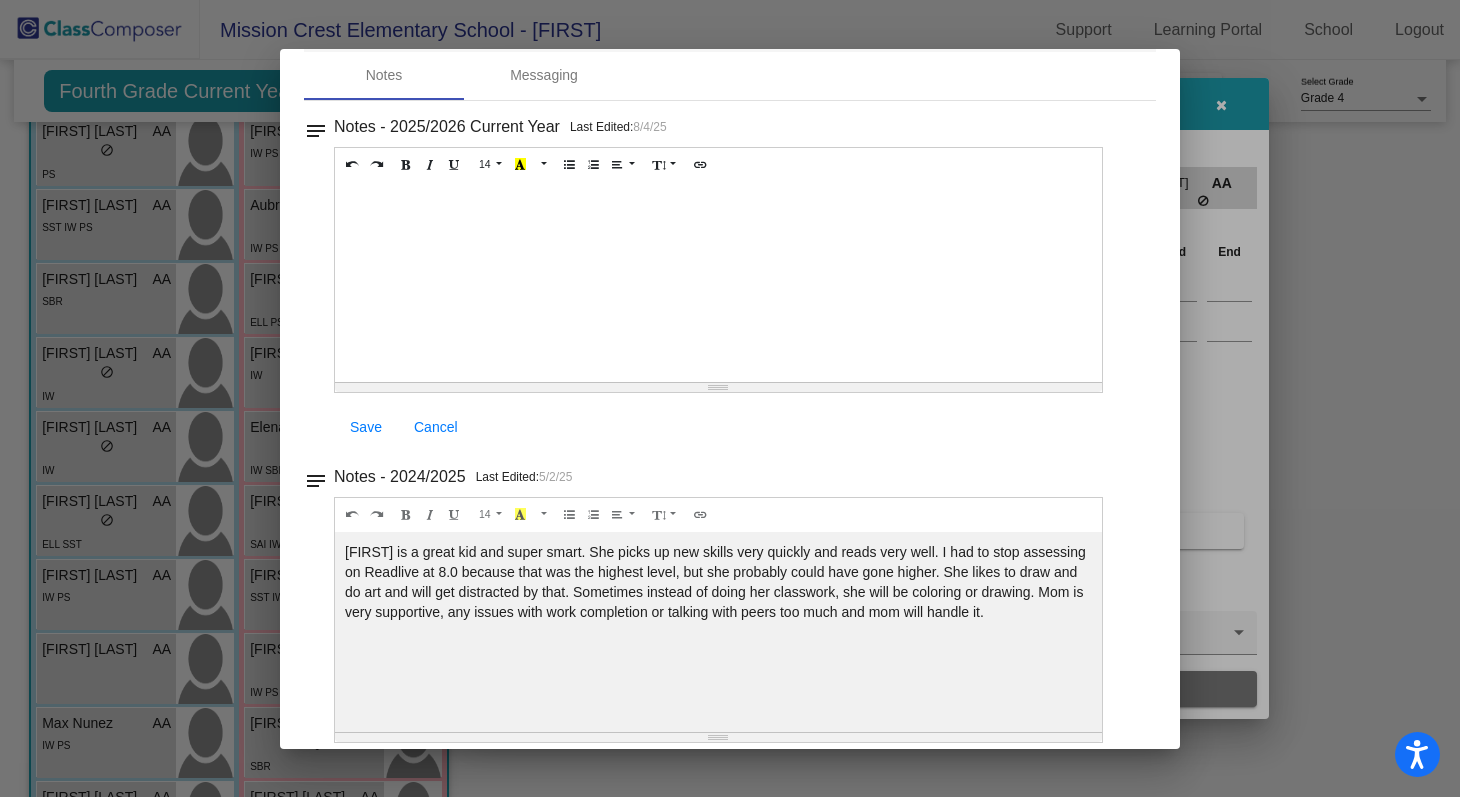 scroll, scrollTop: 86, scrollLeft: 0, axis: vertical 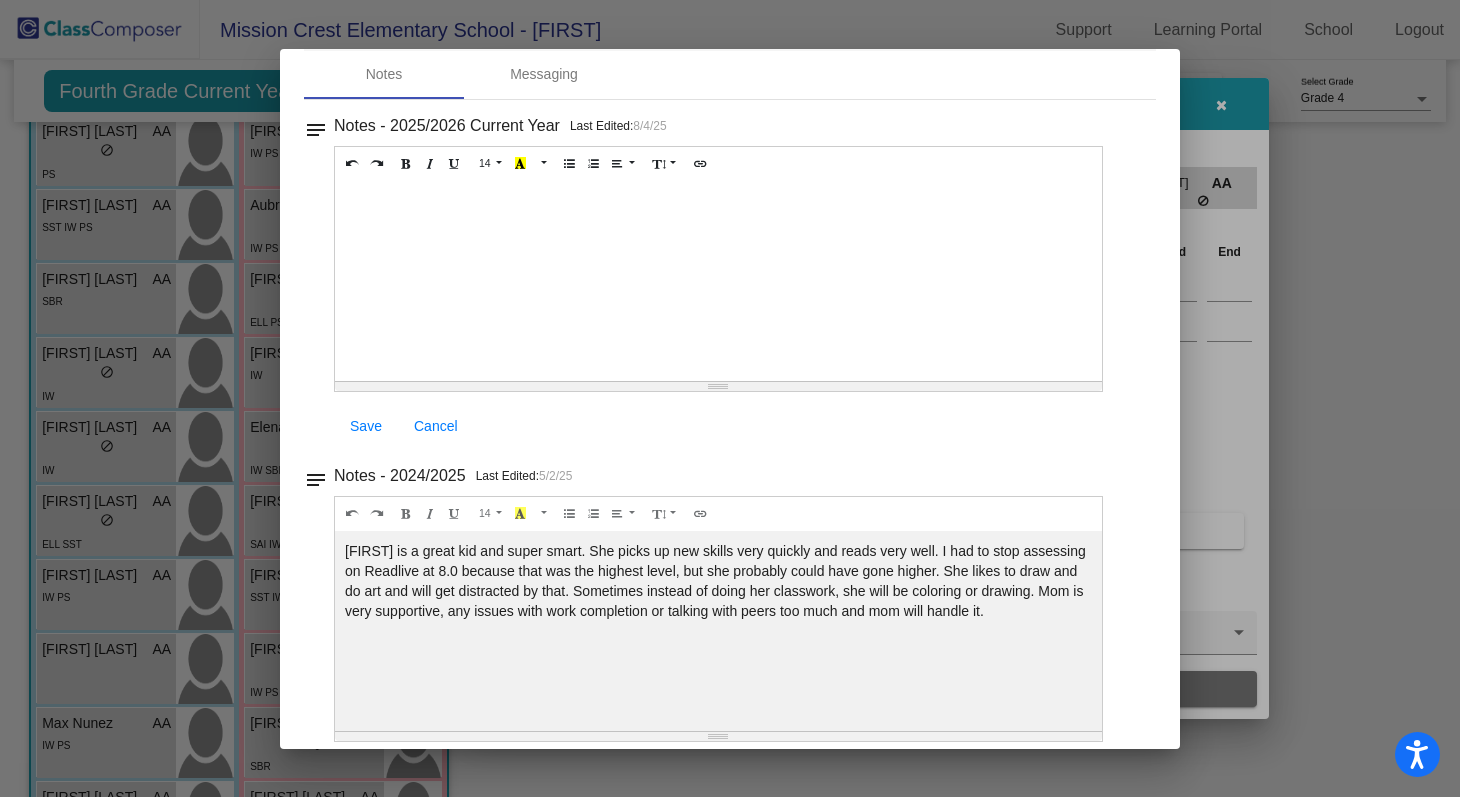 click at bounding box center [730, 398] 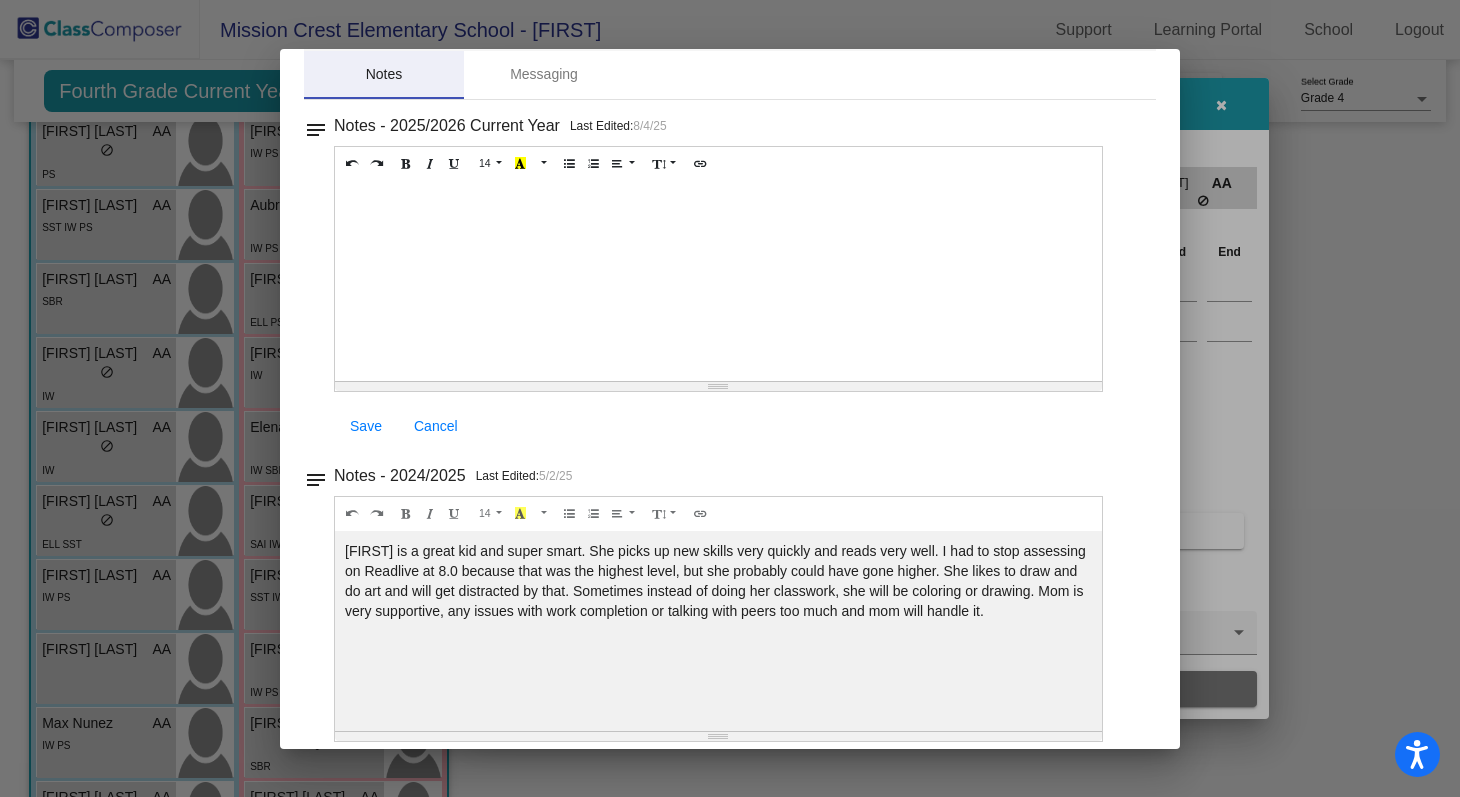 scroll, scrollTop: 0, scrollLeft: 0, axis: both 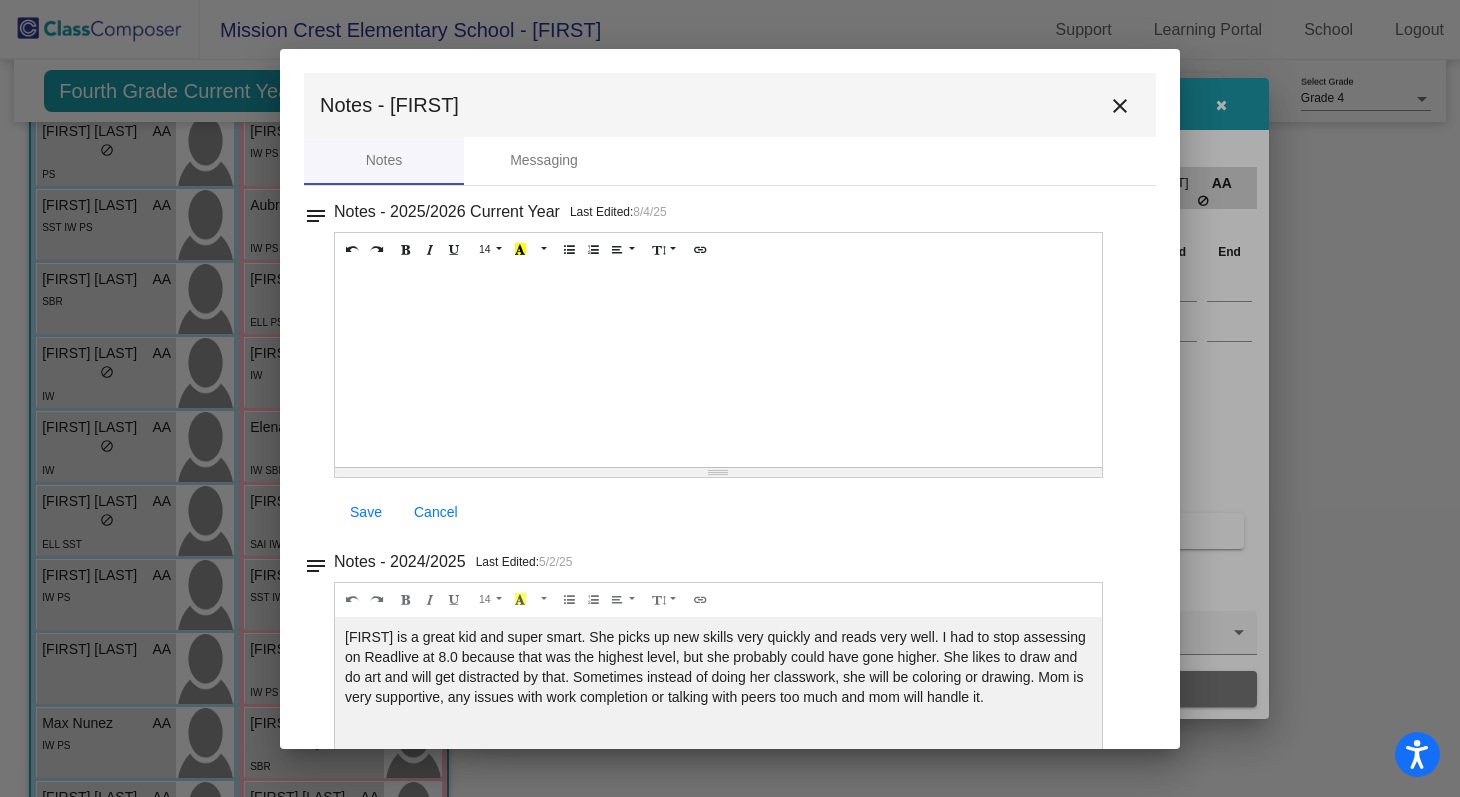 click on "close" at bounding box center (1120, 106) 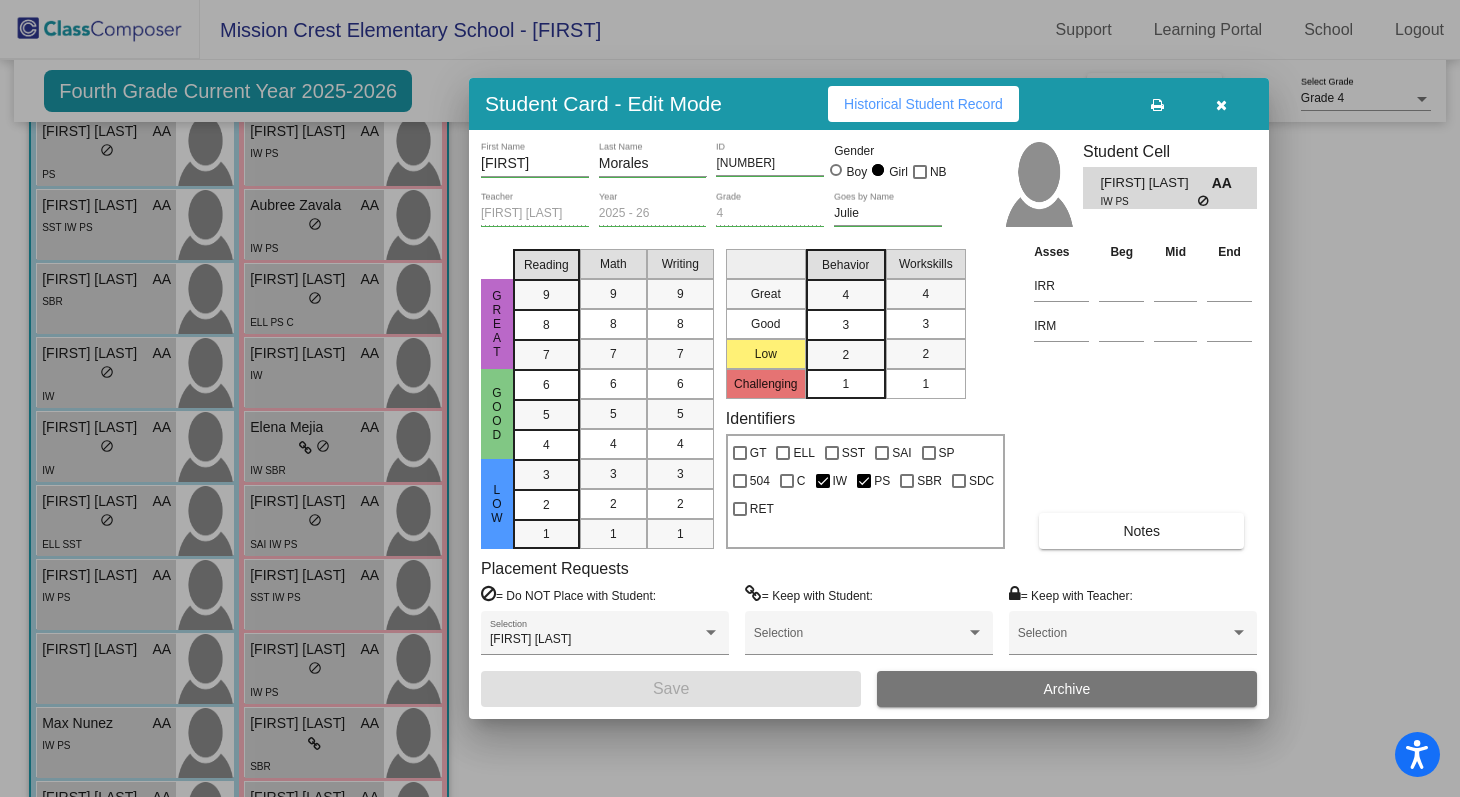scroll, scrollTop: 0, scrollLeft: 0, axis: both 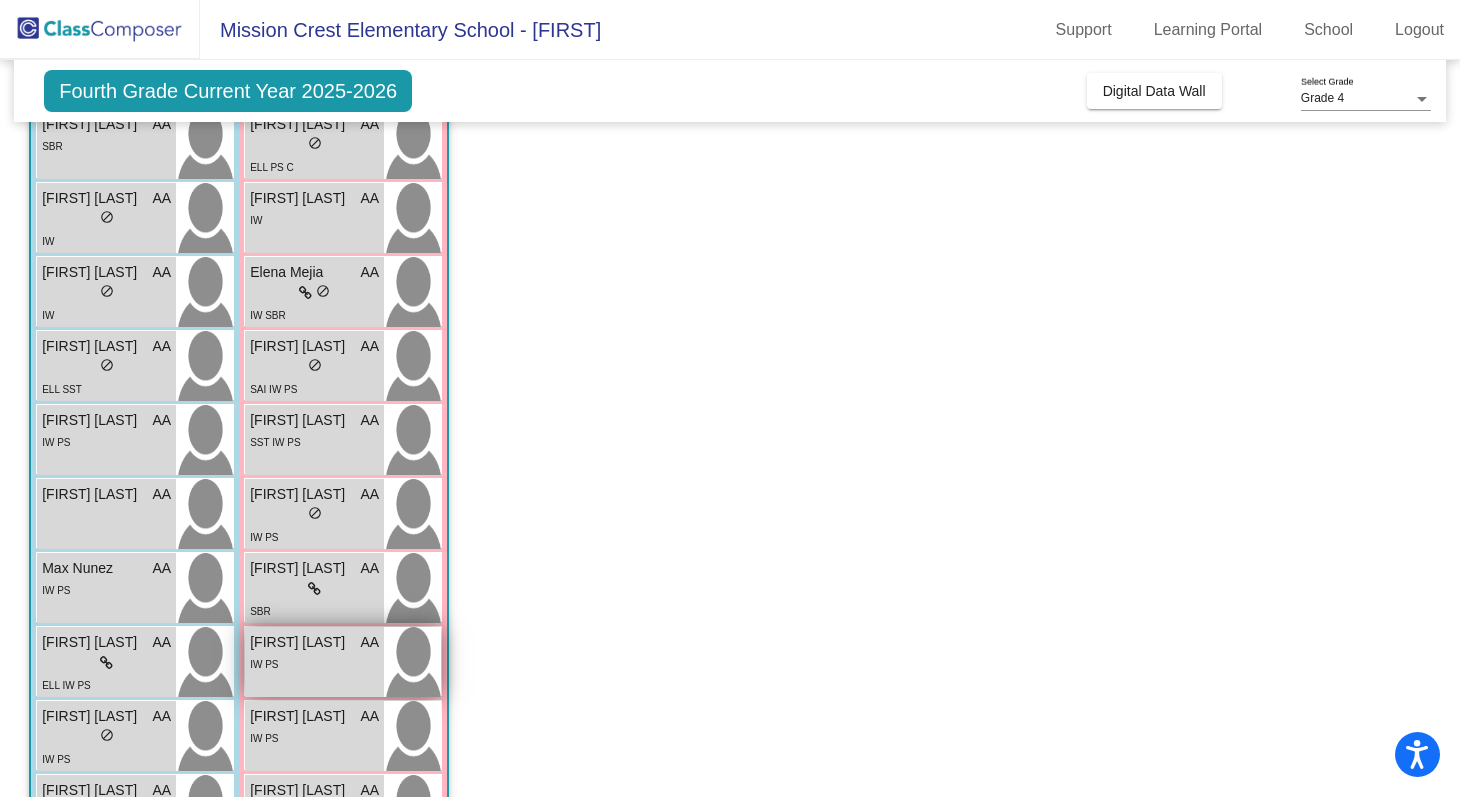 click on "IW PS" at bounding box center [314, 663] 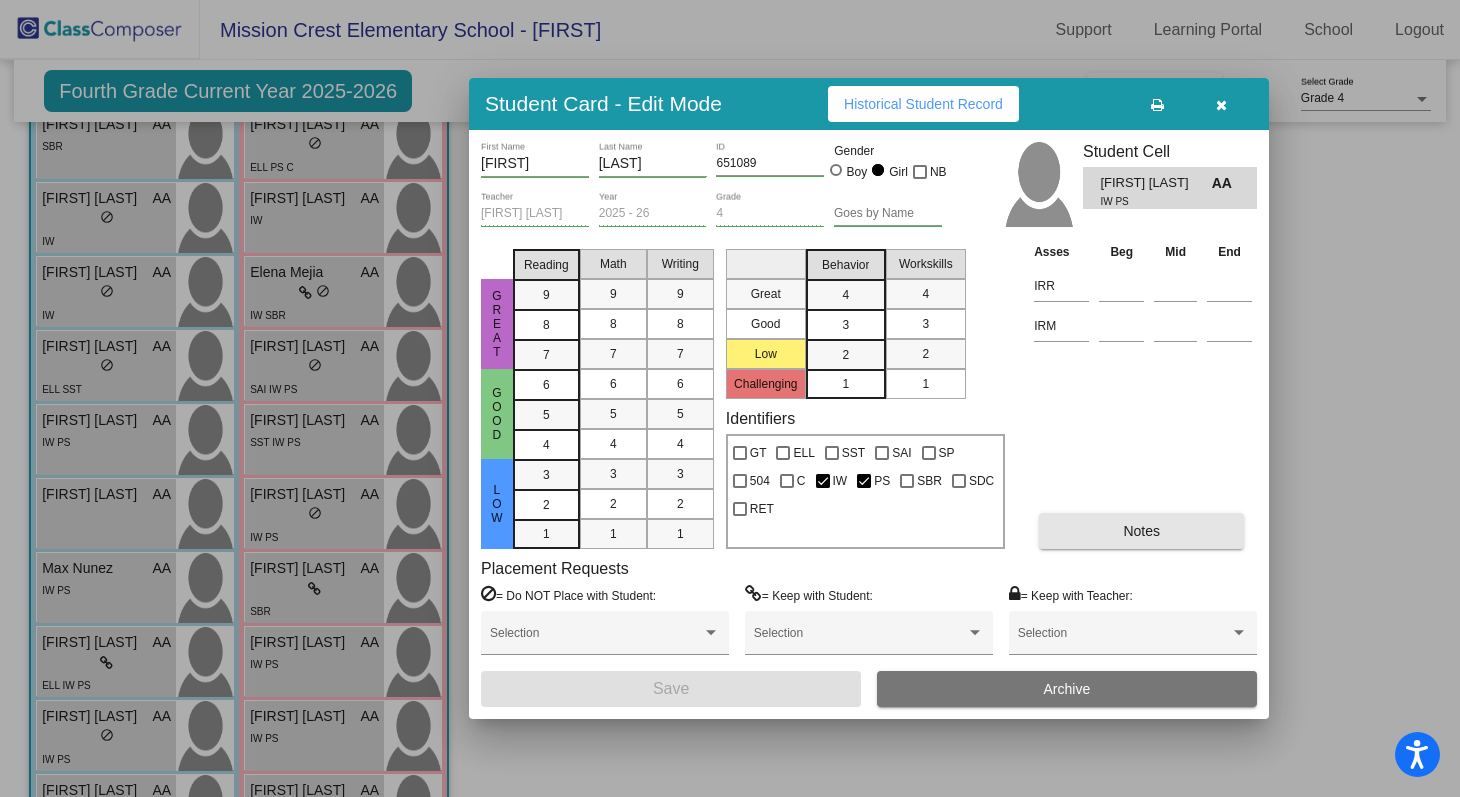 click on "Notes" at bounding box center (1141, 531) 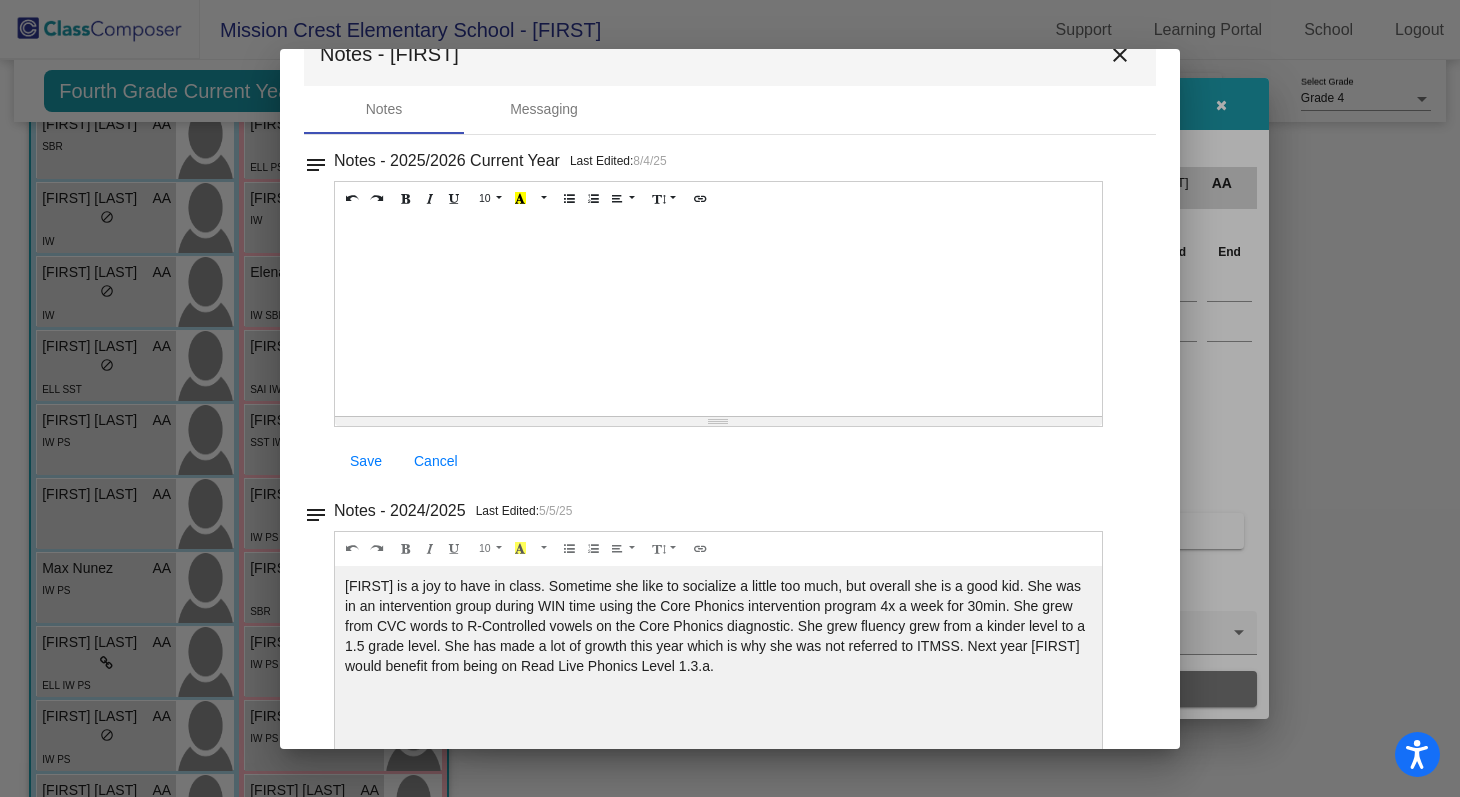 scroll, scrollTop: 0, scrollLeft: 0, axis: both 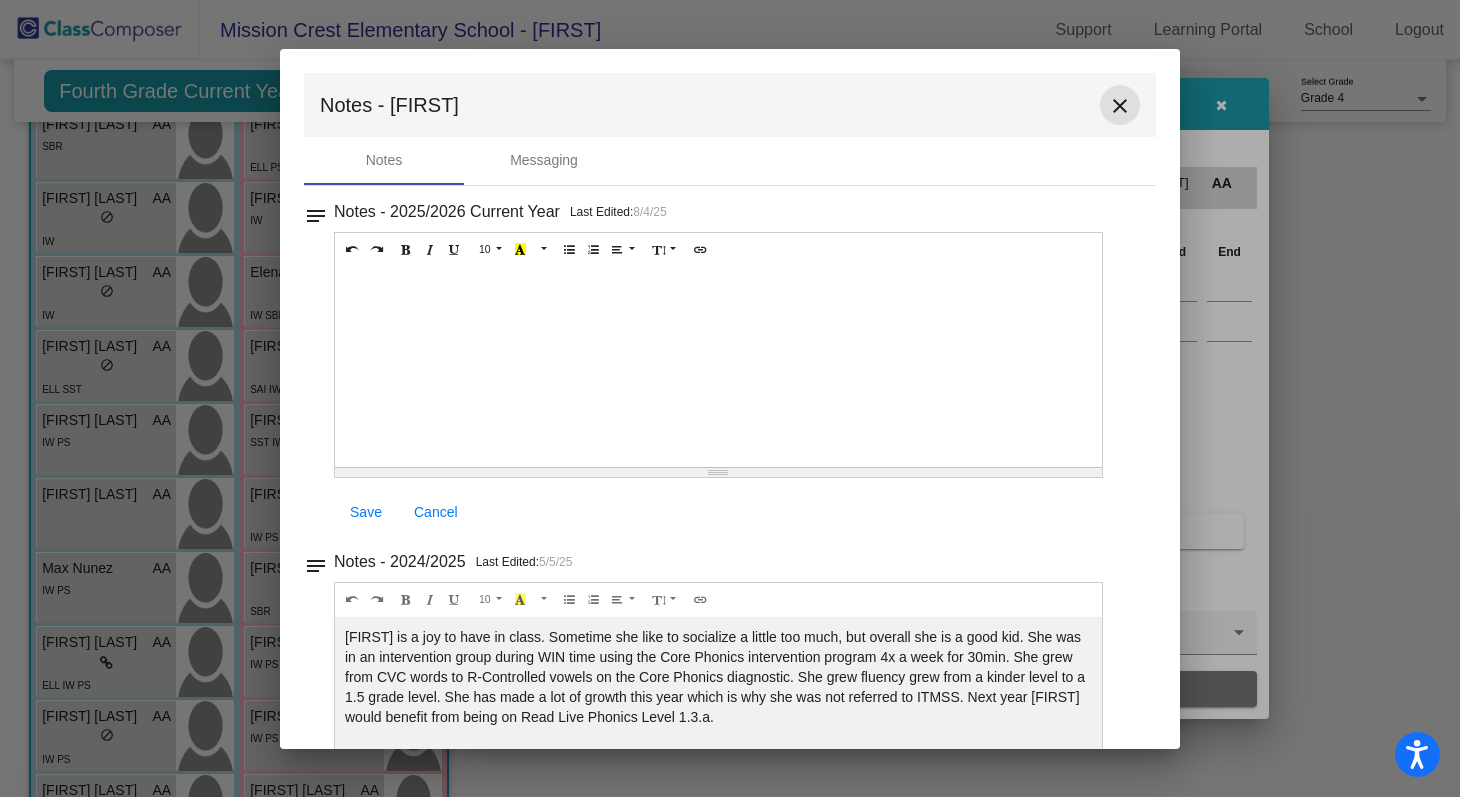 click on "close" at bounding box center [1120, 106] 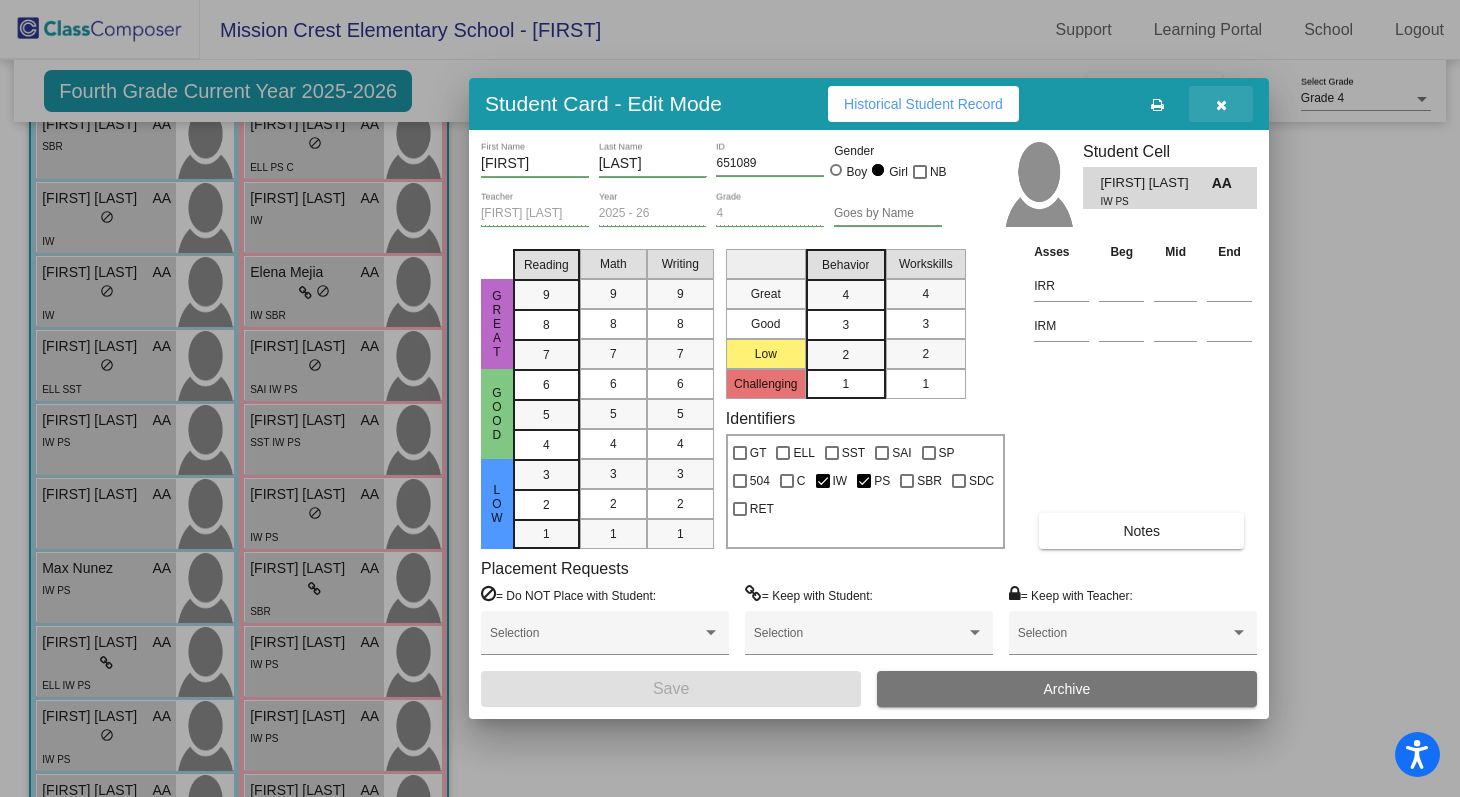 click at bounding box center (1221, 104) 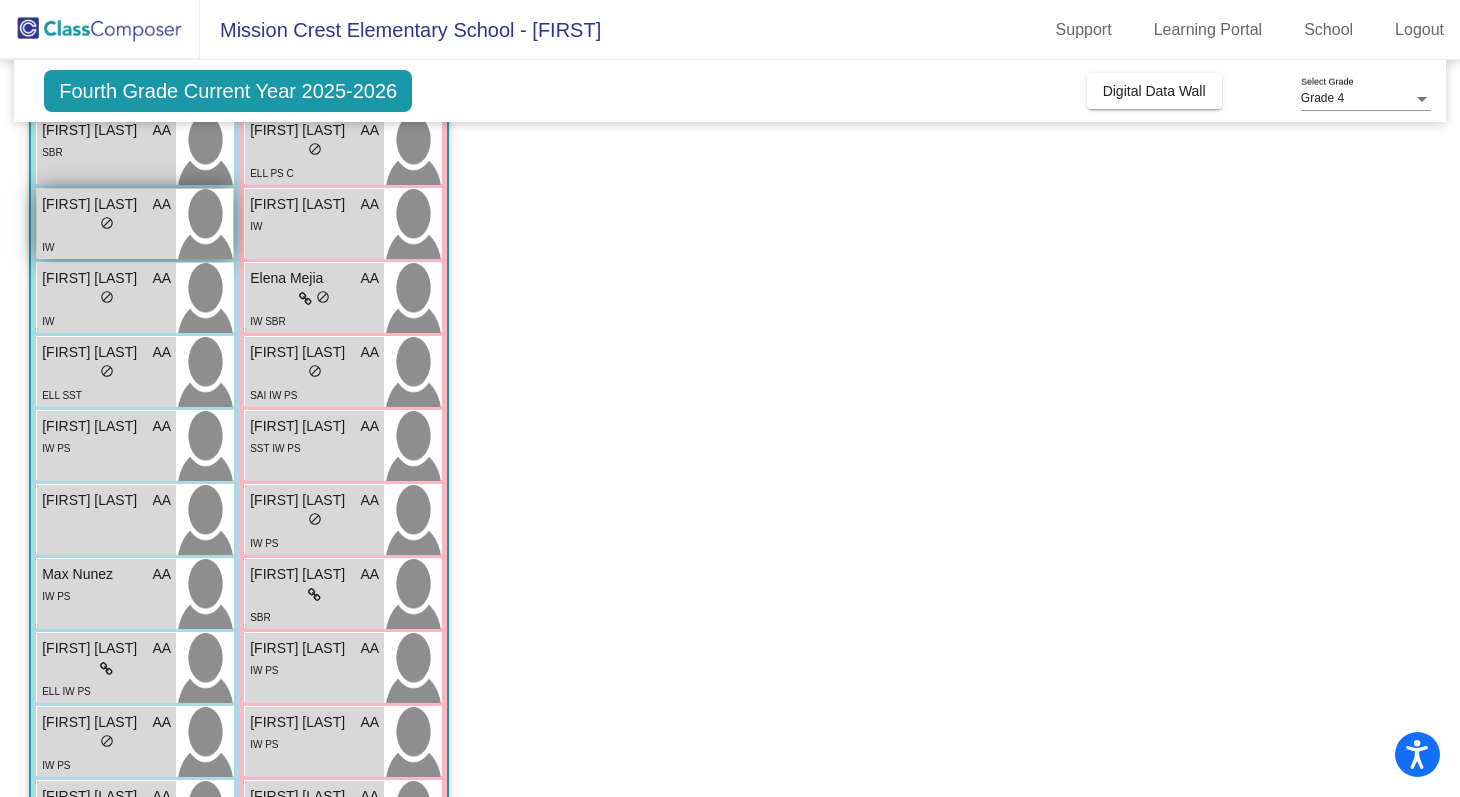 scroll, scrollTop: 432, scrollLeft: 0, axis: vertical 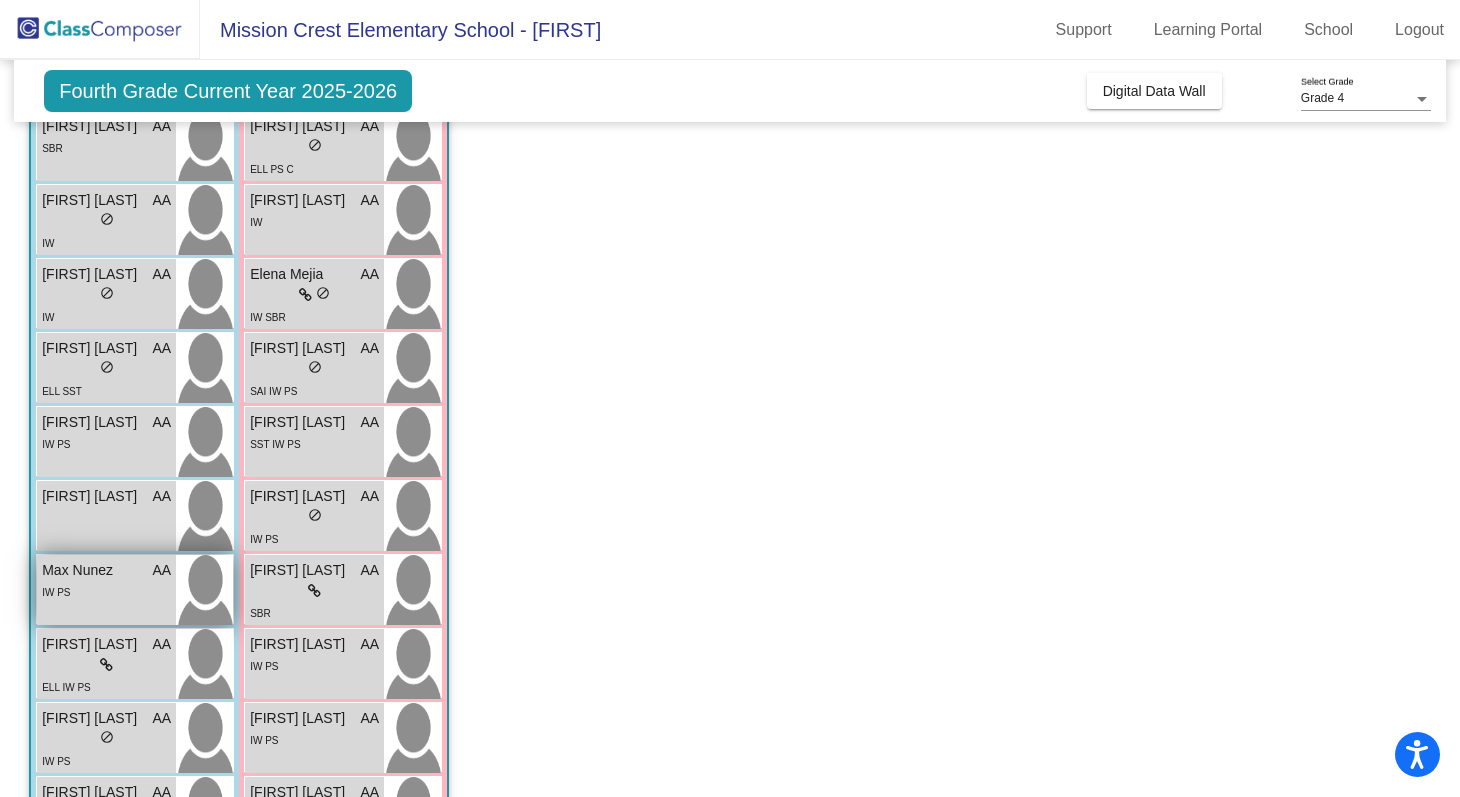 click on "Max Nunez" at bounding box center [92, 570] 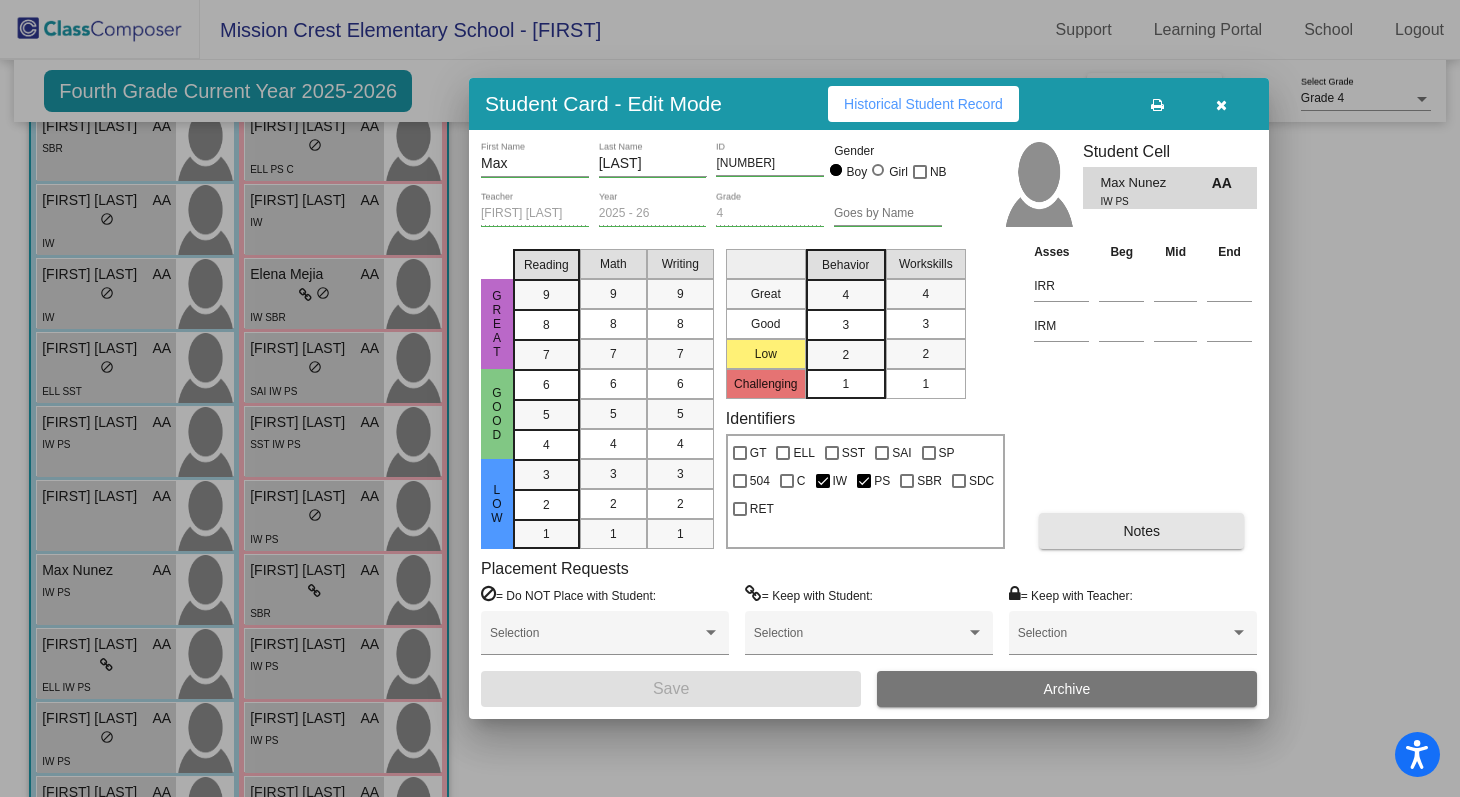 click on "Notes" at bounding box center [1141, 531] 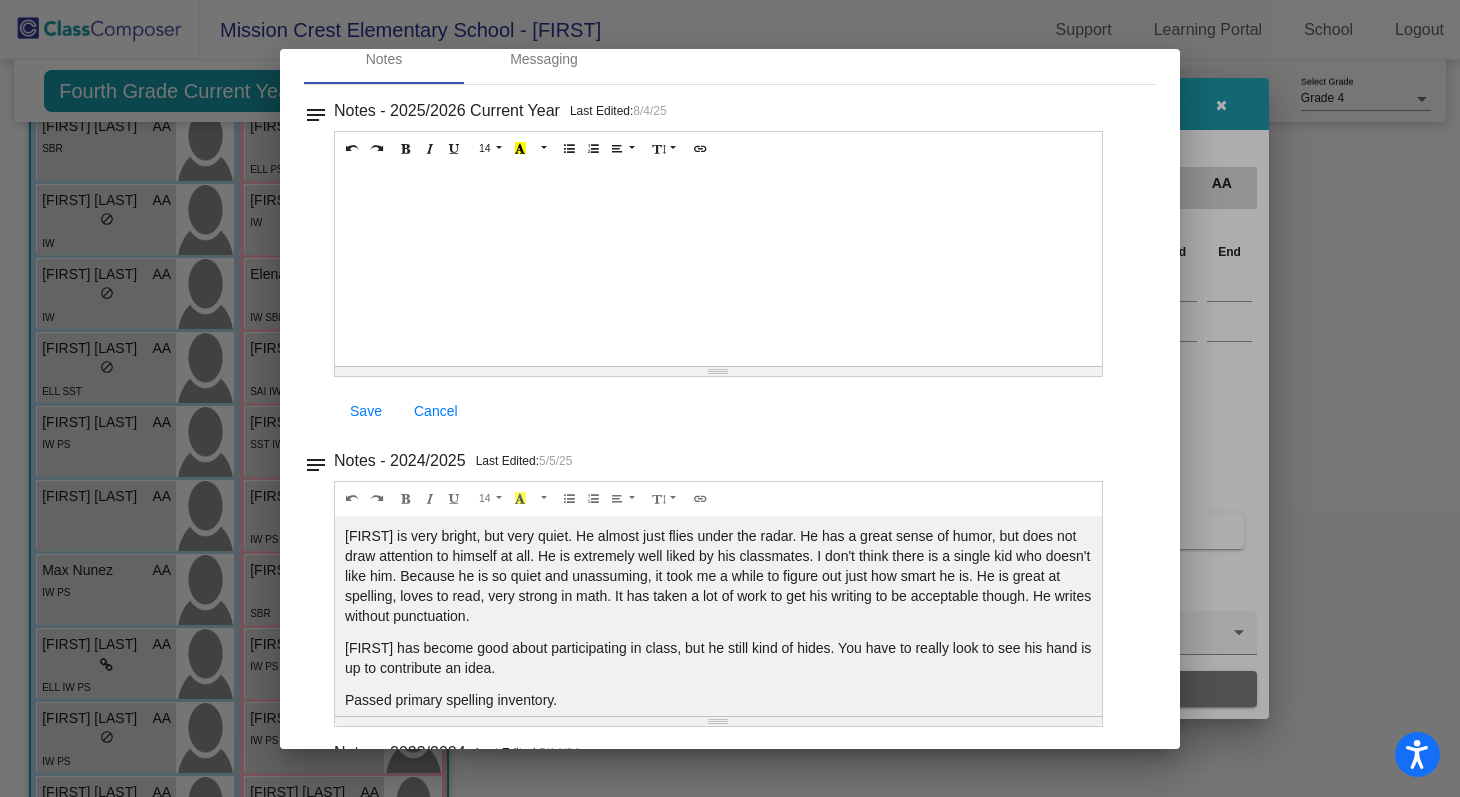 scroll, scrollTop: 110, scrollLeft: 0, axis: vertical 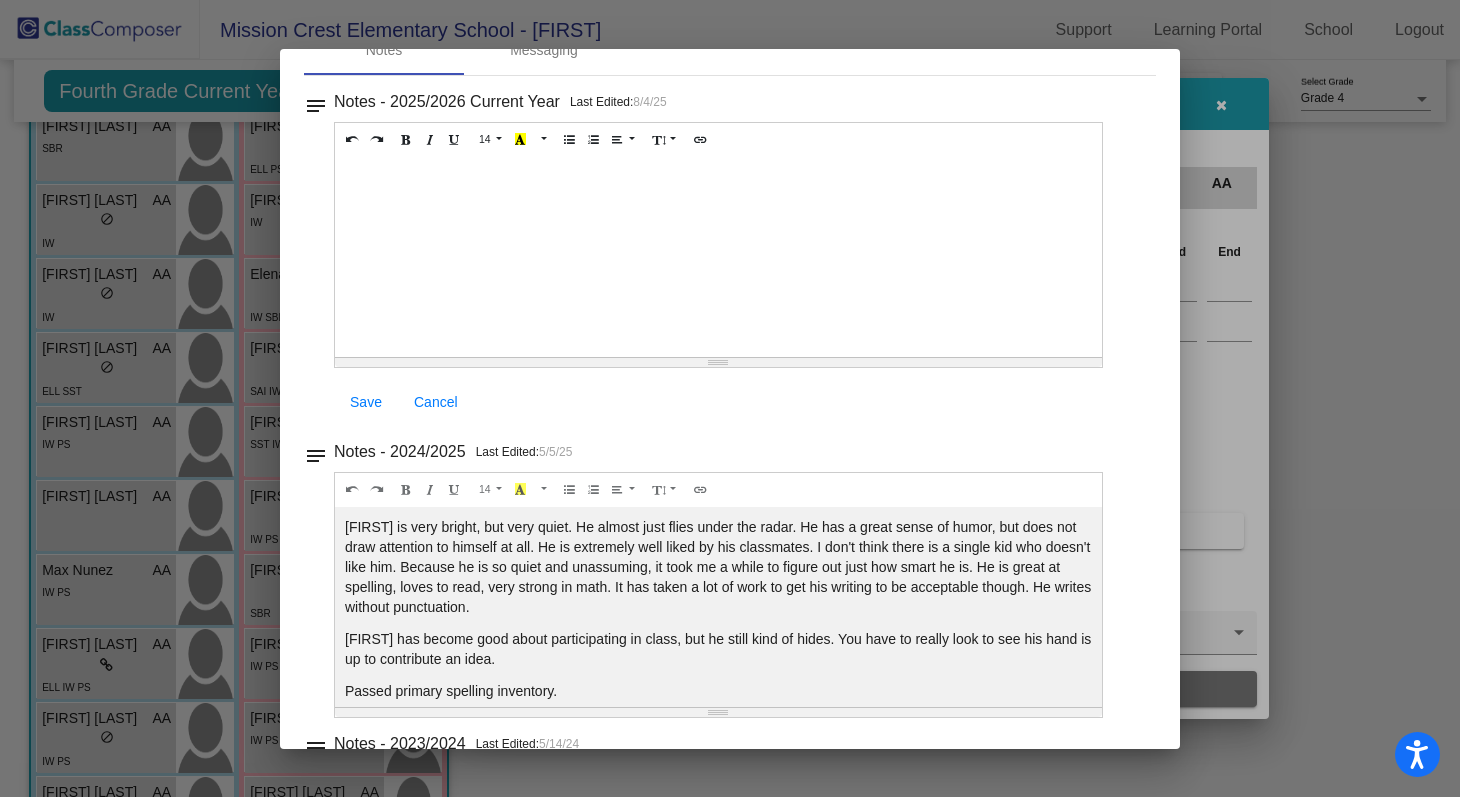 click at bounding box center (730, 398) 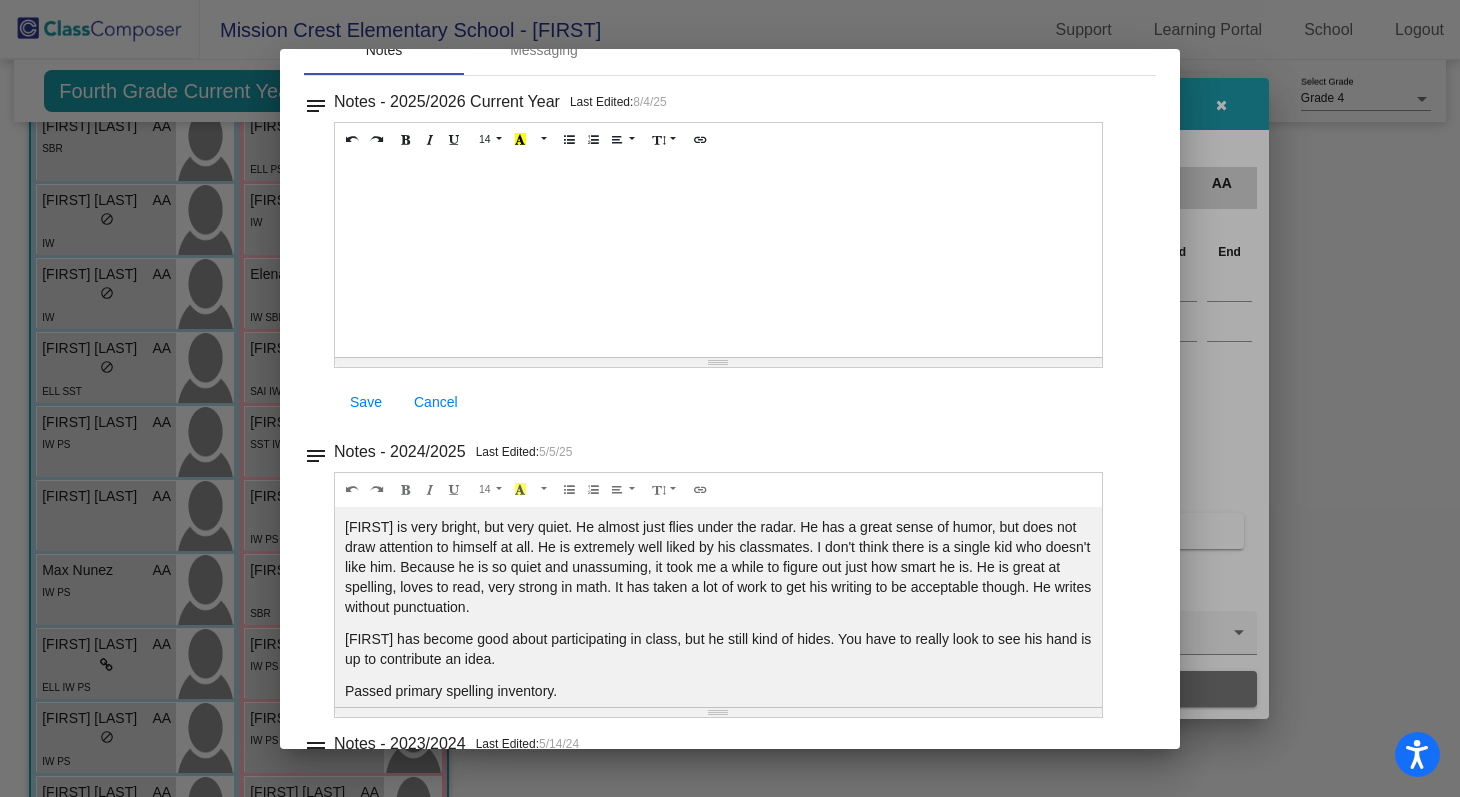scroll, scrollTop: 88, scrollLeft: 0, axis: vertical 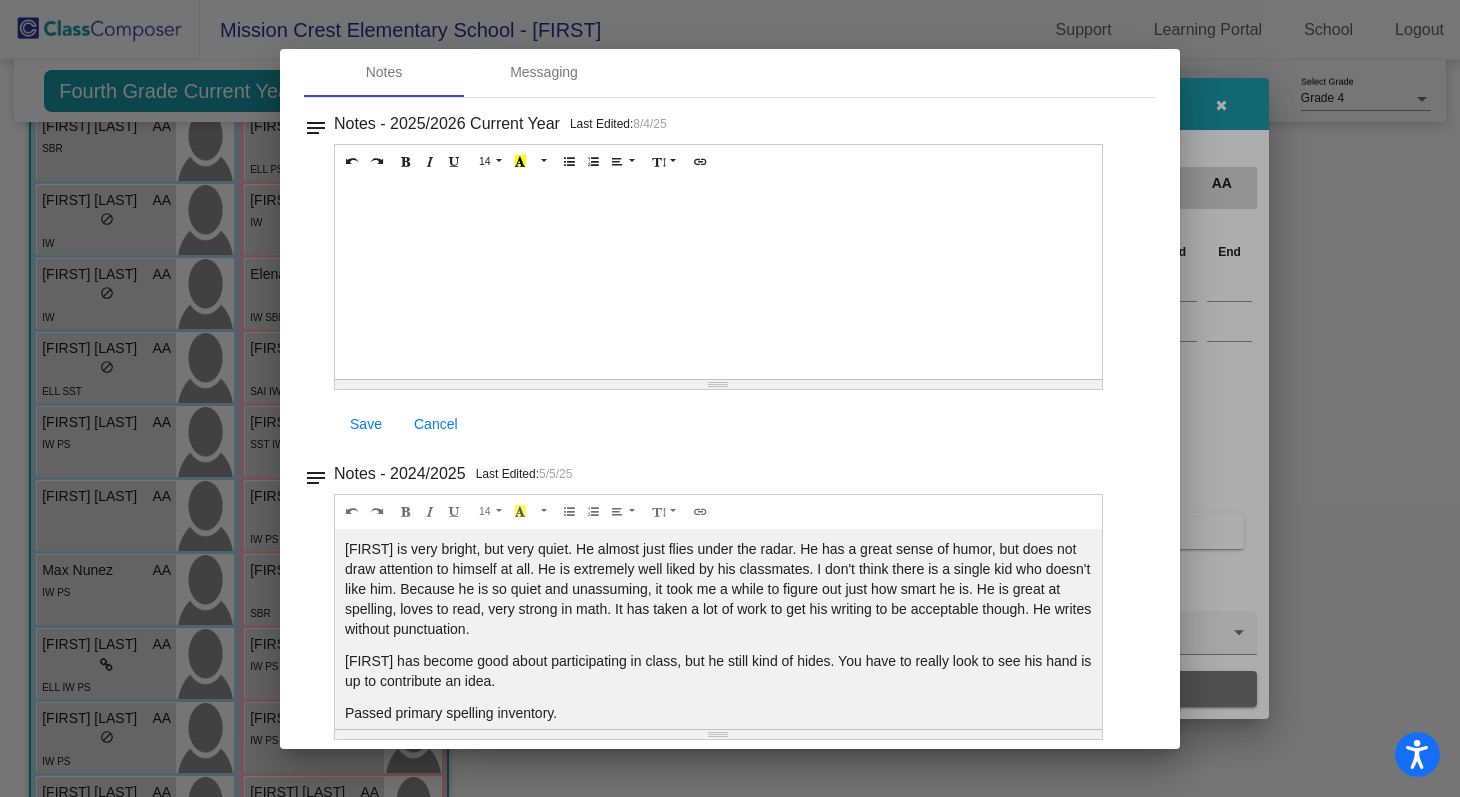 click at bounding box center [730, 398] 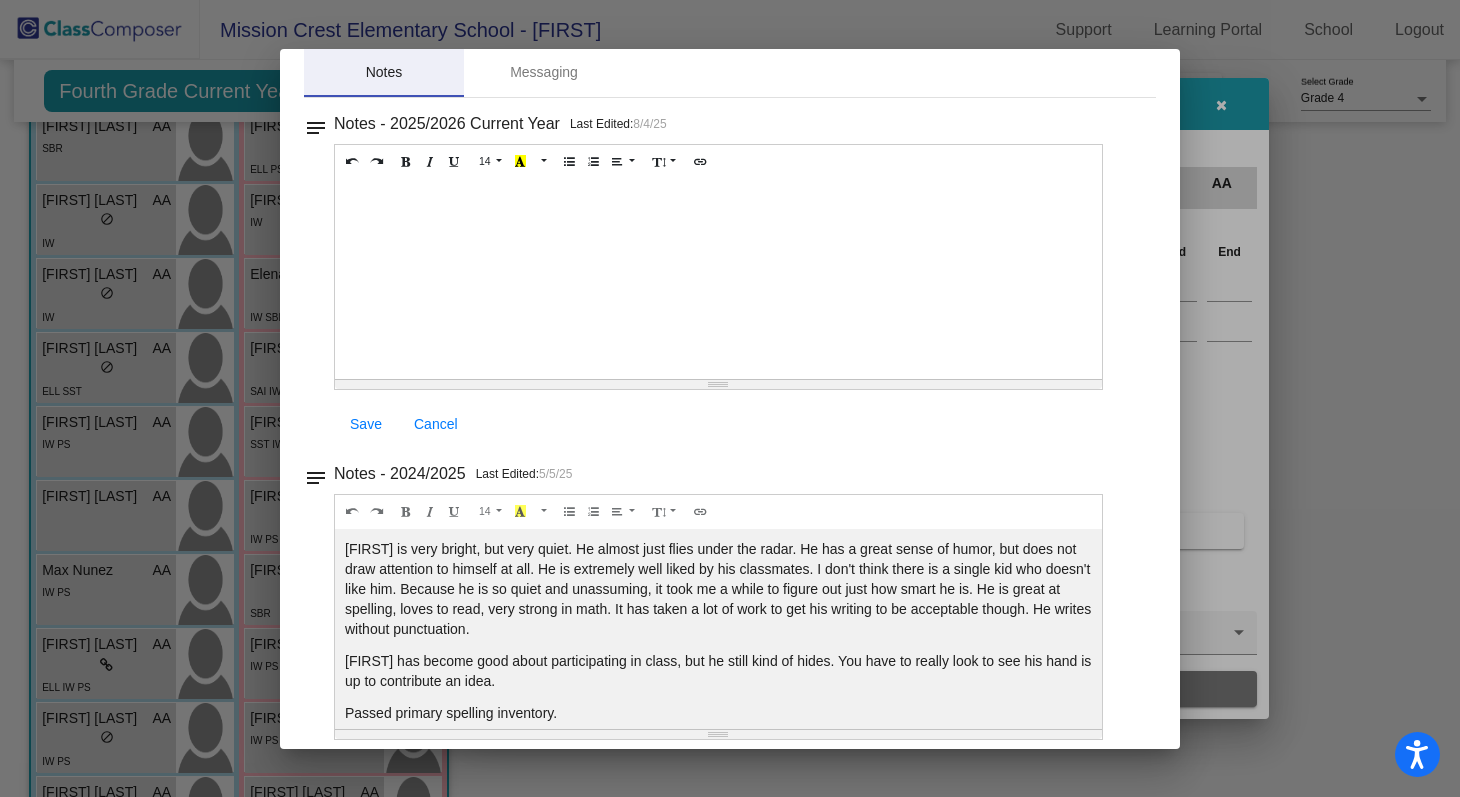 scroll, scrollTop: 0, scrollLeft: 0, axis: both 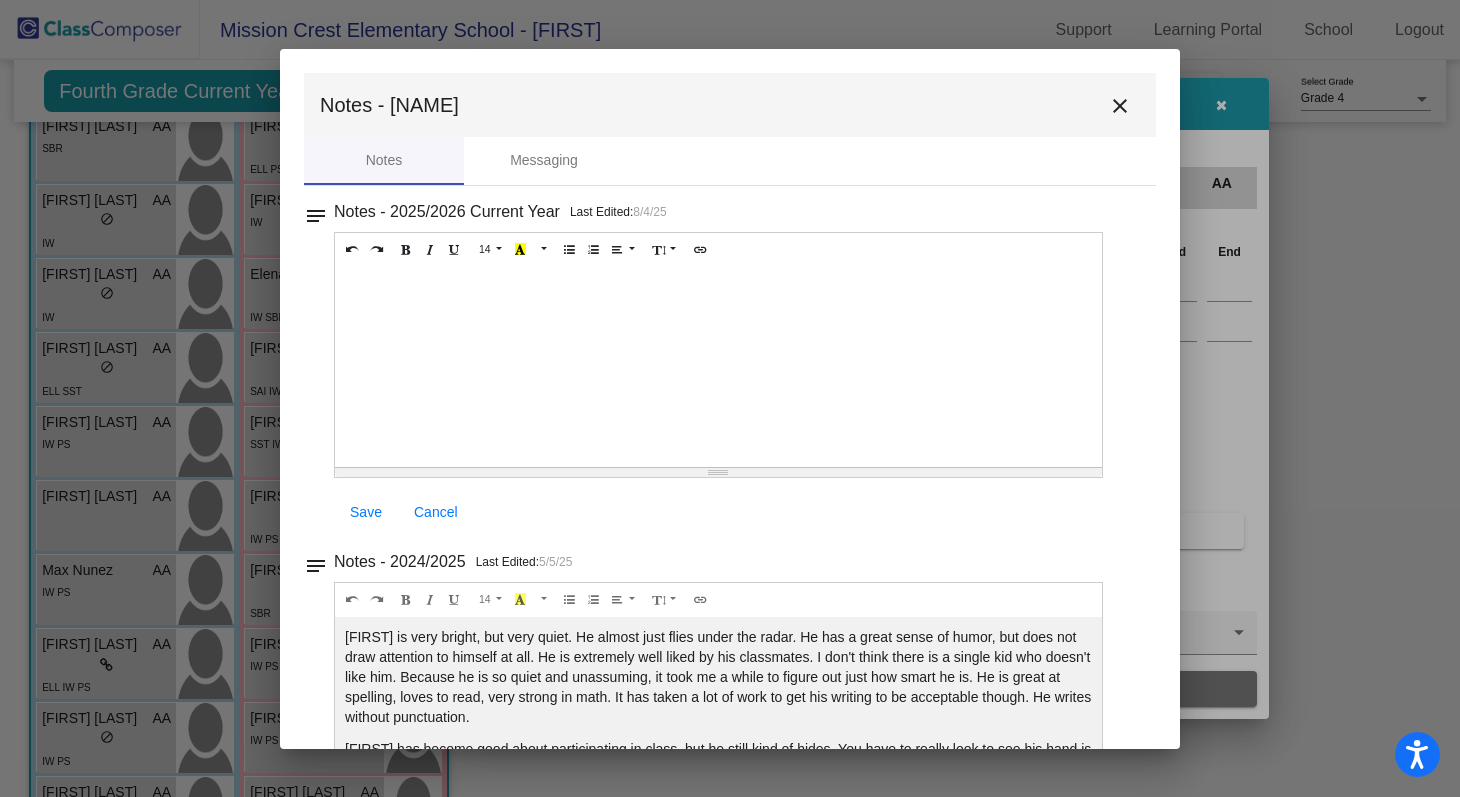 click on "close" at bounding box center [1120, 106] 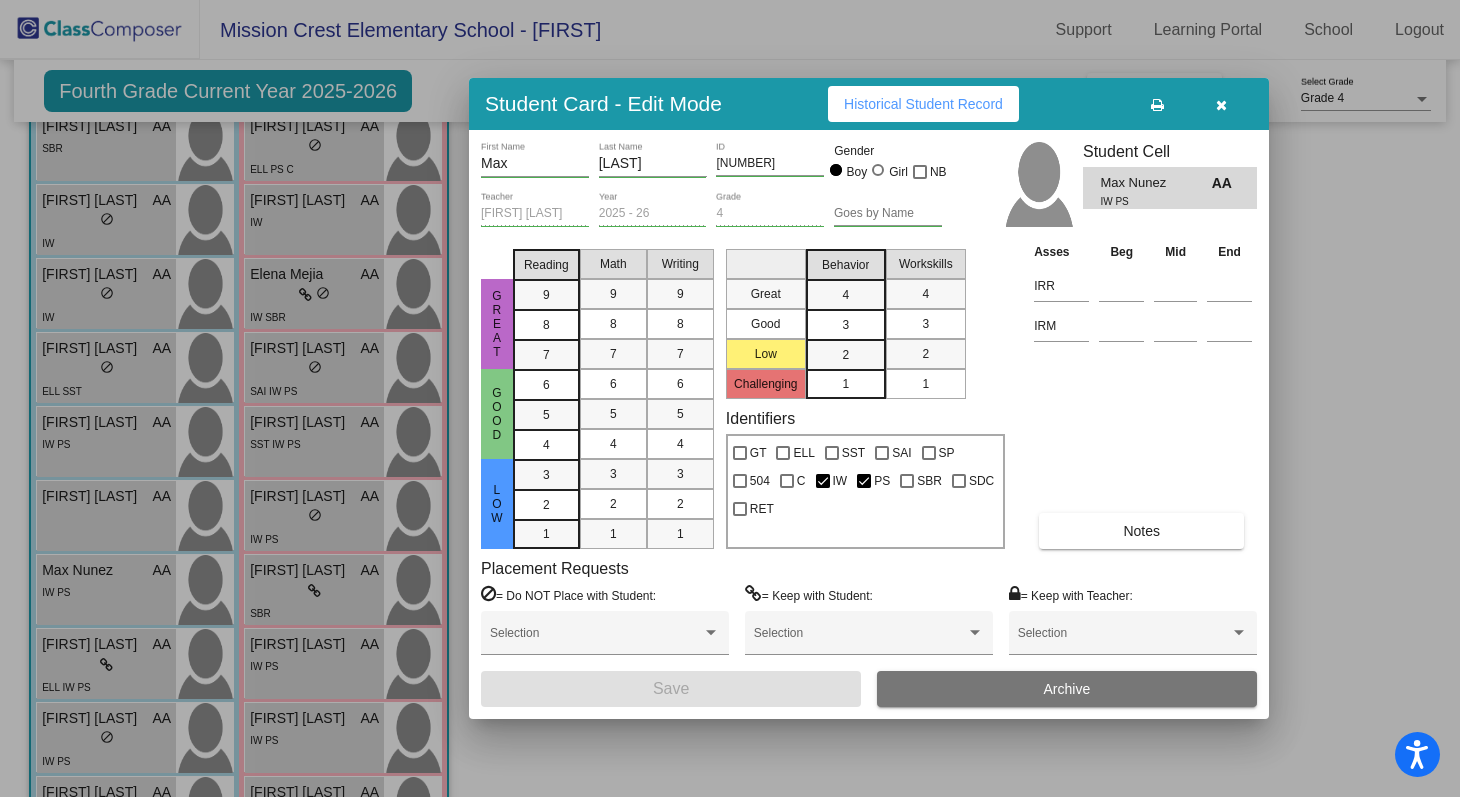 click at bounding box center (730, 398) 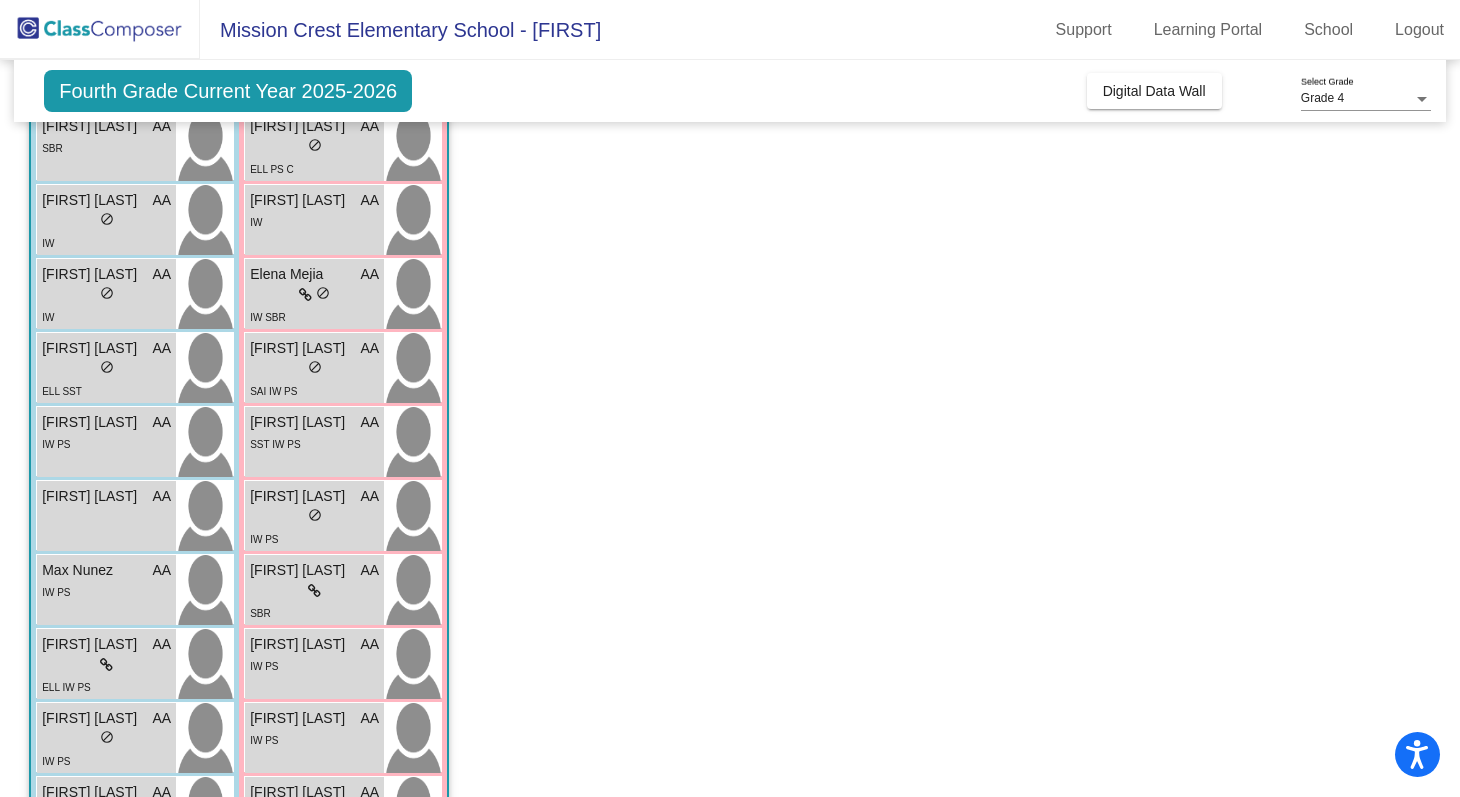 click on "lock do_not_disturb_alt" at bounding box center (106, 665) 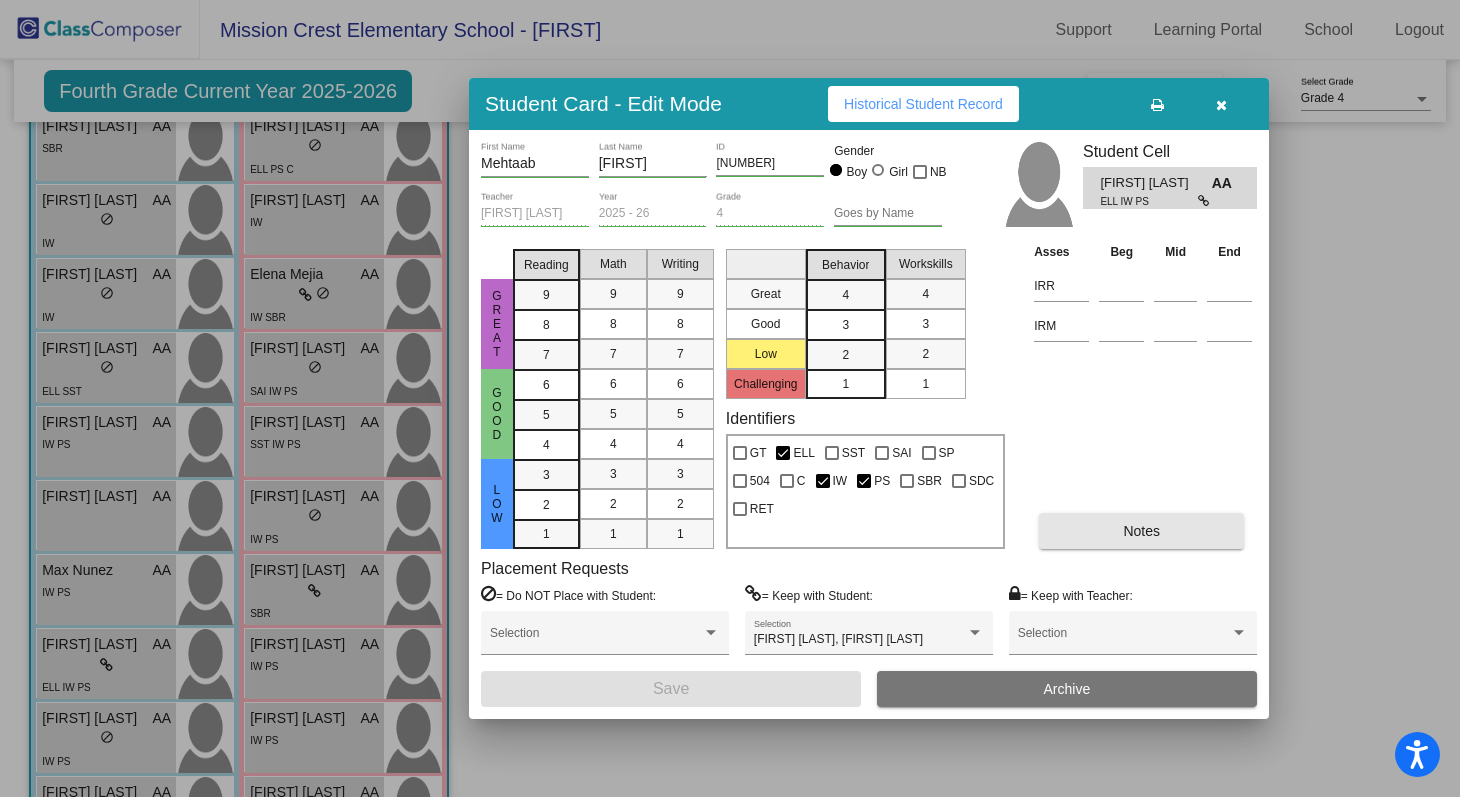 click on "Notes" at bounding box center [1141, 531] 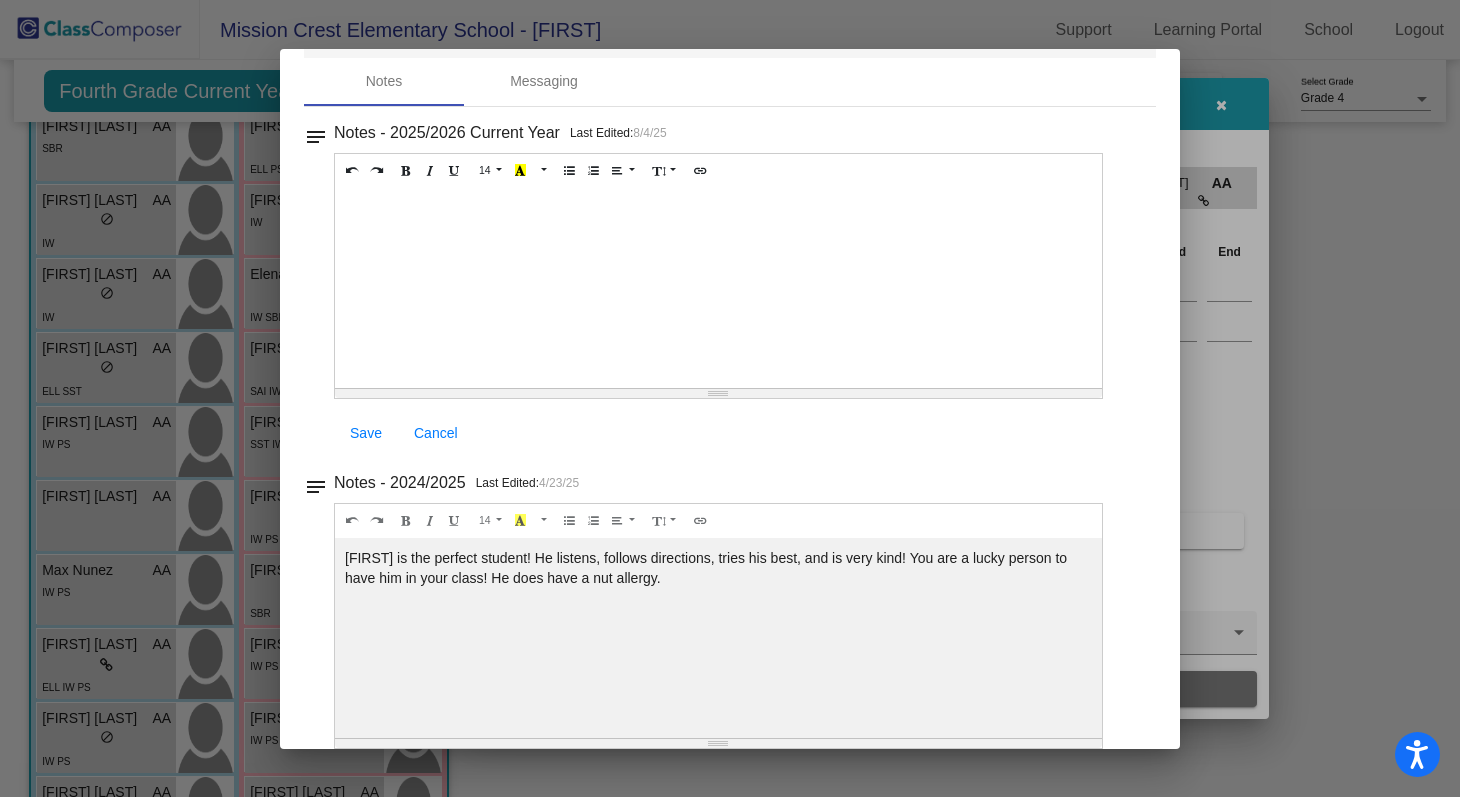 scroll, scrollTop: 0, scrollLeft: 0, axis: both 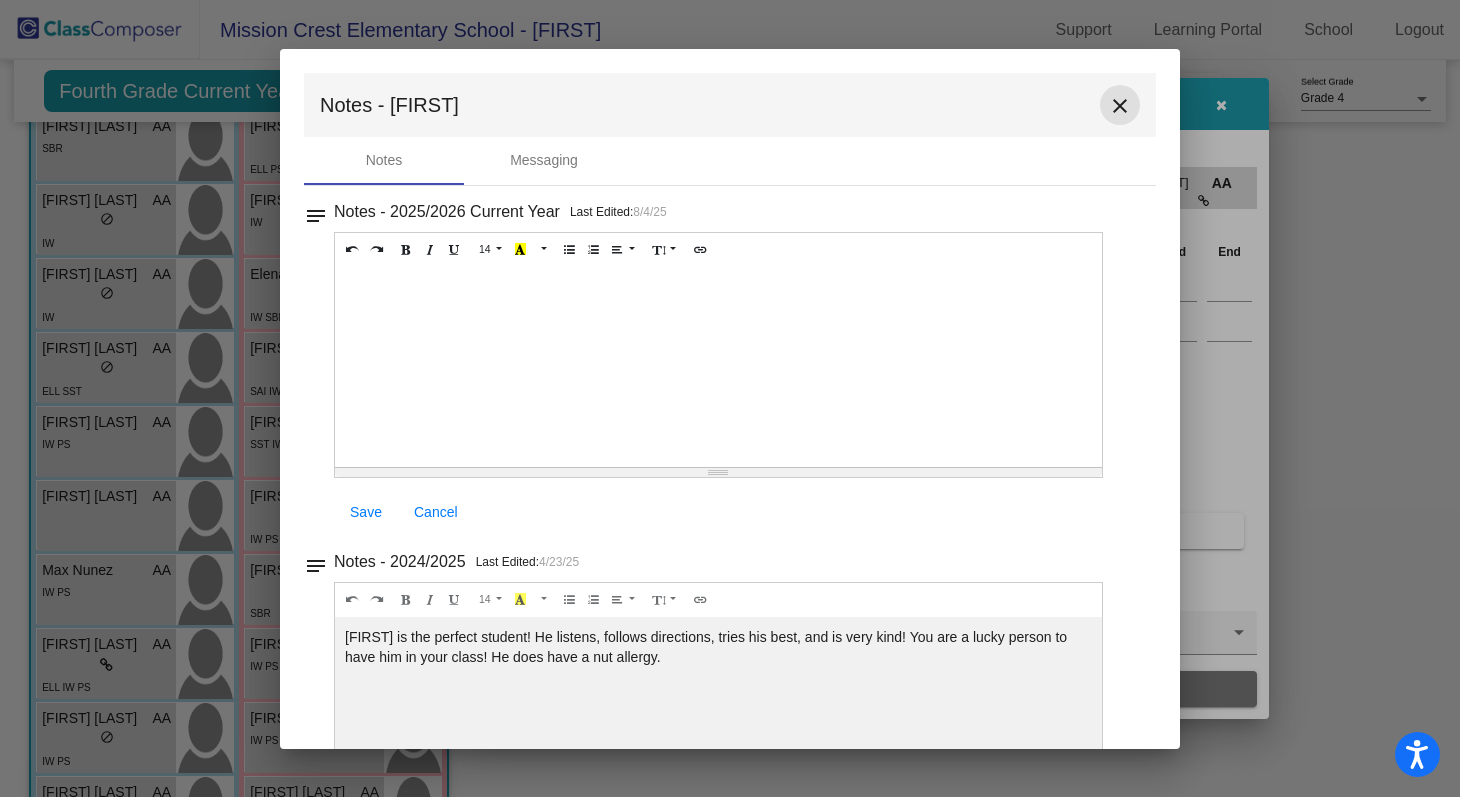 click on "close" at bounding box center [1120, 105] 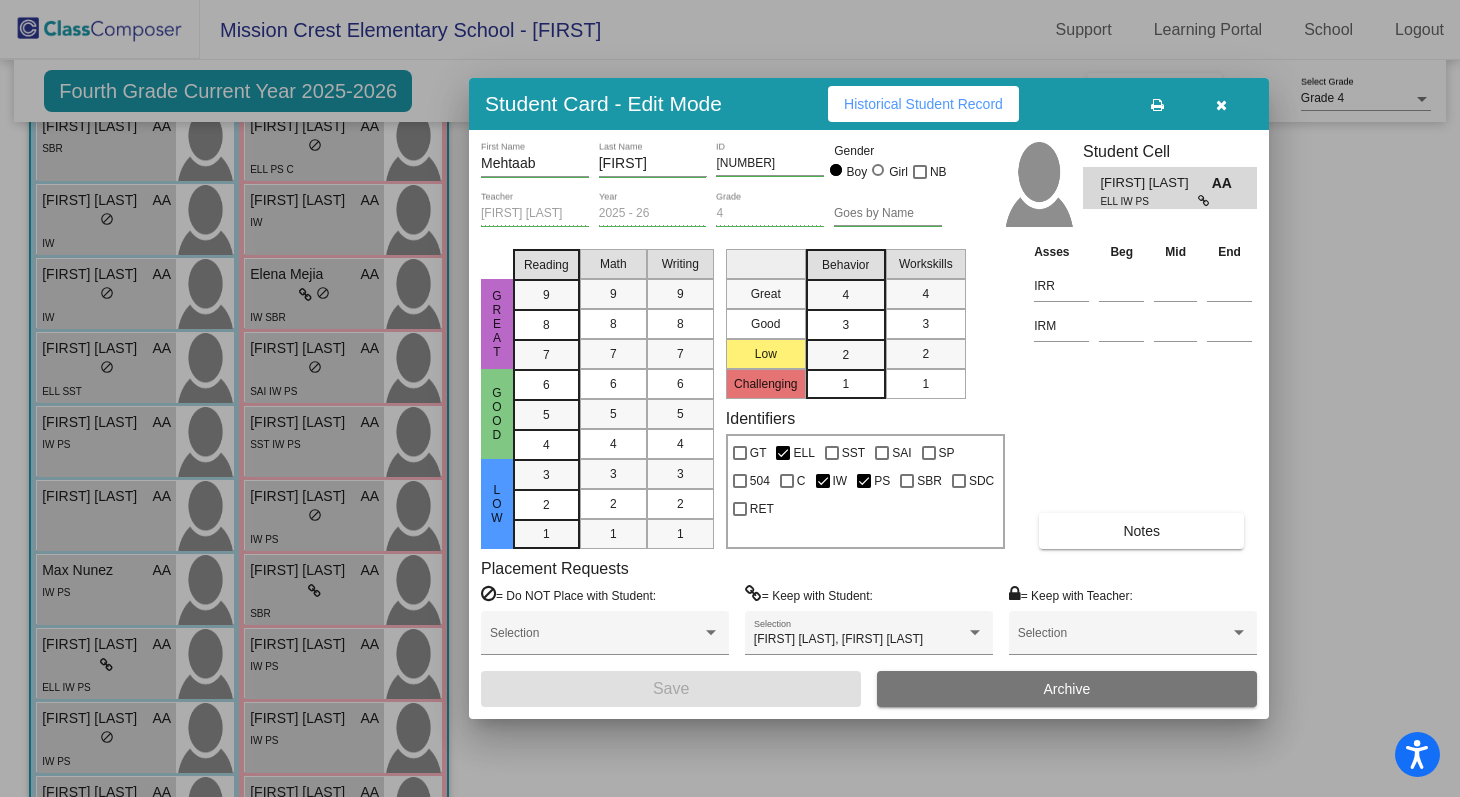 click at bounding box center [730, 398] 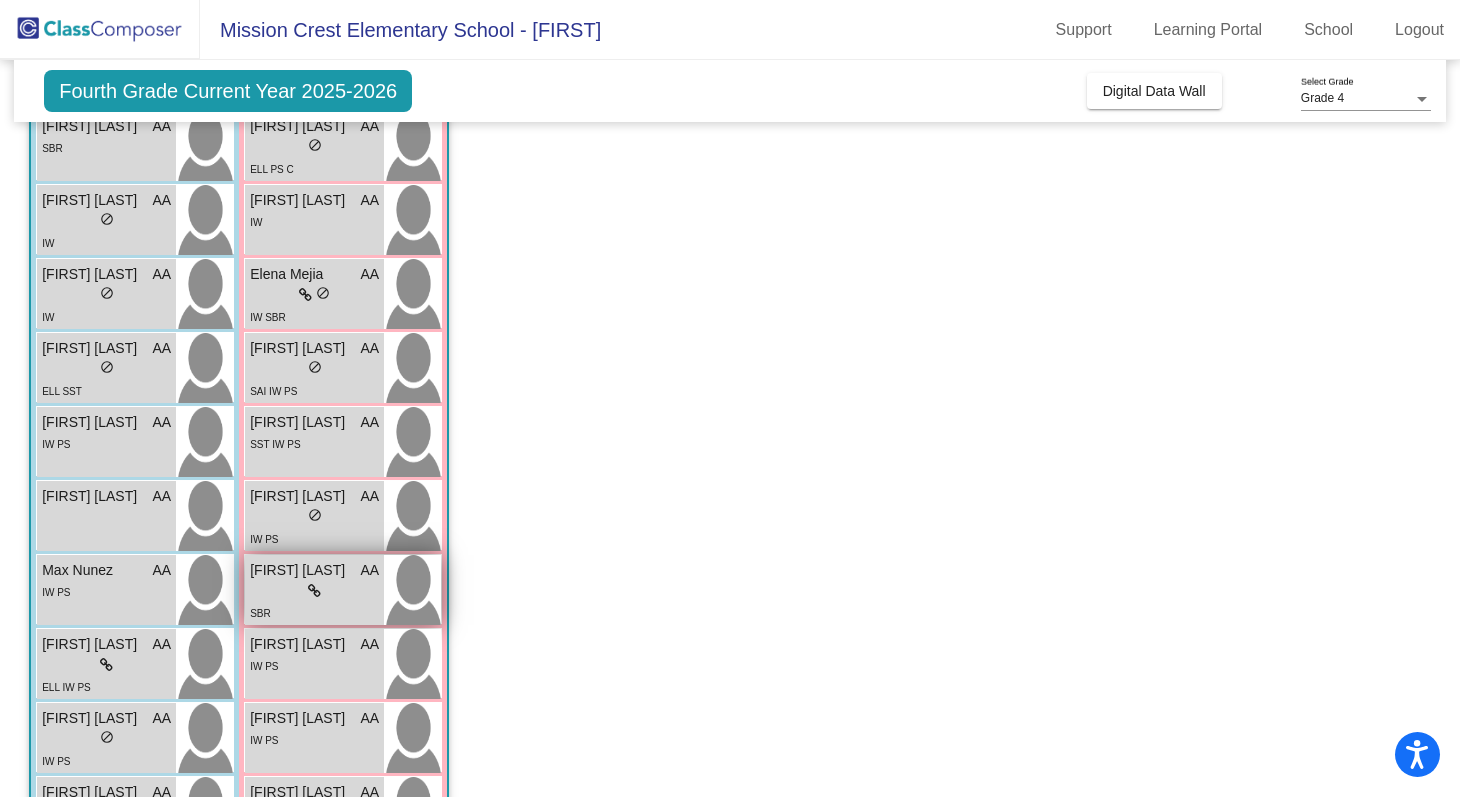 click on "lock do_not_disturb_alt" at bounding box center (314, 591) 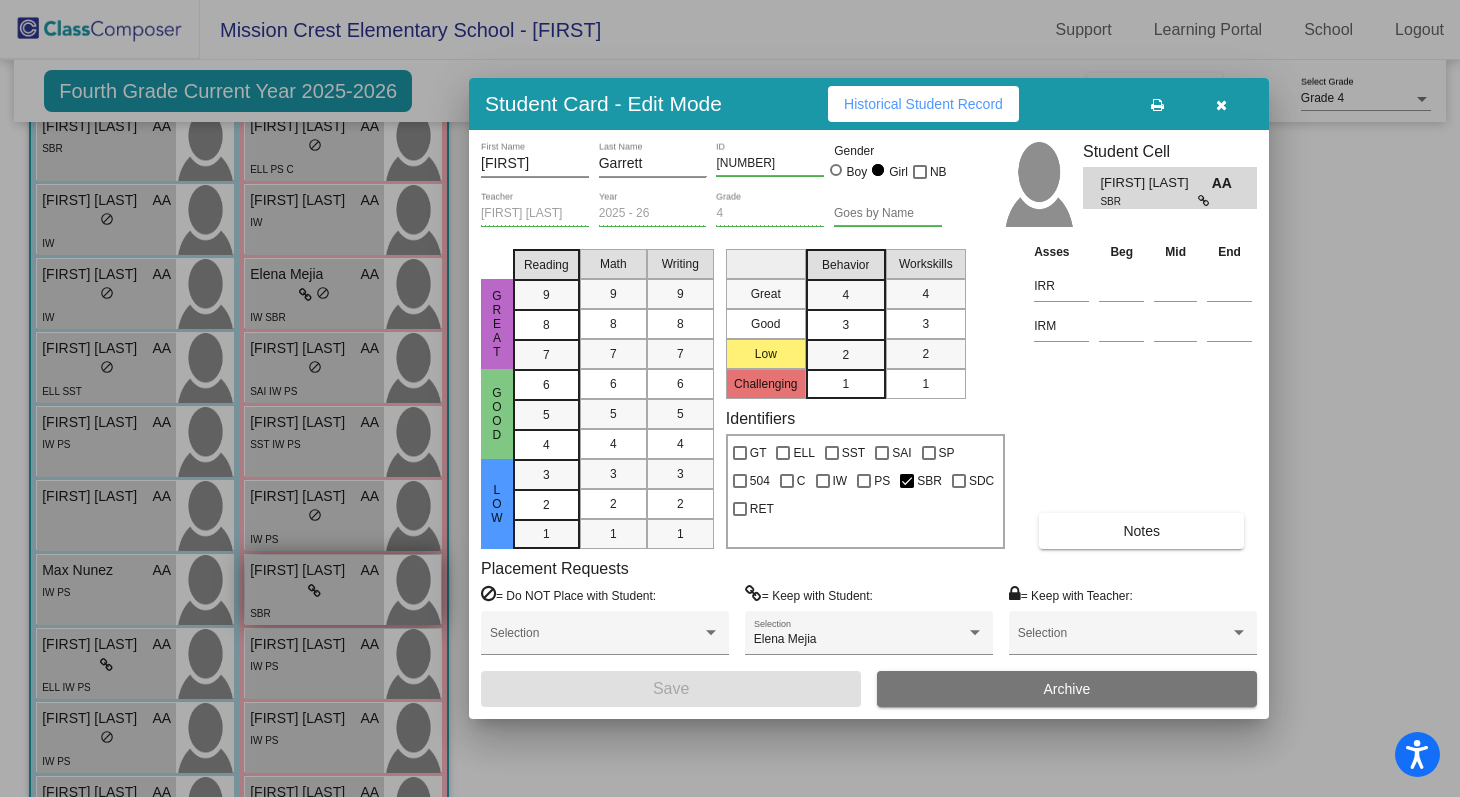 click at bounding box center (730, 398) 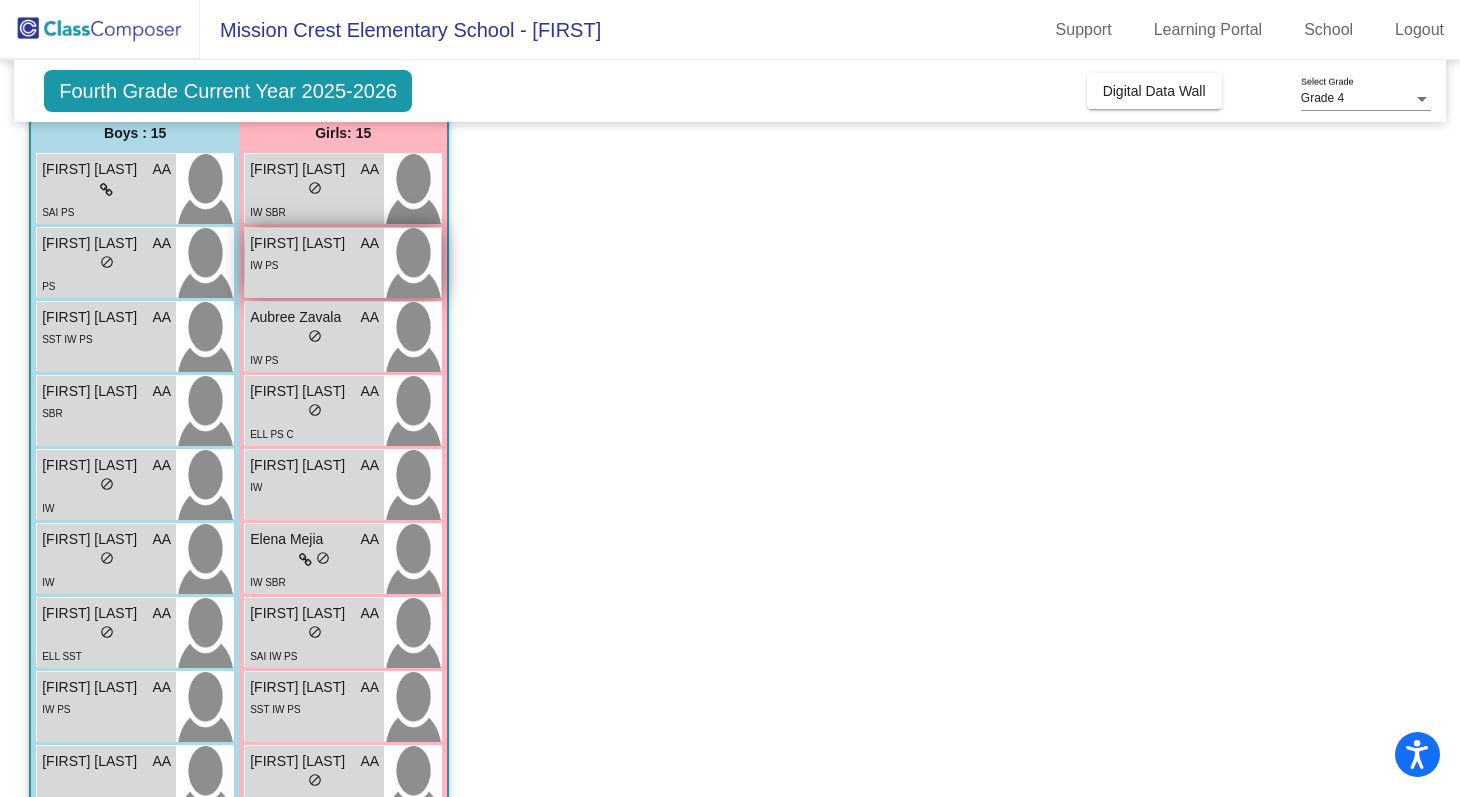 scroll, scrollTop: 172, scrollLeft: 0, axis: vertical 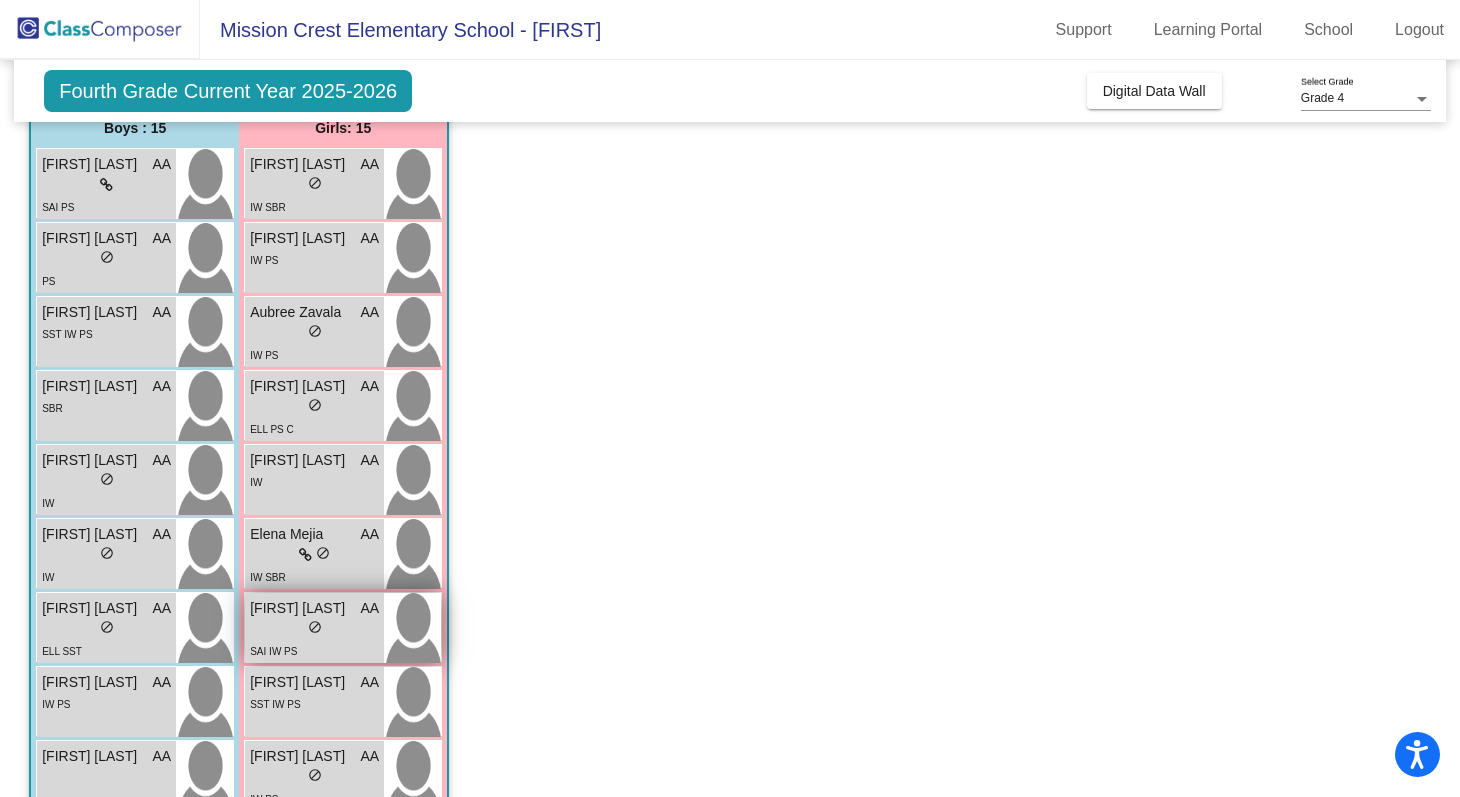 click on "SAI IW PS" at bounding box center (314, 650) 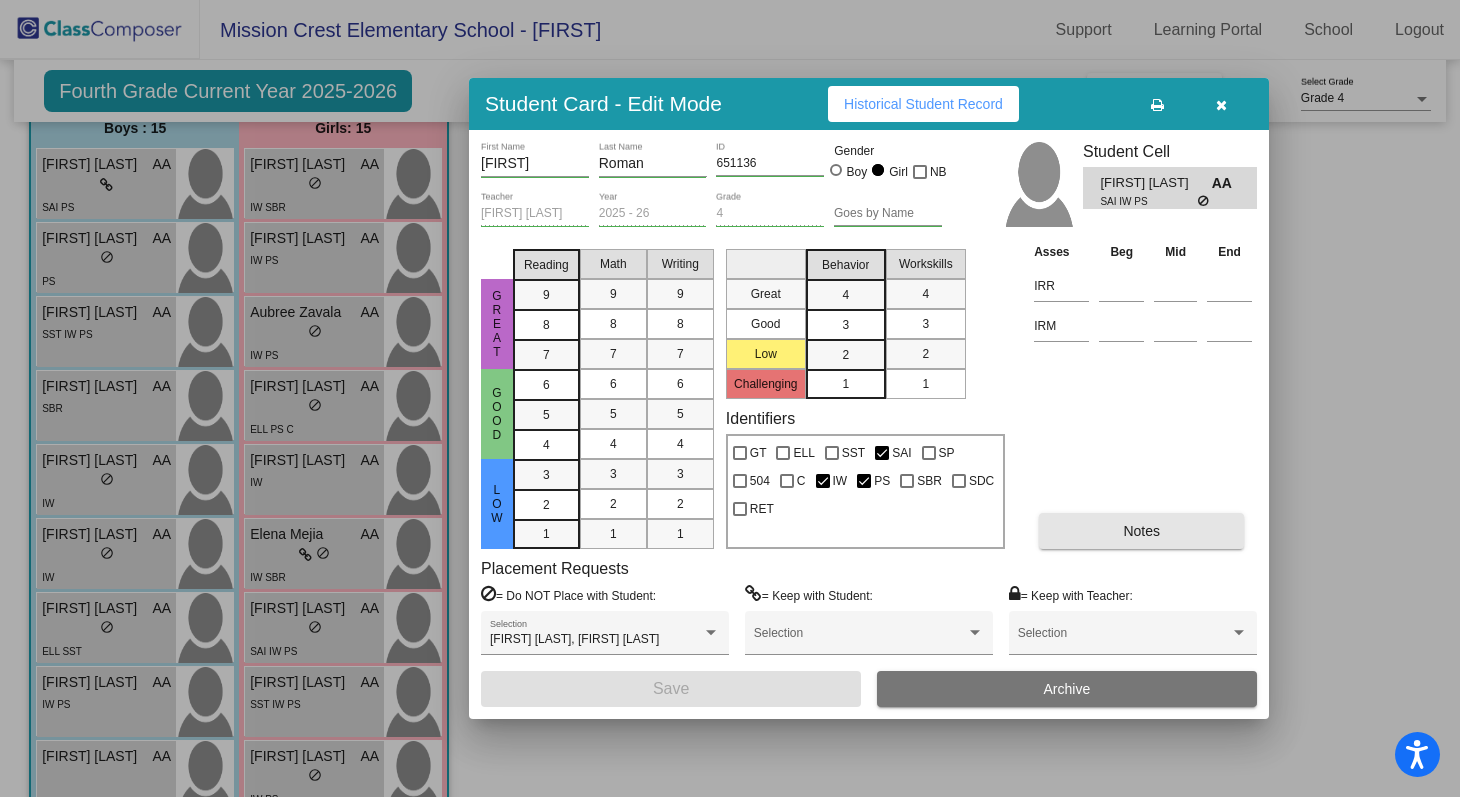 click on "Notes" at bounding box center (1141, 531) 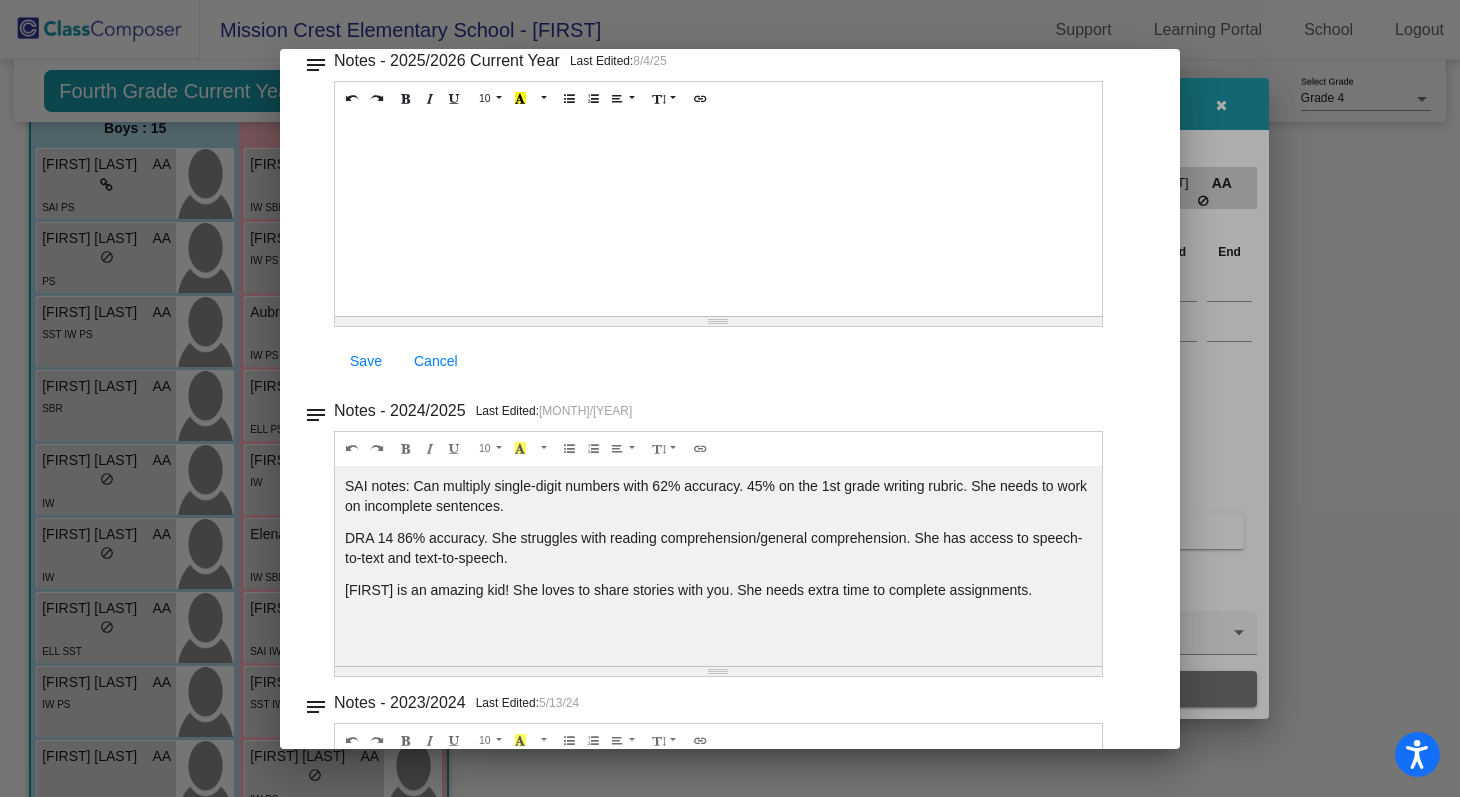 scroll, scrollTop: 162, scrollLeft: 0, axis: vertical 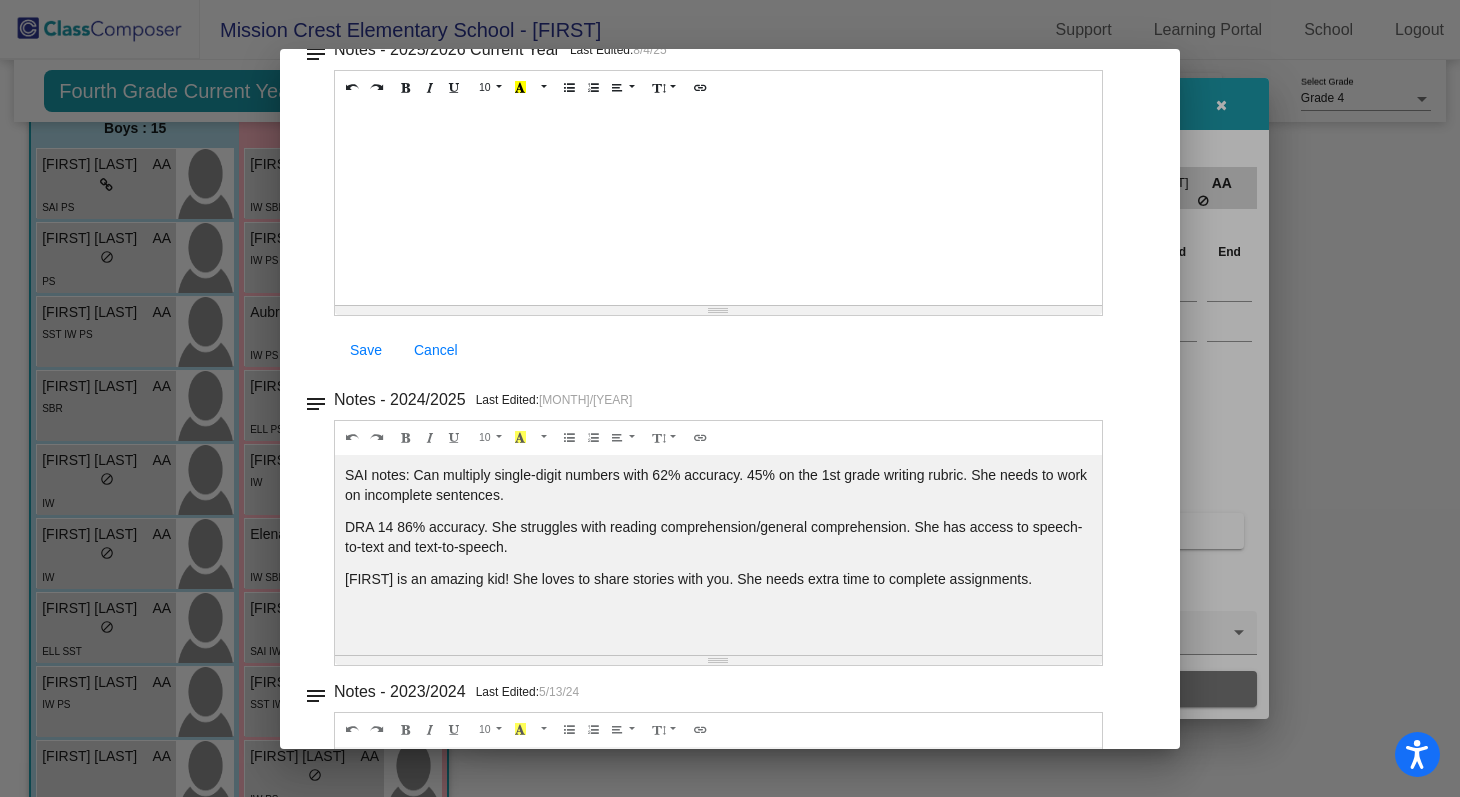 click at bounding box center (730, 398) 